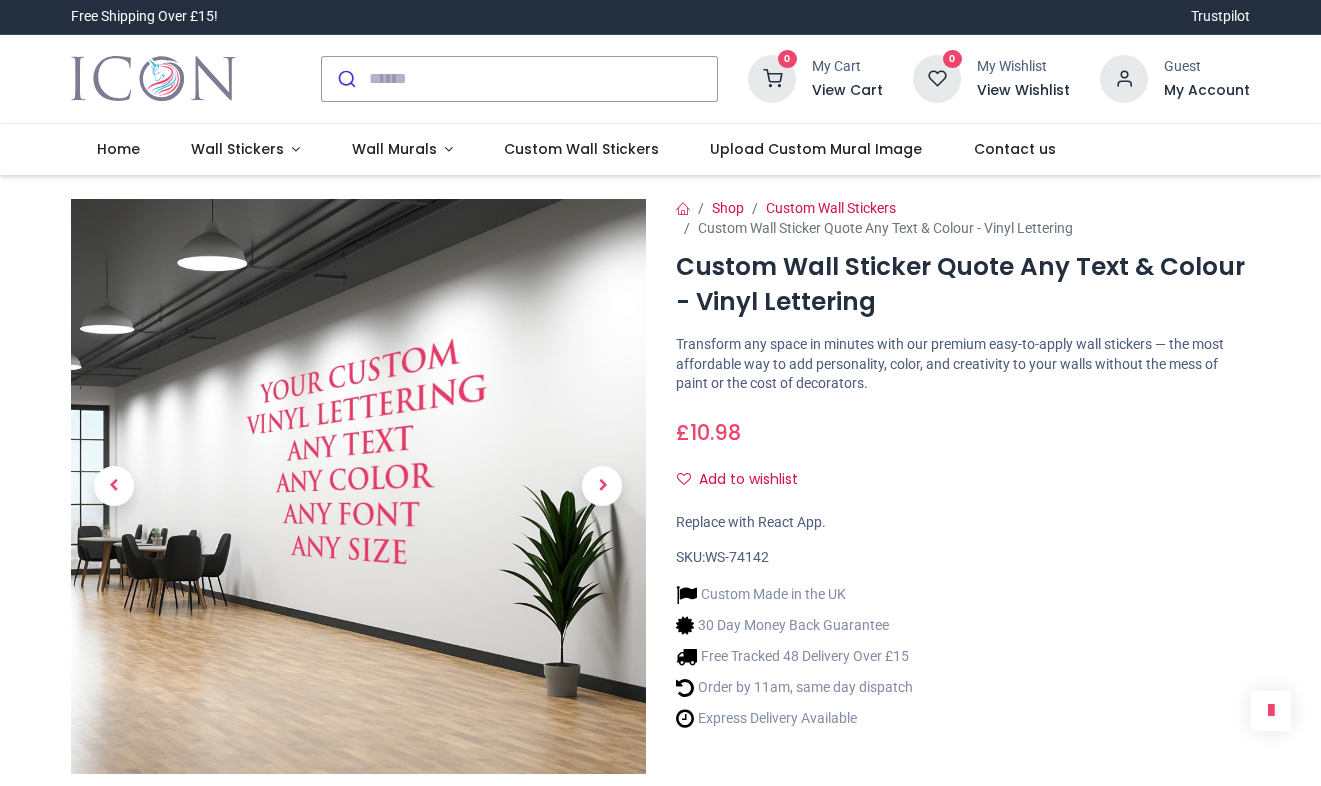 scroll, scrollTop: 0, scrollLeft: 0, axis: both 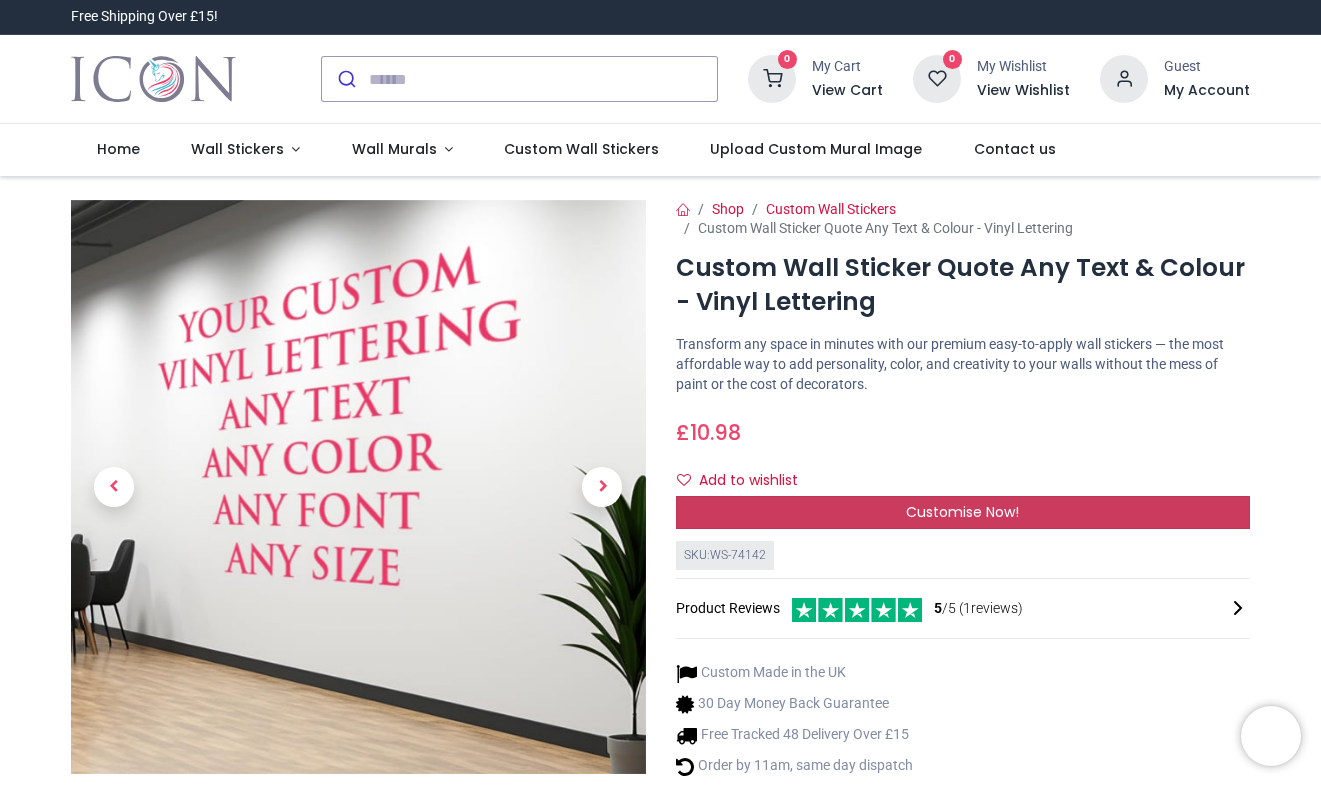 click on "Customise Now!" at bounding box center (963, 513) 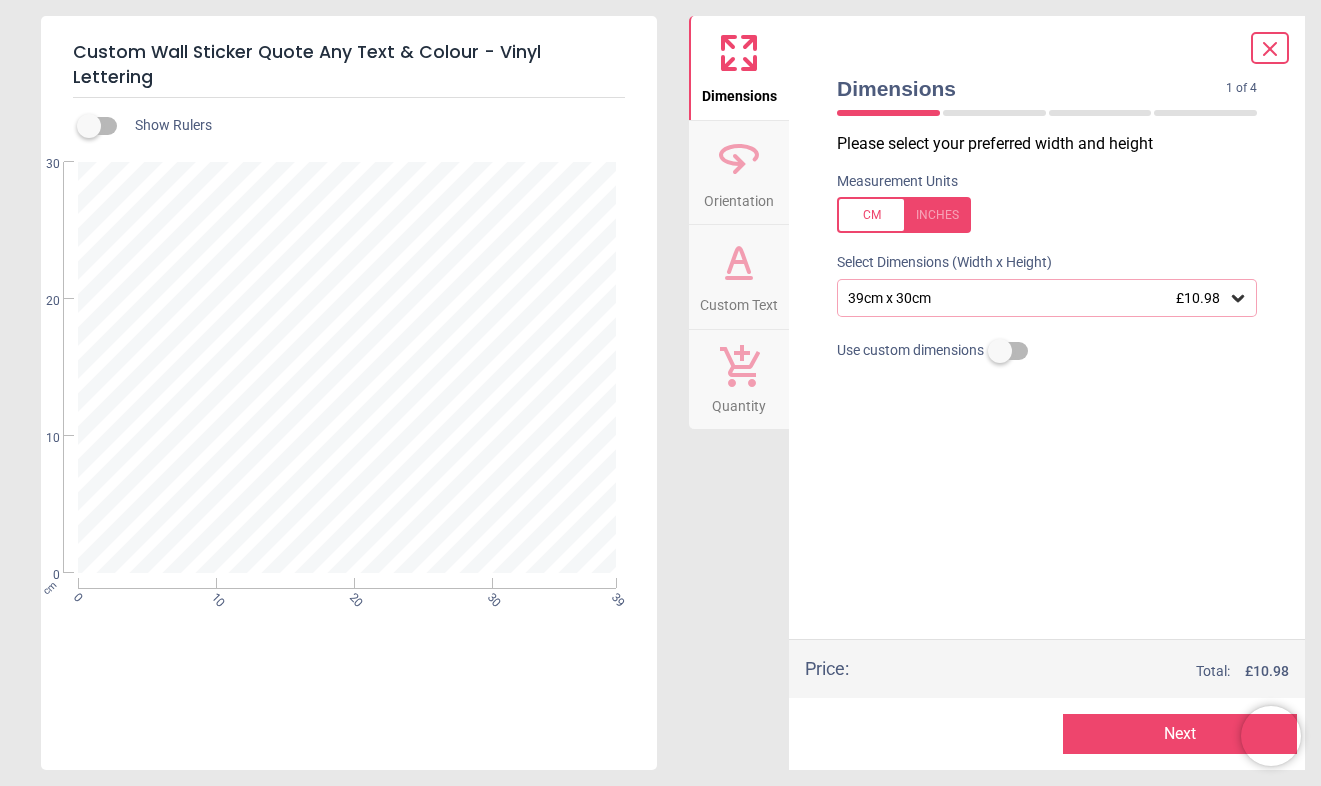 click on "39cm  x  30cm       £10.98" at bounding box center [1037, 298] 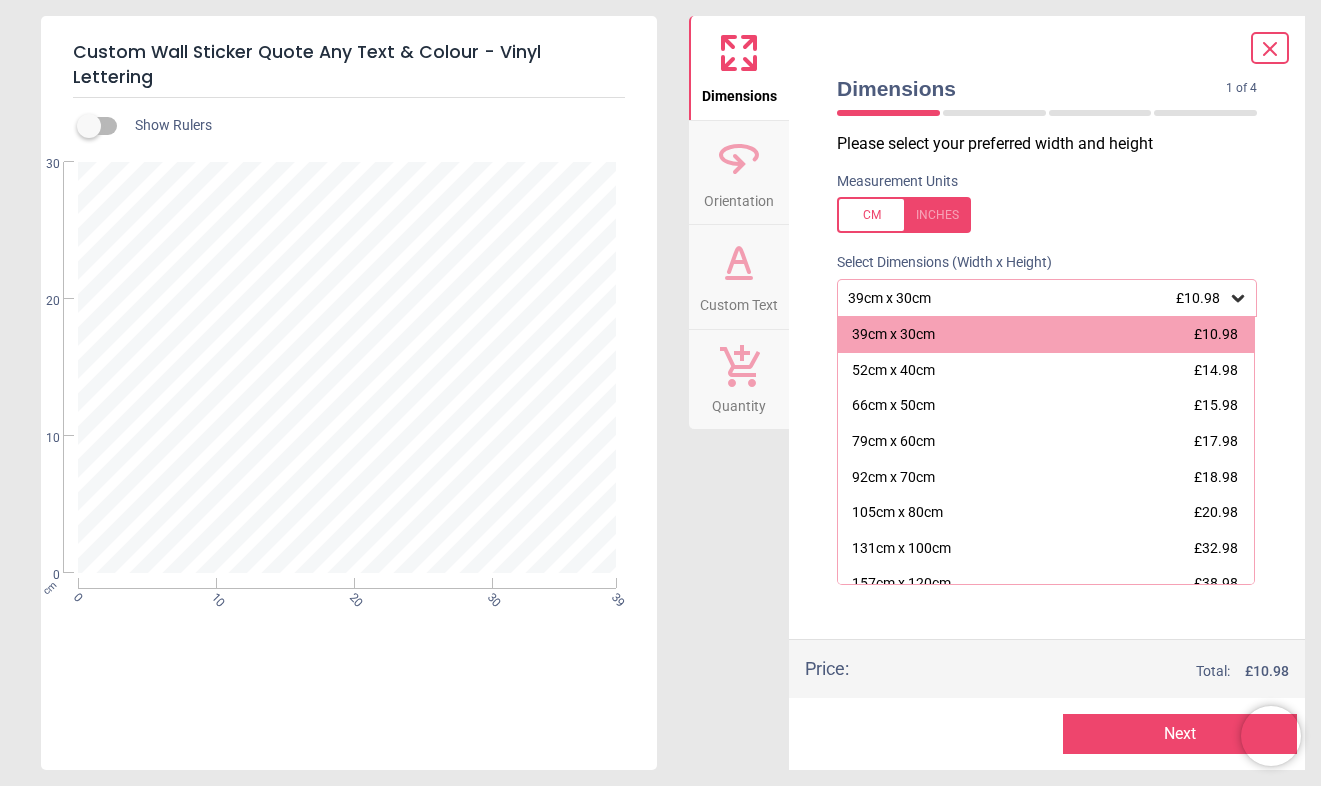 click on "39cm  x  30cm       £10.98" at bounding box center [1037, 298] 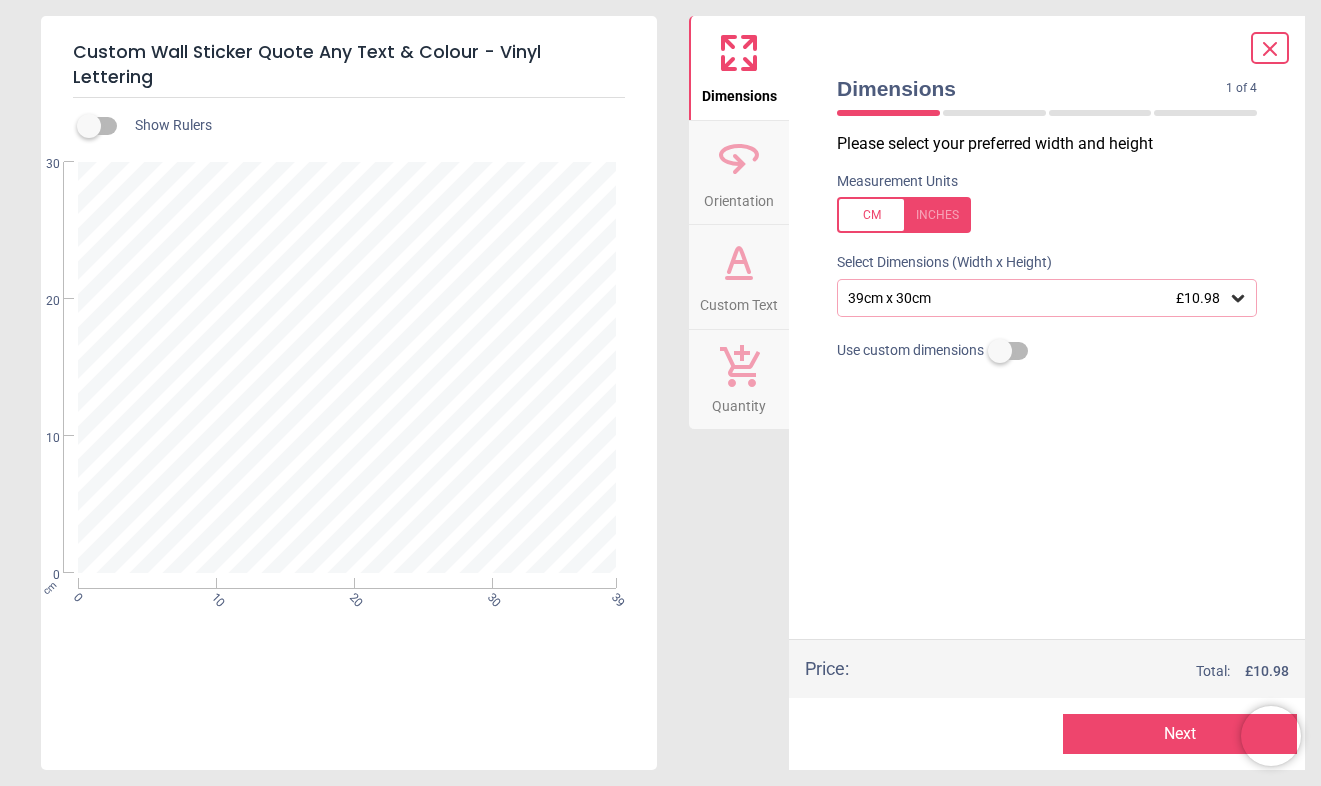 drag, startPoint x: 864, startPoint y: 296, endPoint x: 844, endPoint y: 296, distance: 20 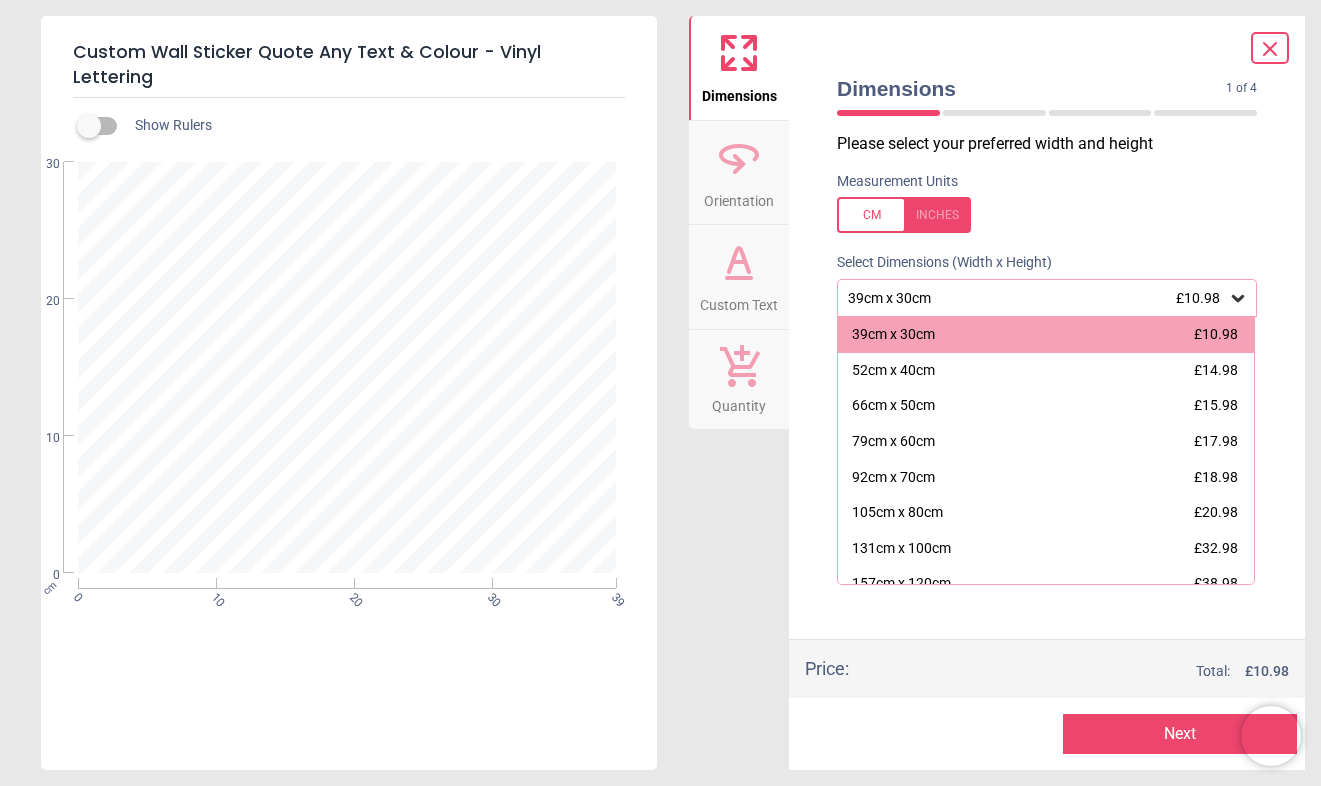 click on "39cm  x  30cm       £10.98" at bounding box center [1037, 298] 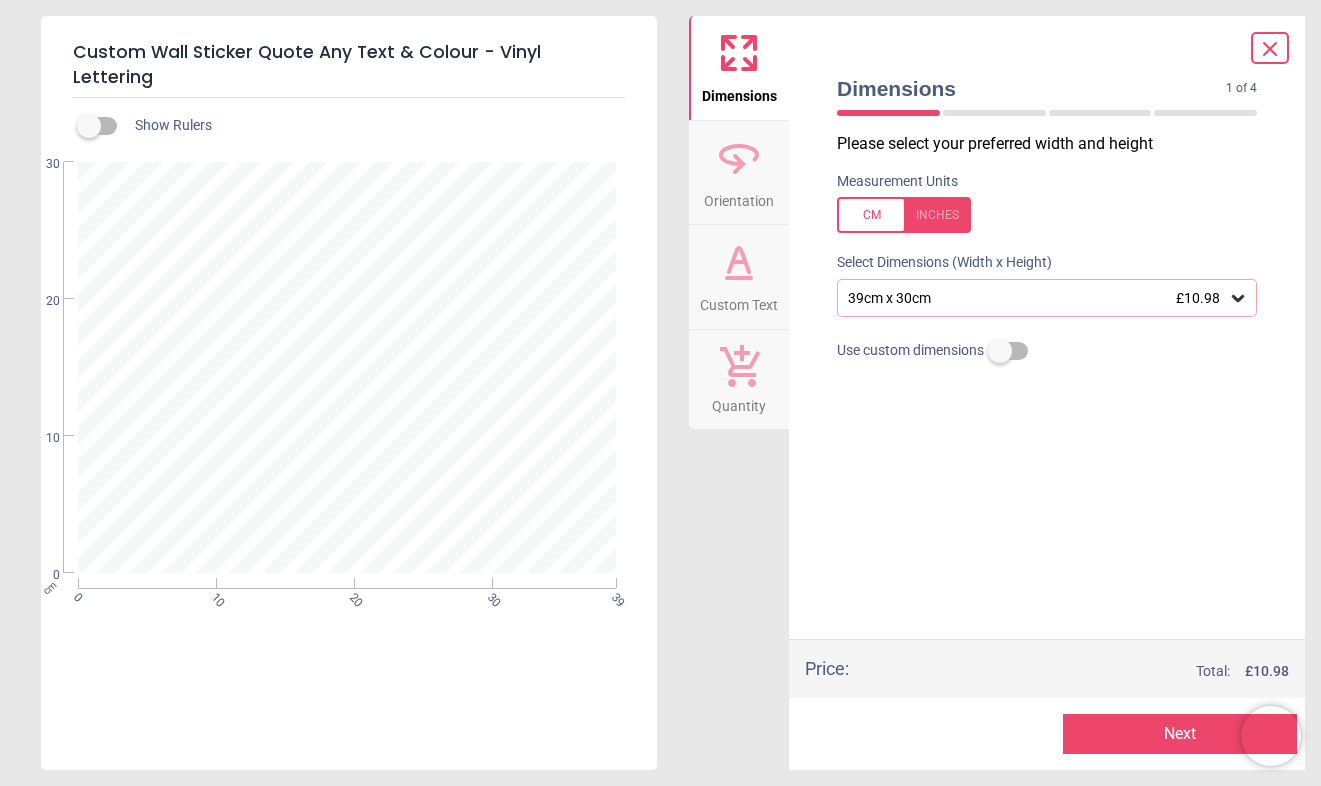 drag, startPoint x: 863, startPoint y: 298, endPoint x: 845, endPoint y: 297, distance: 18.027756 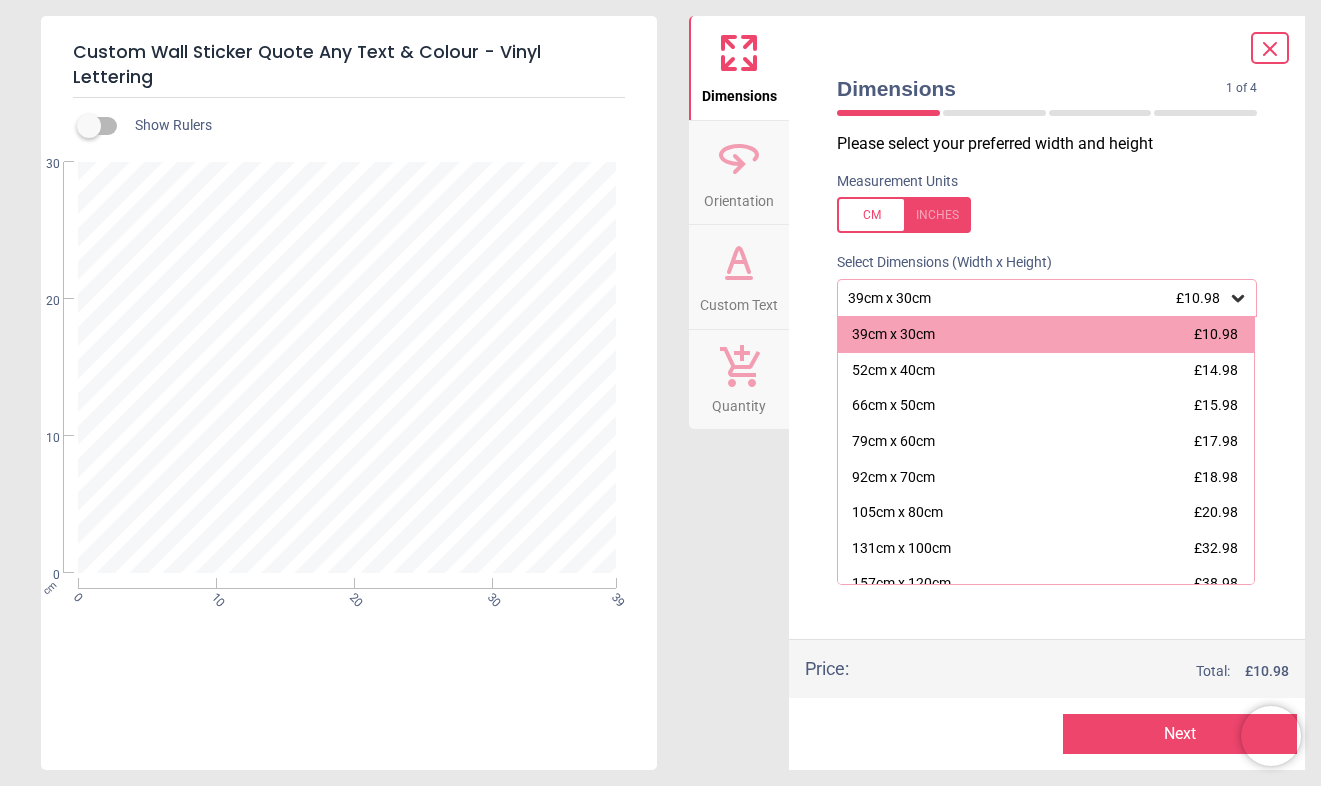 click on "Please select your preferred width and height Measurement Units Select Dimensions (Width x Height) 39cm  x  30cm       £10.98 39cm  x  30cm       £10.98 52cm  x  40cm       £14.98 66cm  x  50cm       £15.98 79cm  x  60cm       £17.98 92cm  x  70cm       £18.98 105cm  x  80cm       £20.98 131cm  x  100cm       £32.98 157cm  x  120cm       £38.98 Use your own dimensions Use custom dimensions" at bounding box center (1047, 386) 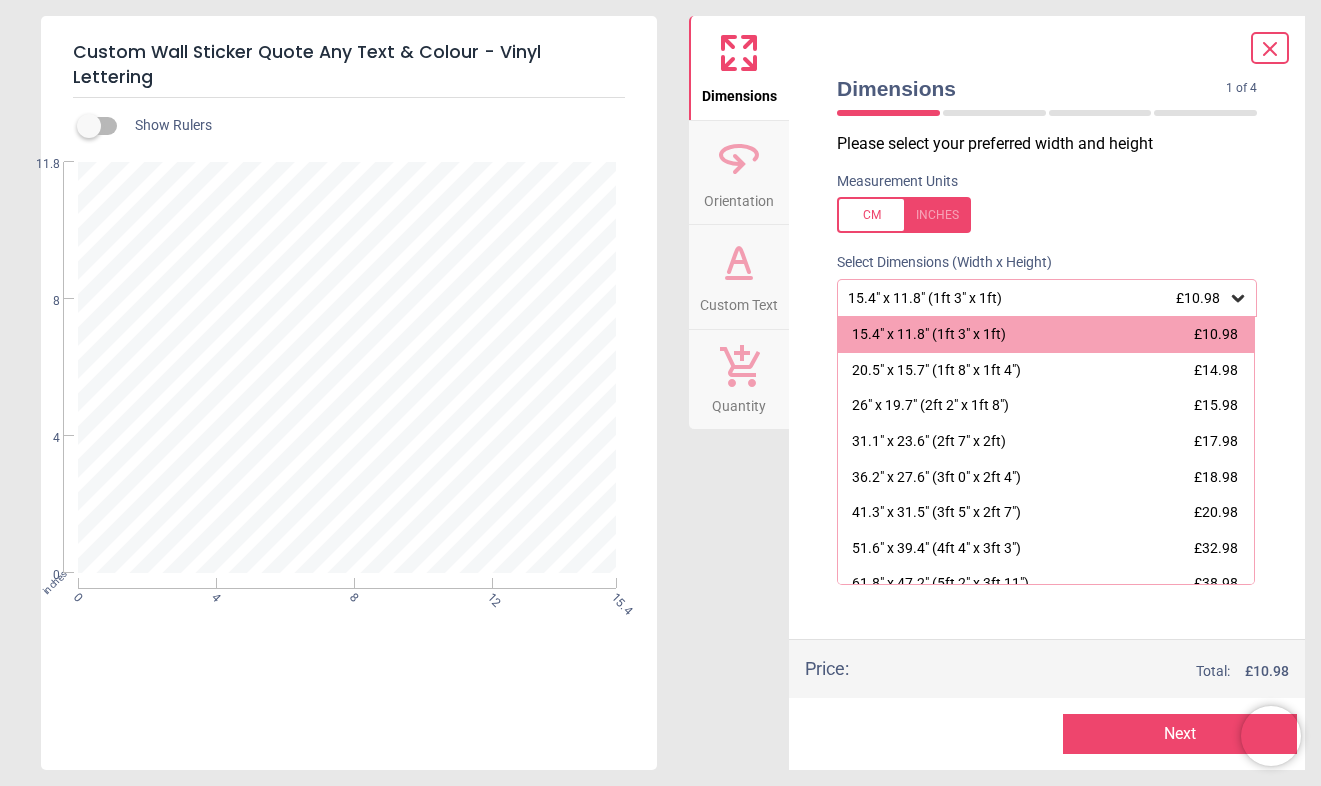 click on "Dimensions 1   of   4 1   of  5 Please select your preferred width and height Measurement Units Select Dimensions (Width x Height) 15.4"  x  11.8"    (1ft 3" x 1ft)   £10.98 15.4"  x  11.8"    (1ft 3" x 1ft)   £10.98 20.5"  x  15.7"    (1ft 8" x 1ft 4")   £14.98 26"  x  19.7"    (2ft 2" x 1ft 8")   £15.98 31.1"  x  23.6"    (2ft 7" x 2ft)   £17.98 36.2"  x  27.6"    (3ft 0" x 2ft 4")   £18.98 41.3"  x  31.5"    (3ft 5" x 2ft 7")   £20.98 51.6"  x  39.4"    (4ft 4" x 3ft 3")   £32.98 61.8"  x  47.2"    (5ft 2" x 3ft 11")   £38.98 Use your own dimensions Use custom dimensions Price :  Total: £ 10.98   Preview Next Next" at bounding box center (1047, 393) 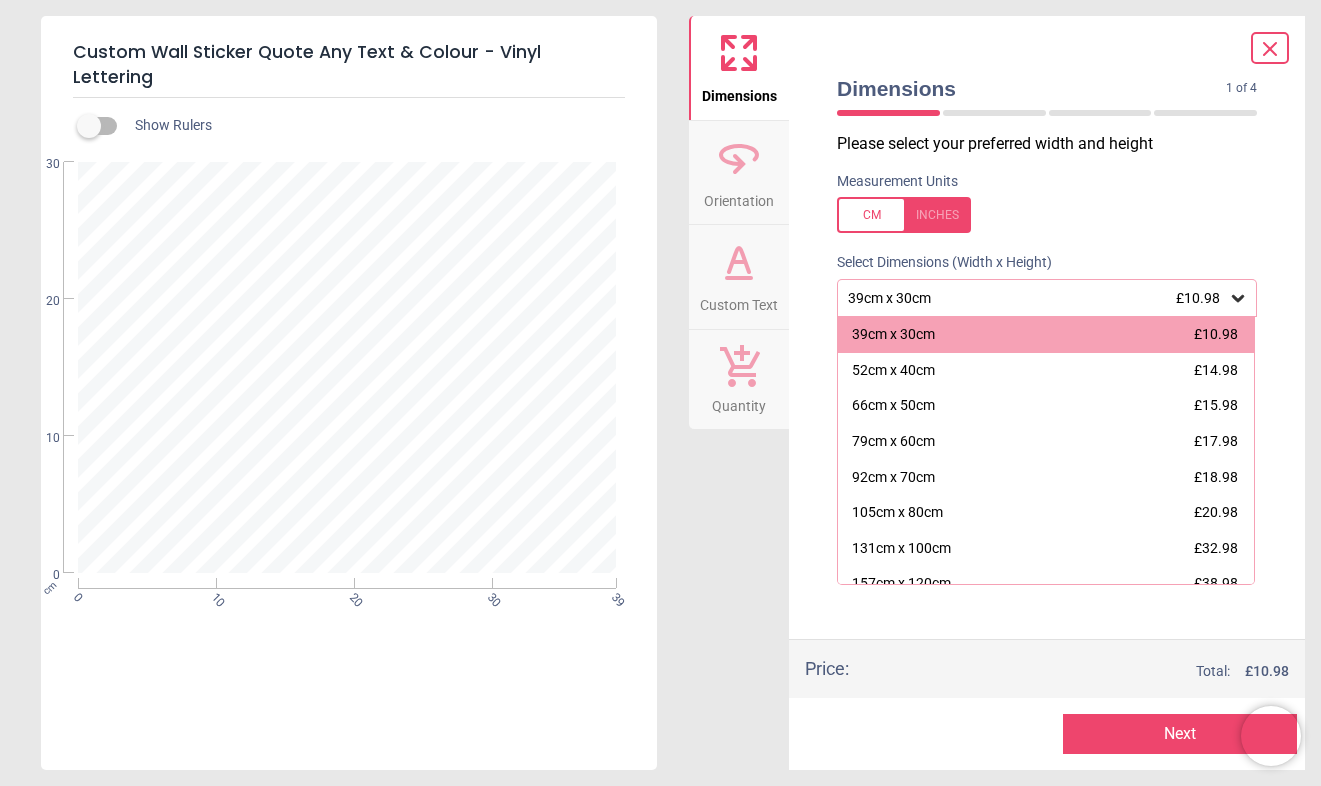 click at bounding box center [1047, 215] 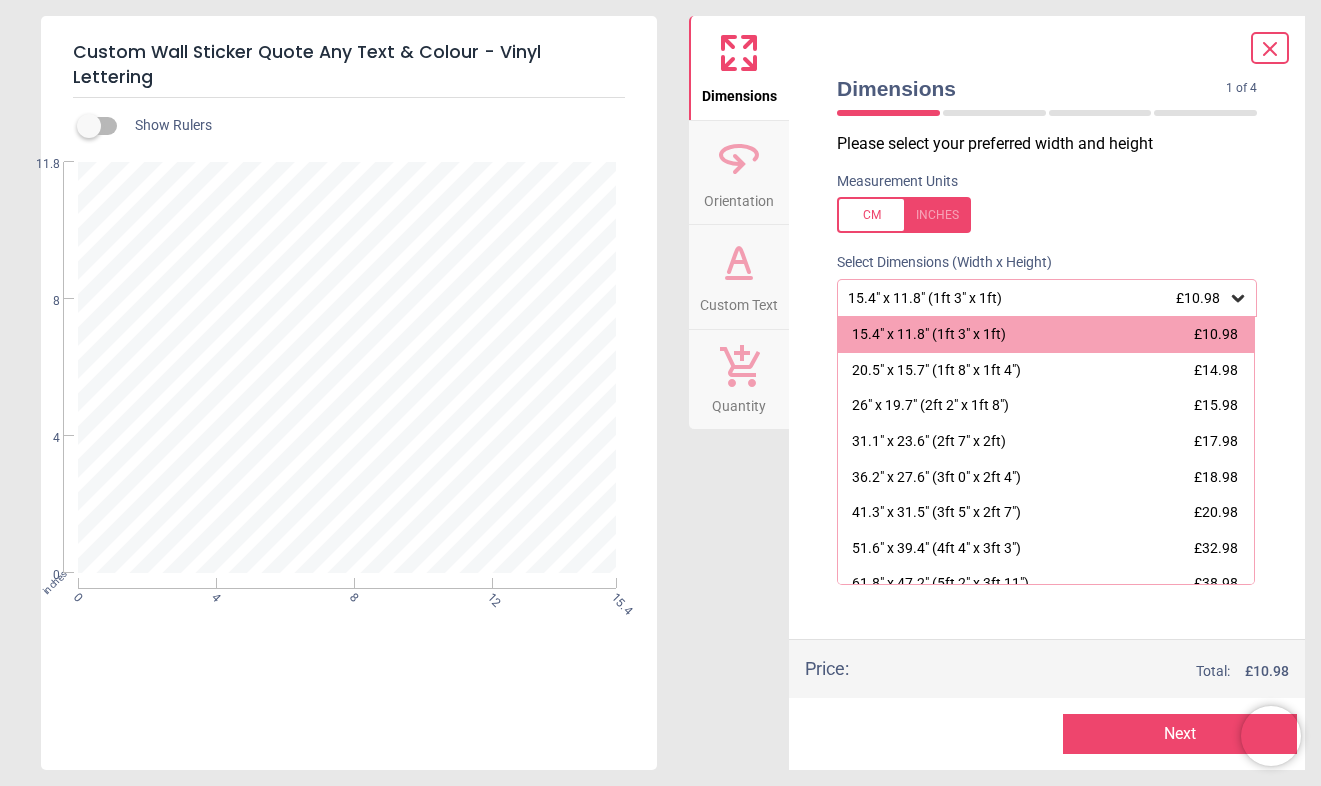 click at bounding box center [904, 215] 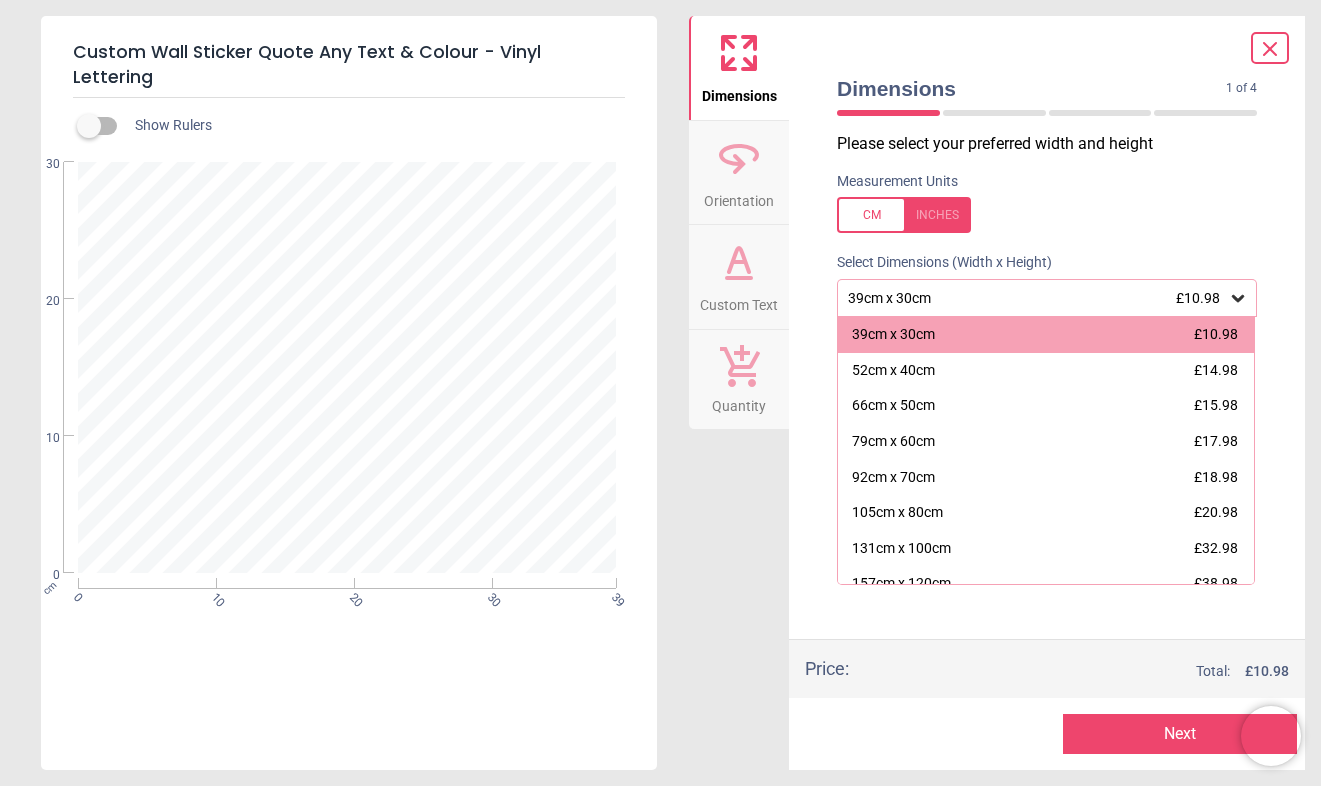 click on "Dimensions 1   of   4 1   of  5 Please select your preferred width and height Measurement Units Select Dimensions (Width x Height) 39cm  x  30cm       £10.98 39cm  x  30cm       £10.98 52cm  x  40cm       £14.98 66cm  x  50cm       £15.98 79cm  x  60cm       £17.98 92cm  x  70cm       £18.98 105cm  x  80cm       £20.98 131cm  x  100cm       £32.98 157cm  x  120cm       £38.98 Use your own dimensions Use custom dimensions Price :  Total: £ 10.98   Preview Next Next" at bounding box center (1047, 393) 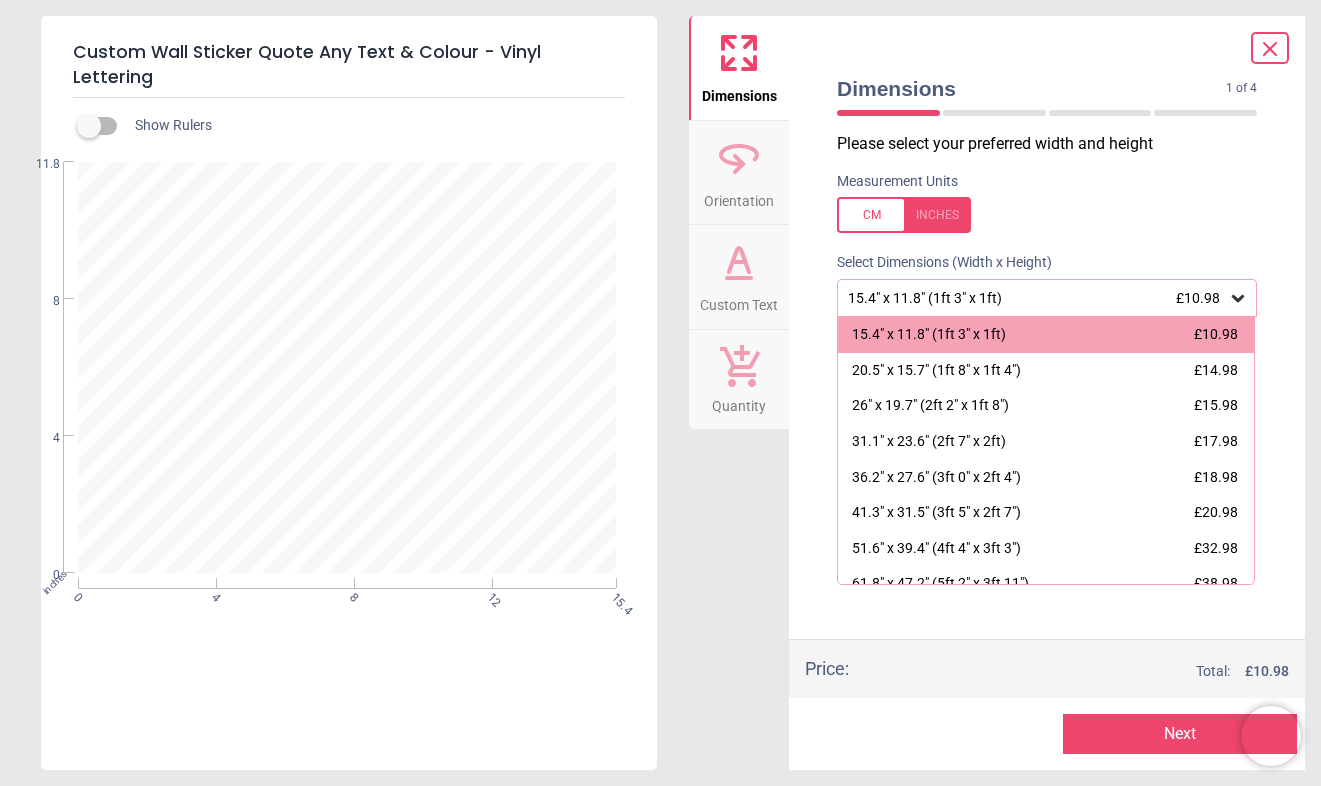 click at bounding box center [904, 215] 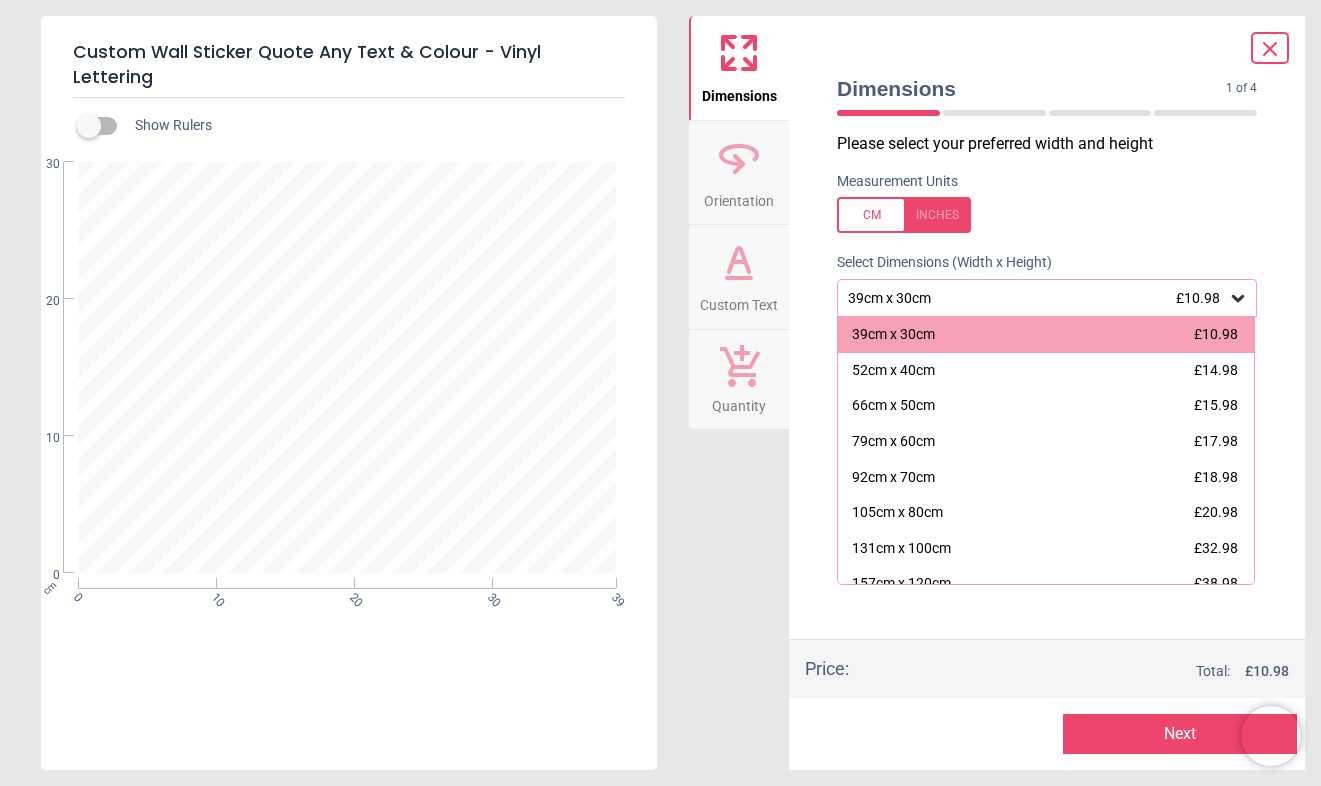 click on "39cm  x  30cm       £10.98" at bounding box center [1037, 298] 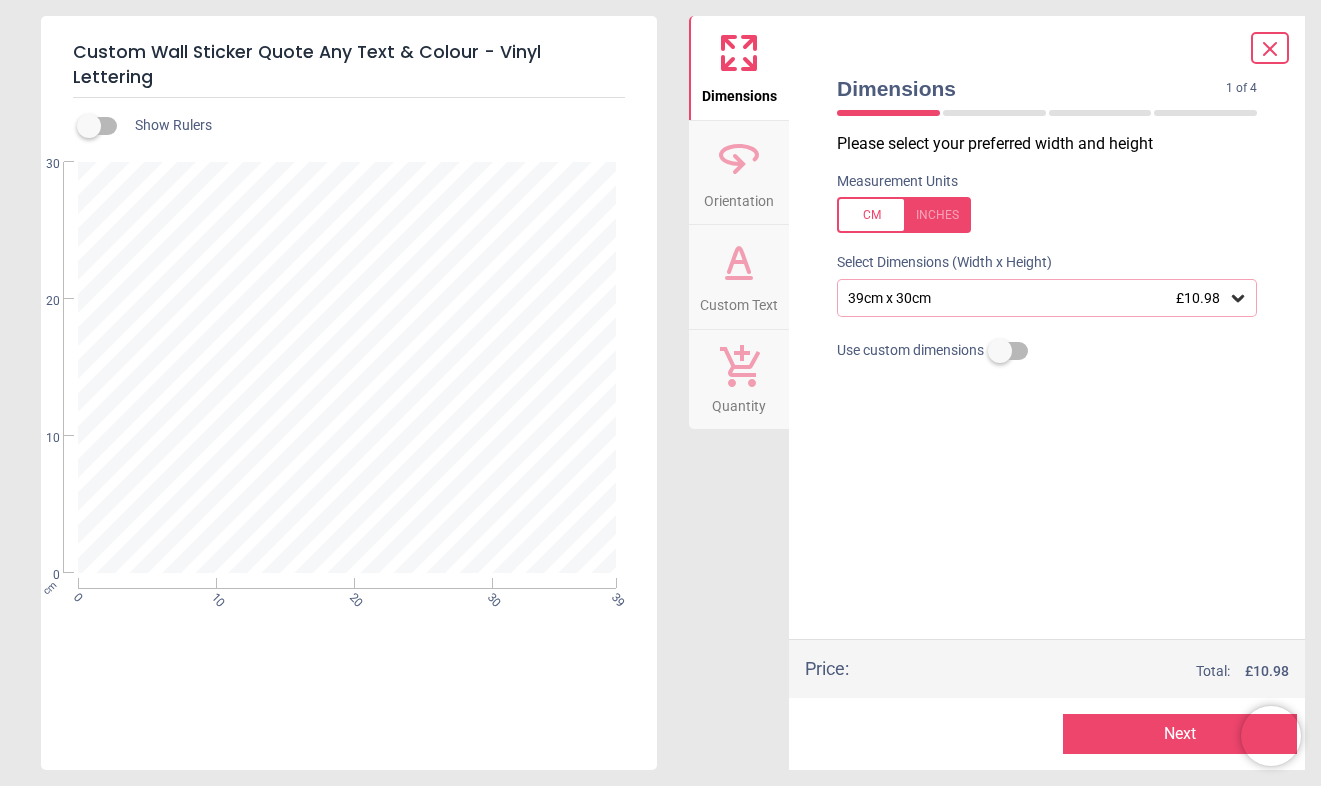 click at bounding box center (1000, 351) 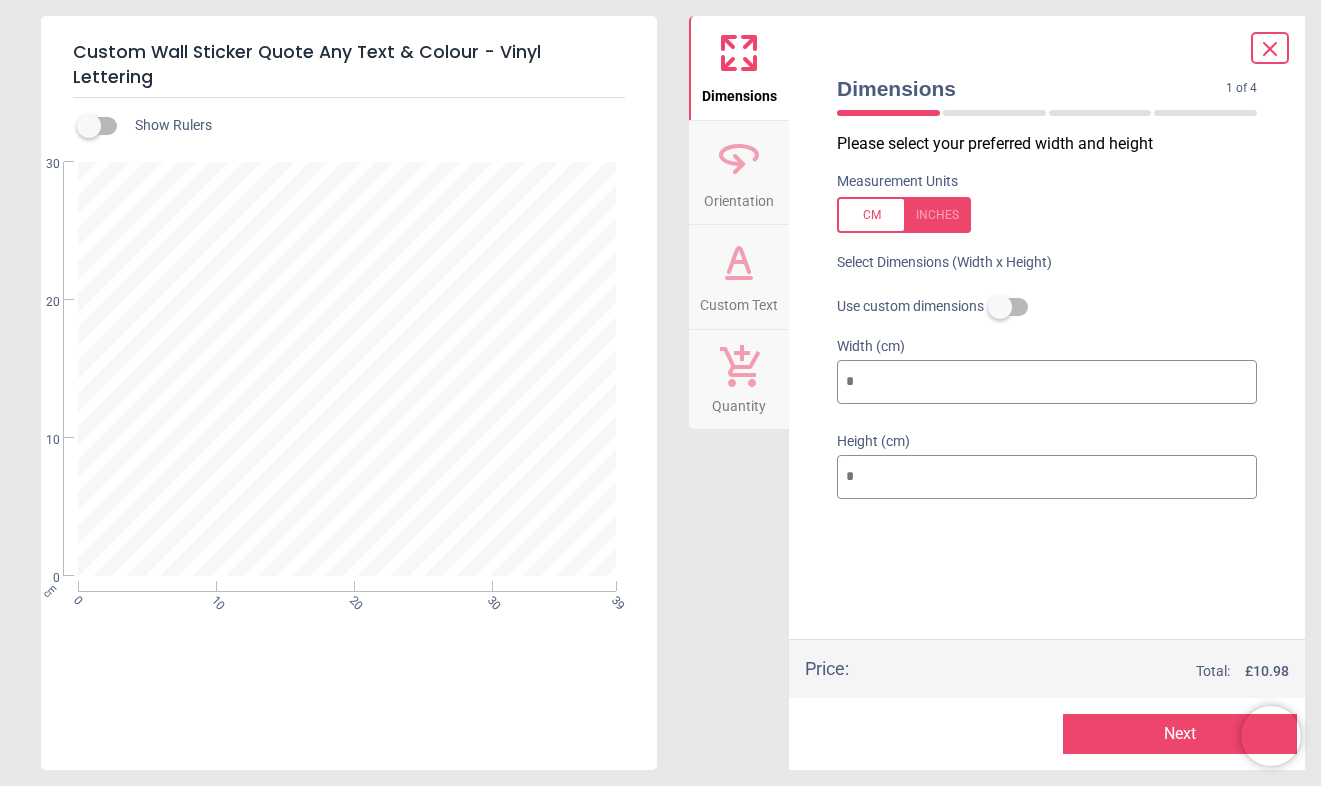 drag, startPoint x: 872, startPoint y: 379, endPoint x: 839, endPoint y: 378, distance: 33.01515 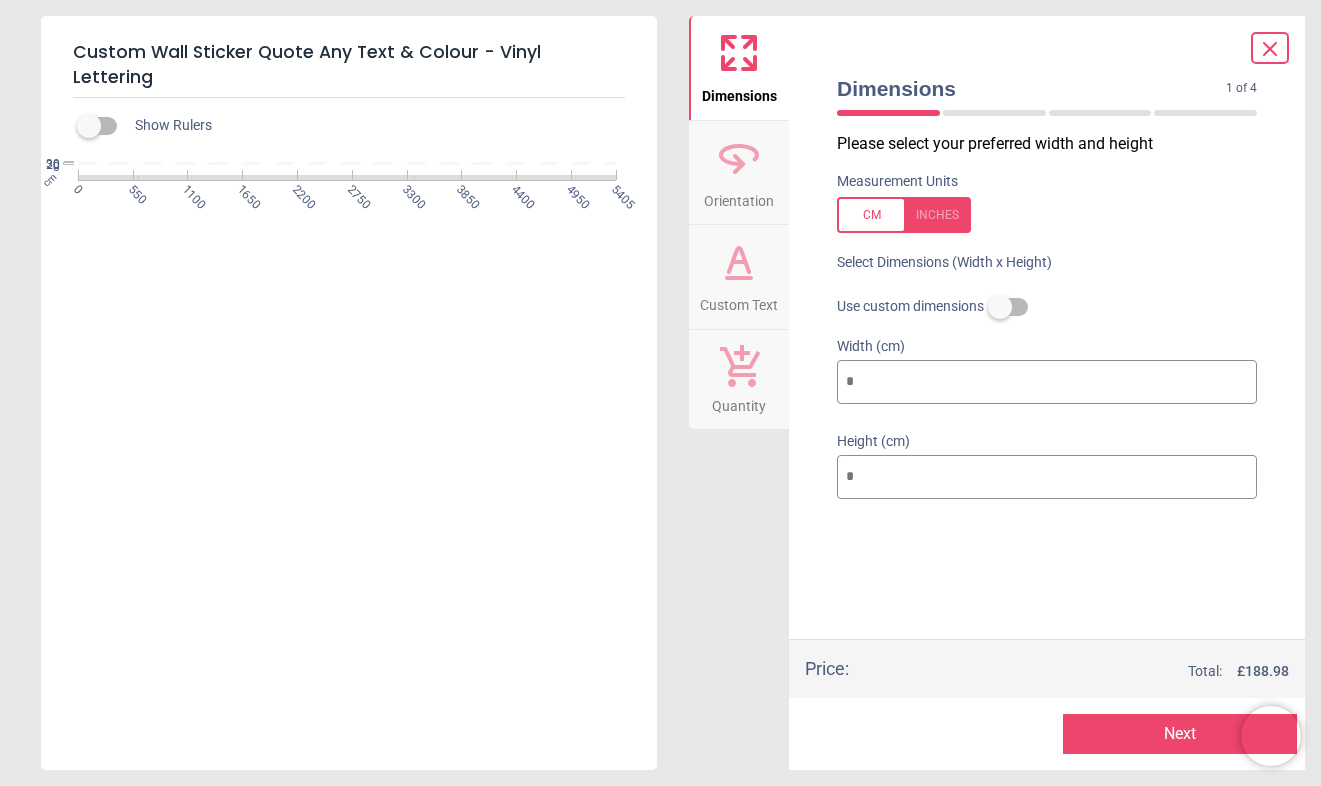 click on "****" at bounding box center (1047, 382) 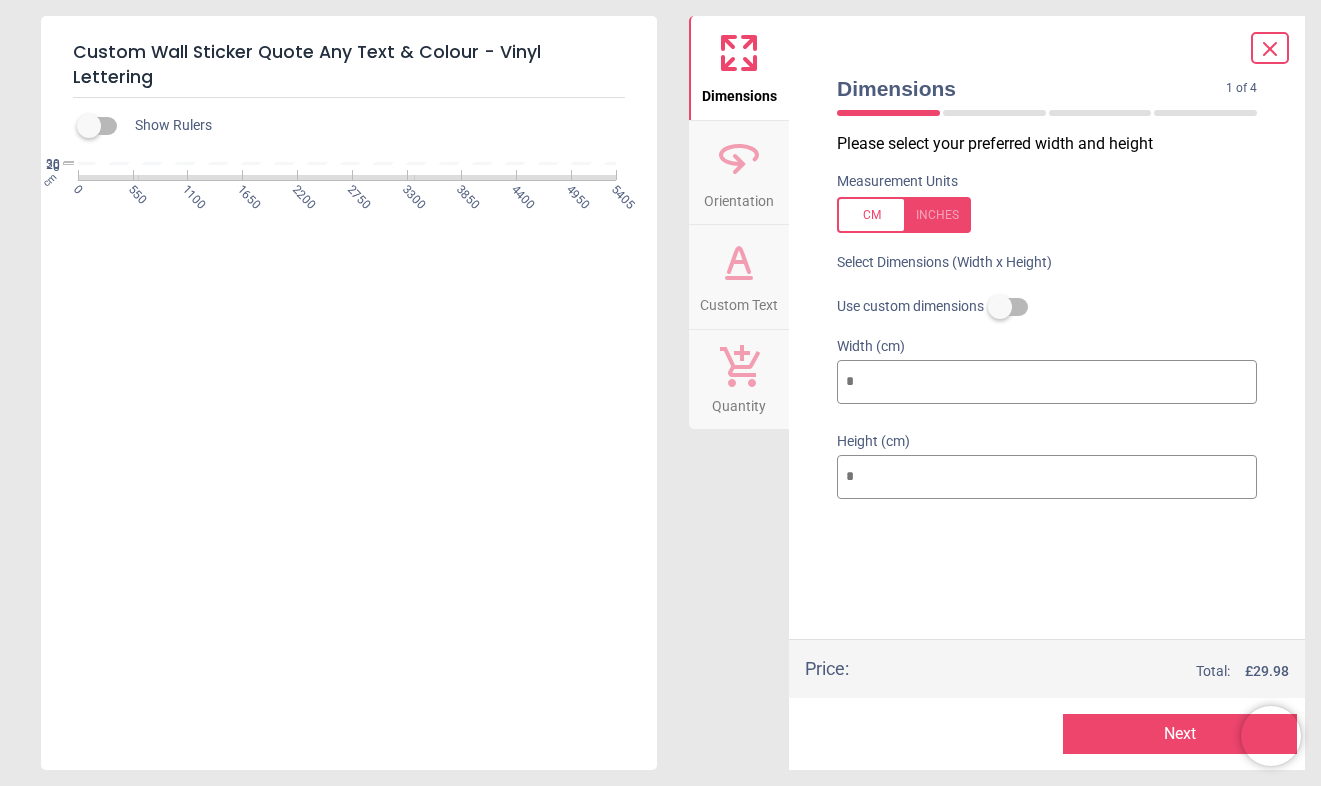 click on "****" at bounding box center (1047, 382) 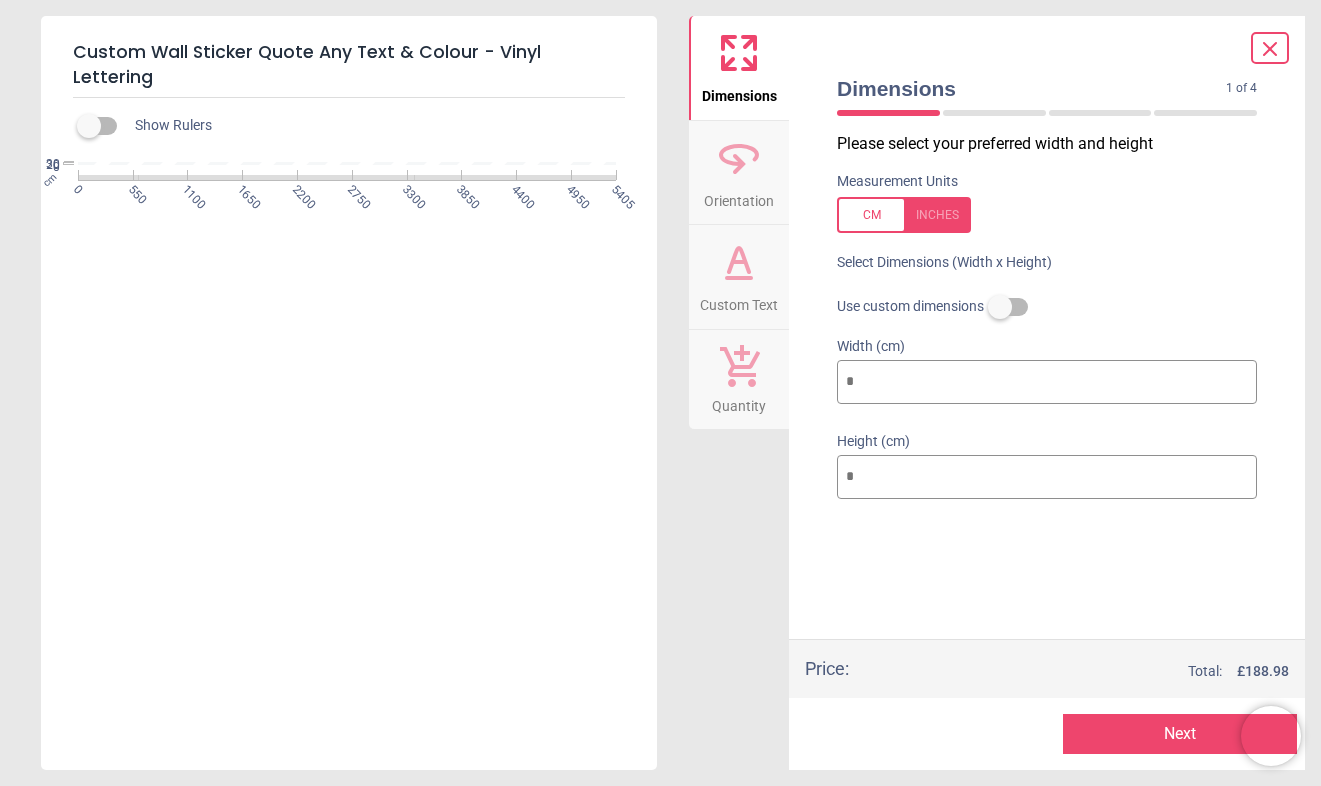drag, startPoint x: 866, startPoint y: 379, endPoint x: 881, endPoint y: 377, distance: 15.132746 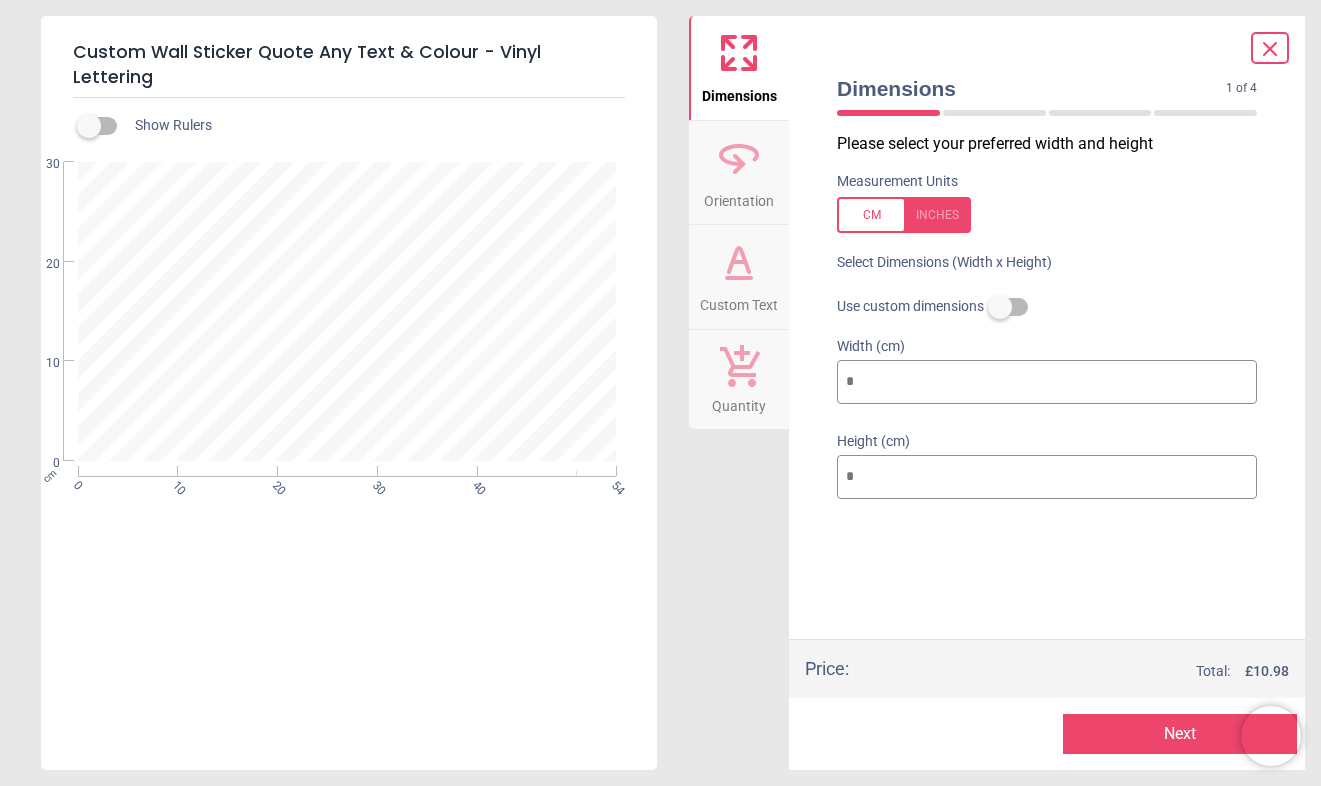 type on "**" 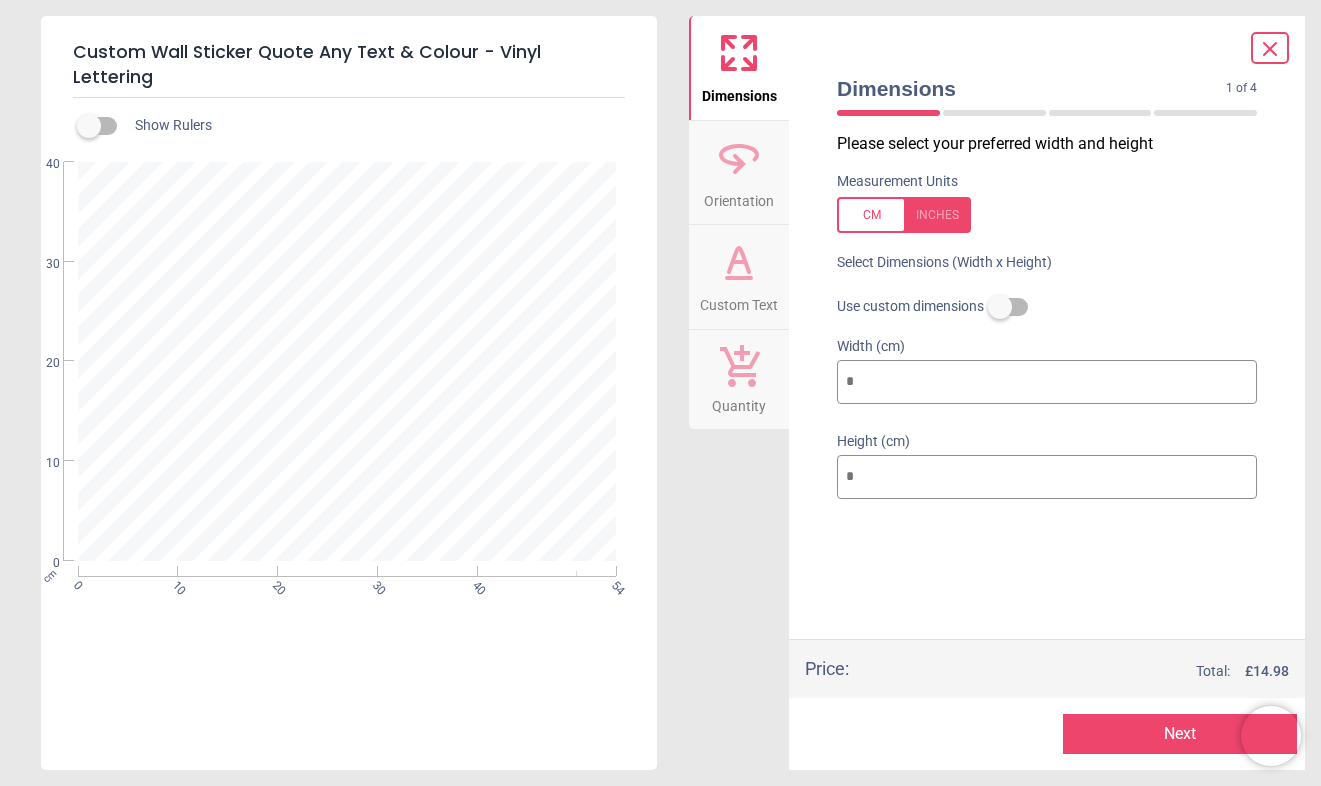 type on "**" 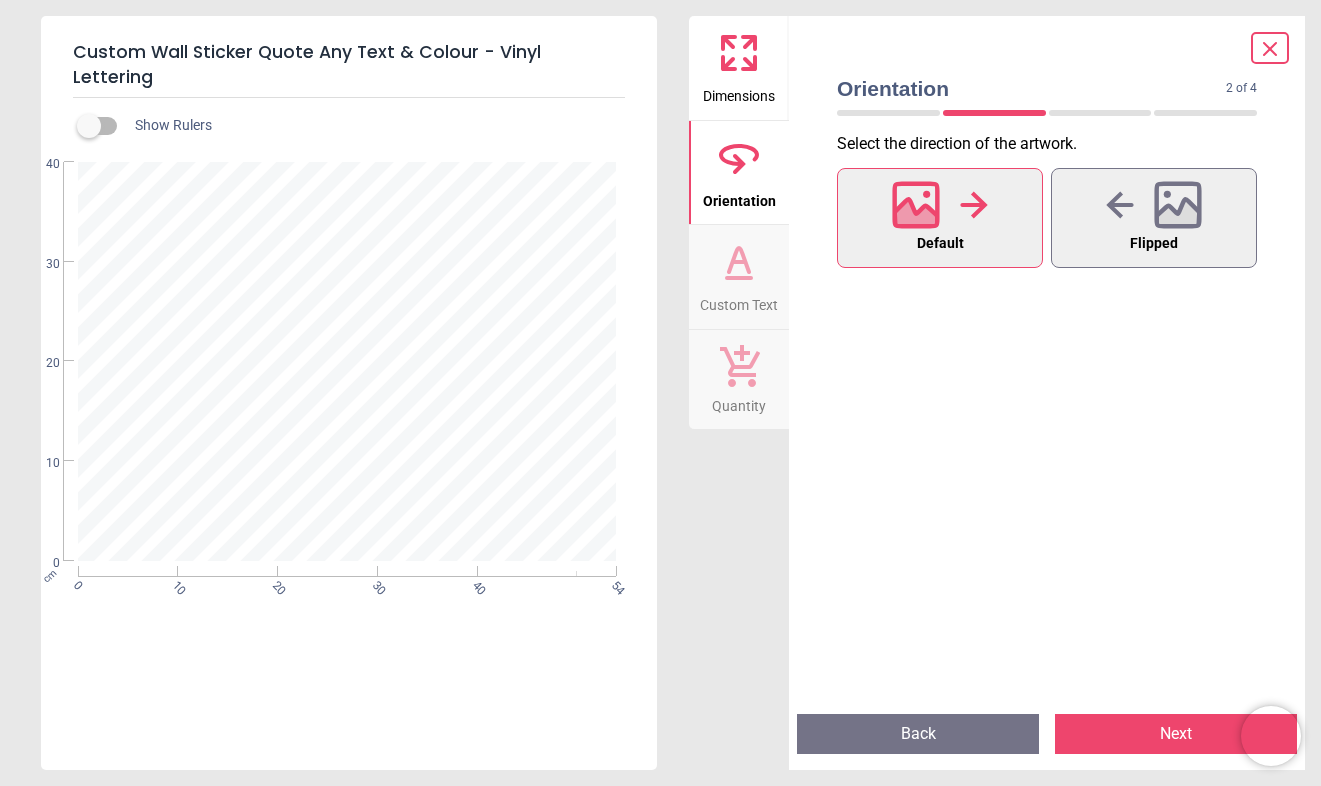 click on "Next" at bounding box center [1176, 734] 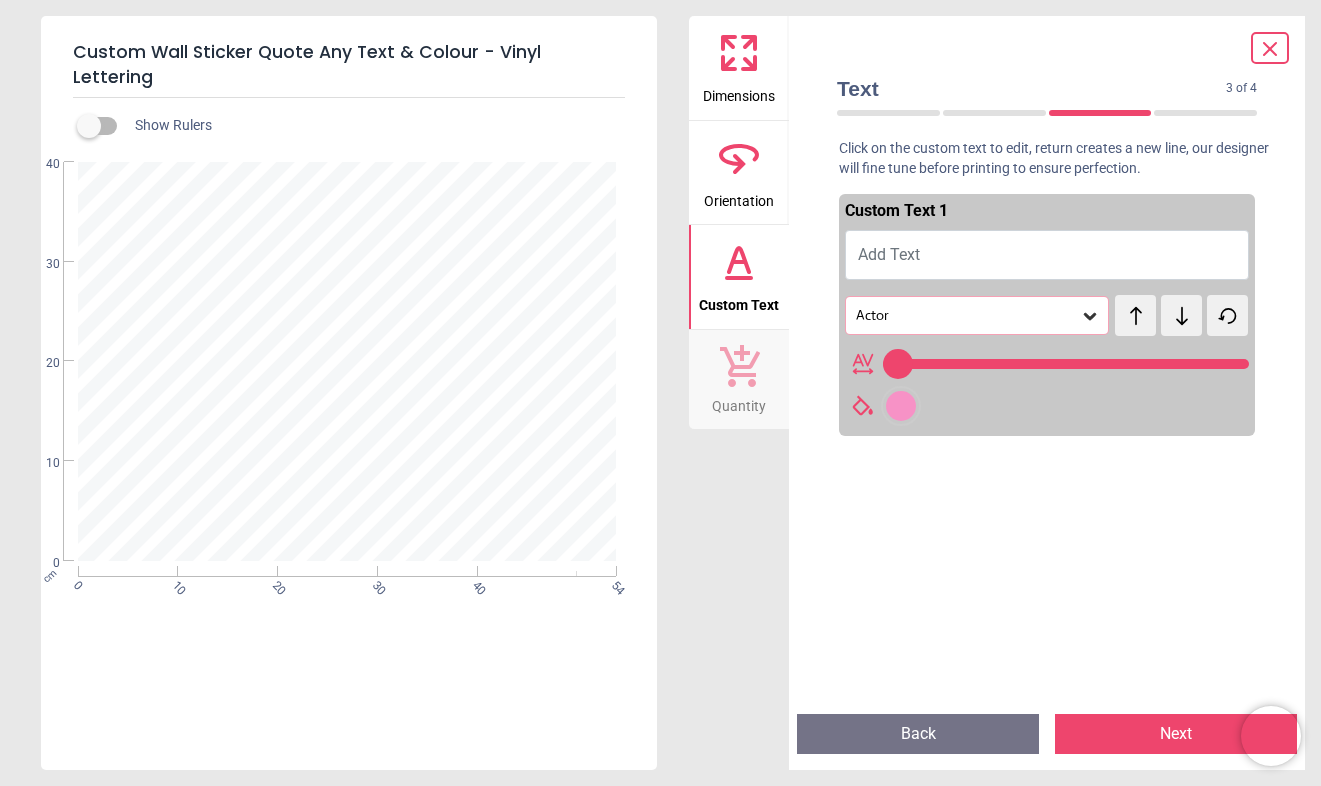 type on "**" 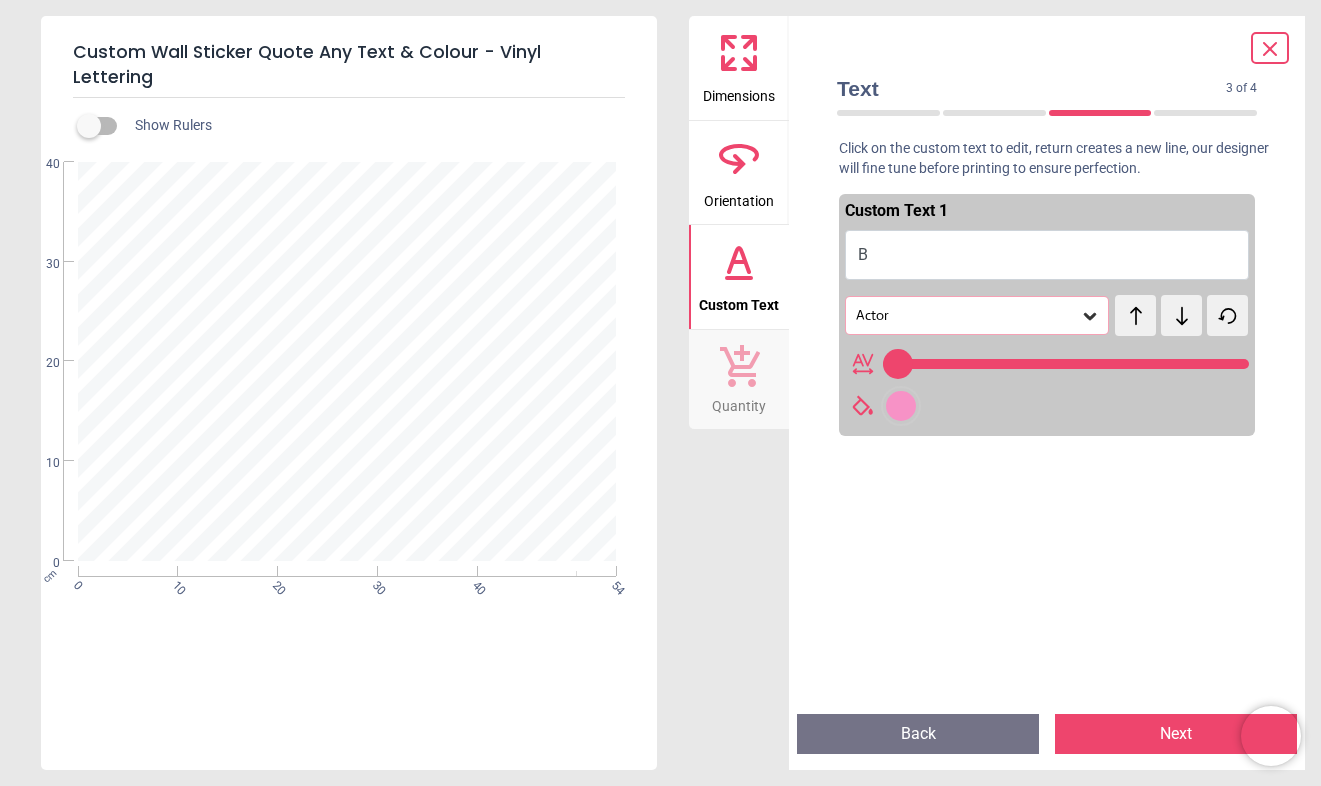 type on "**" 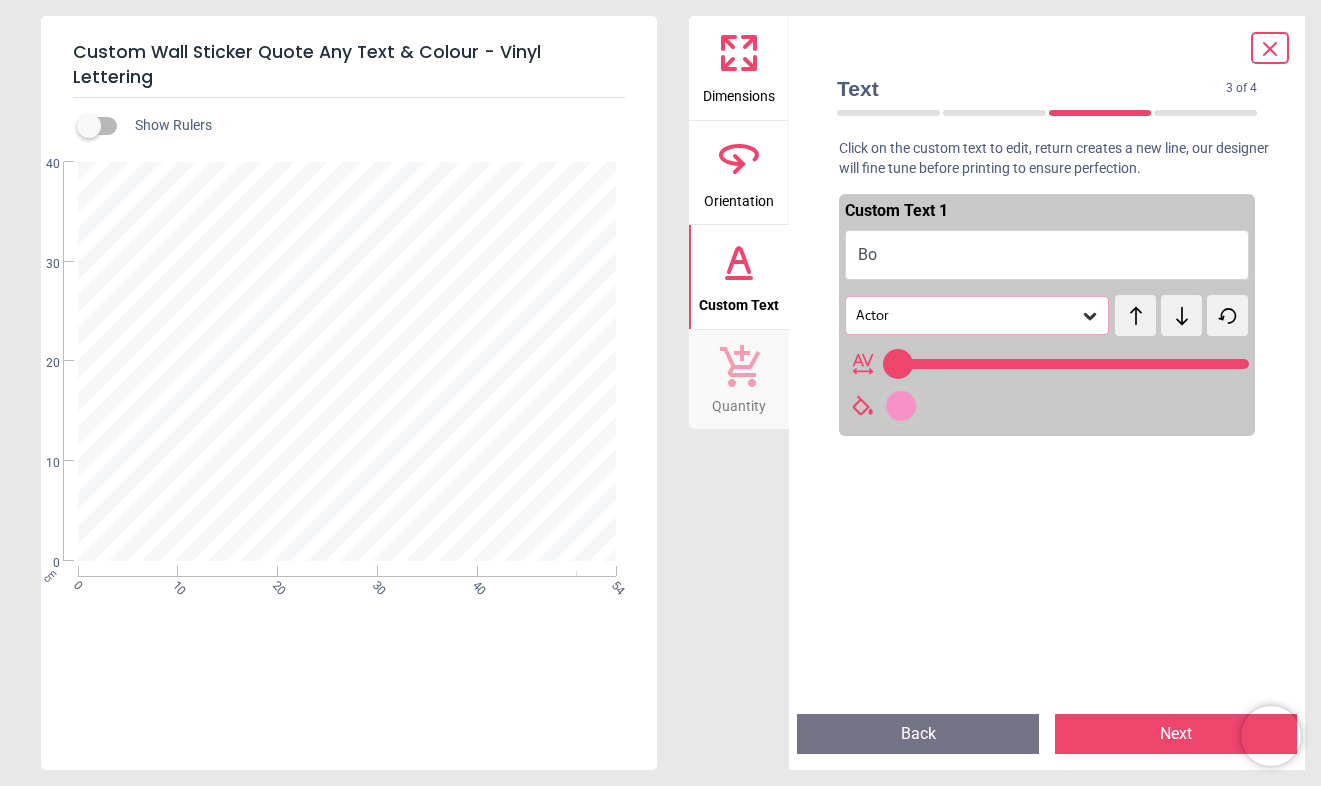 type on "***" 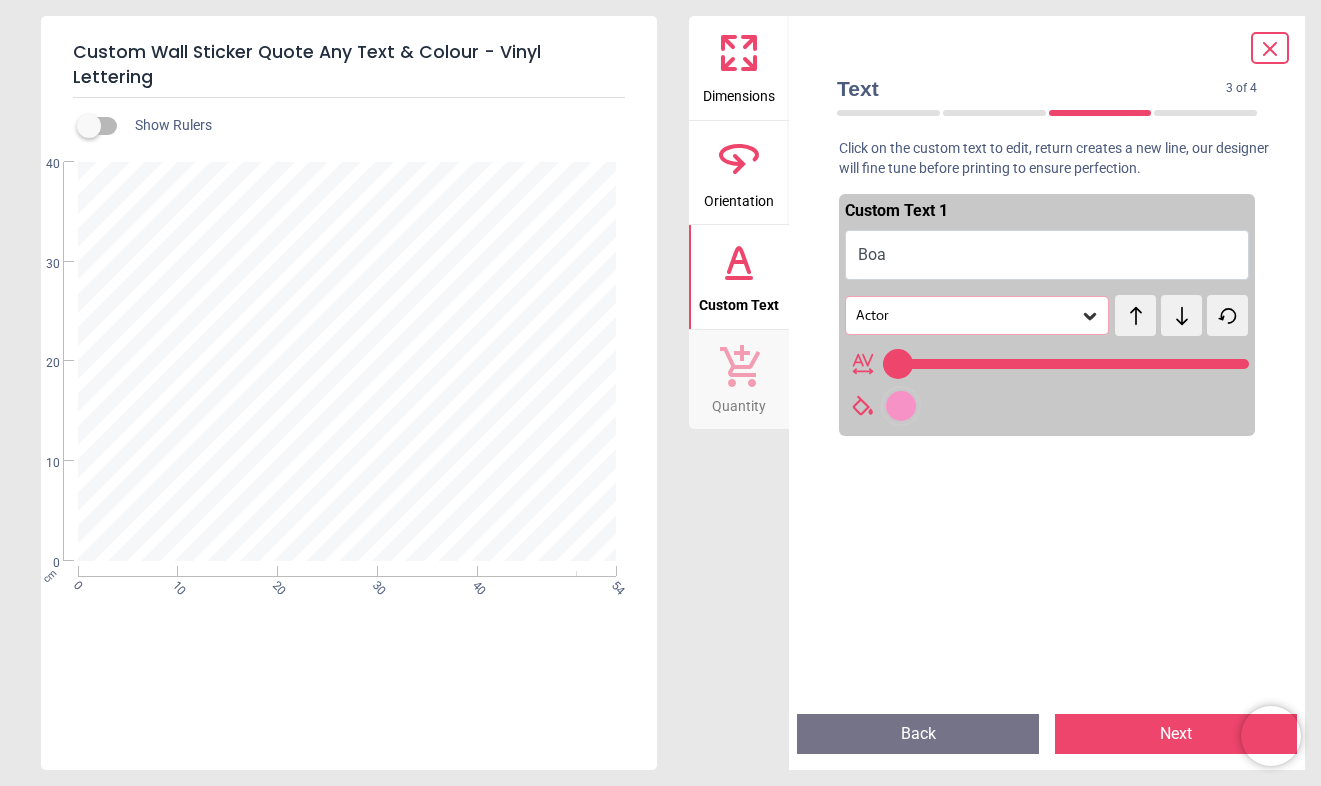 type on "****" 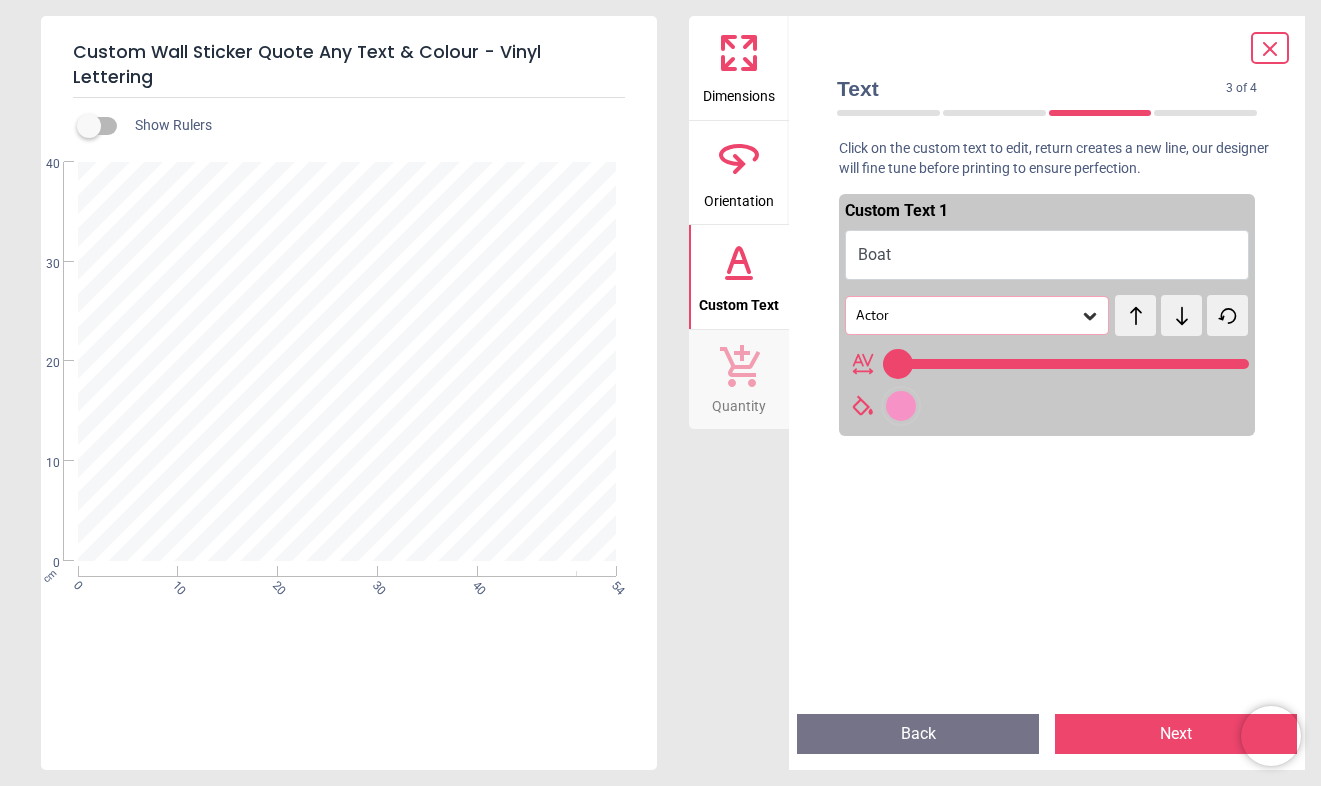 type on "*****" 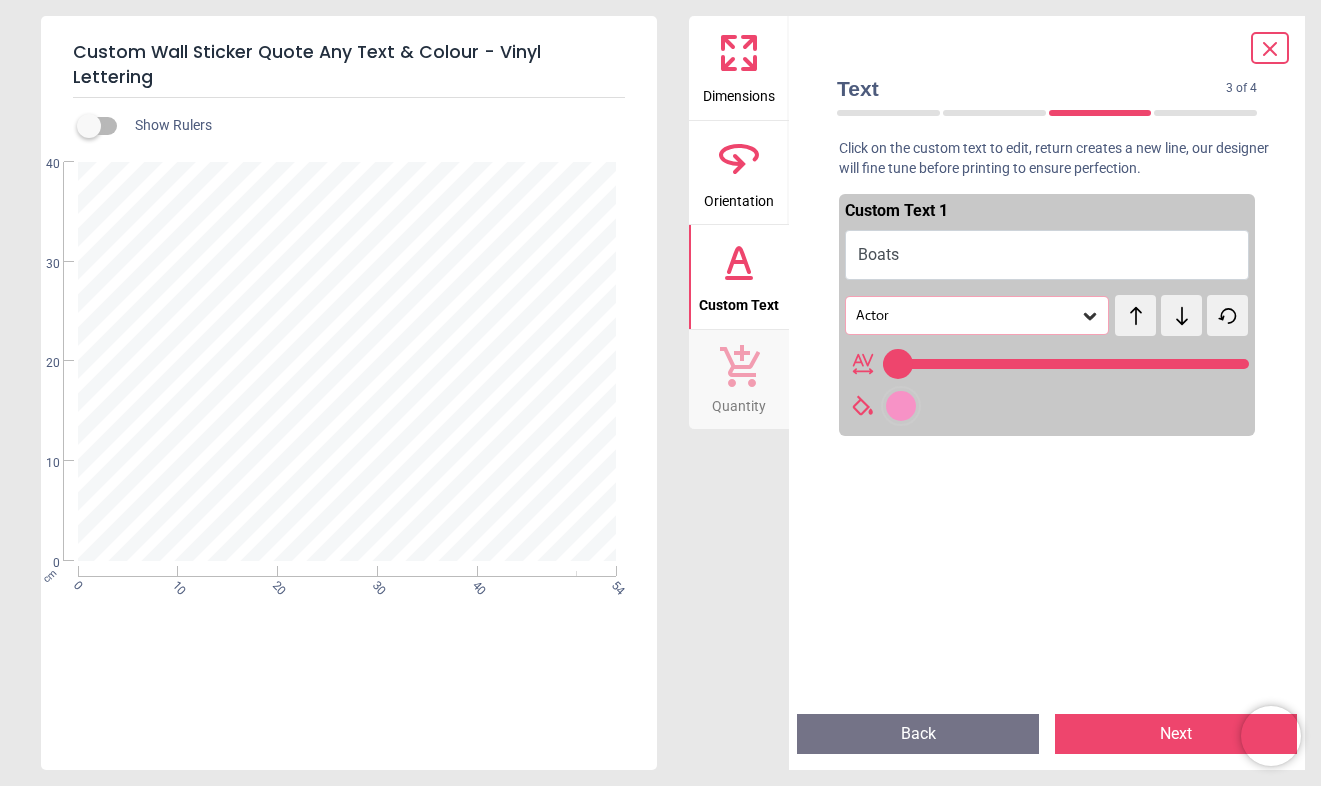 type on "*****" 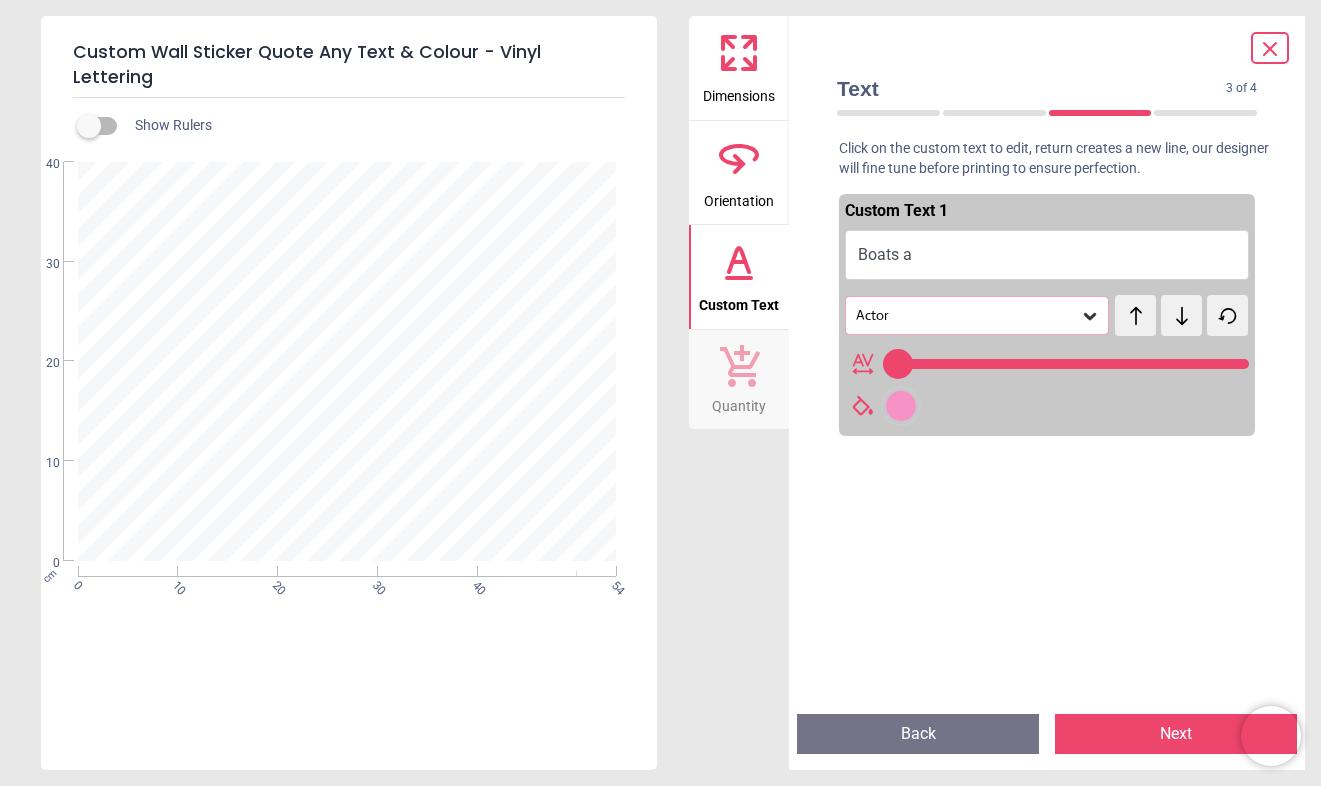 type on "***" 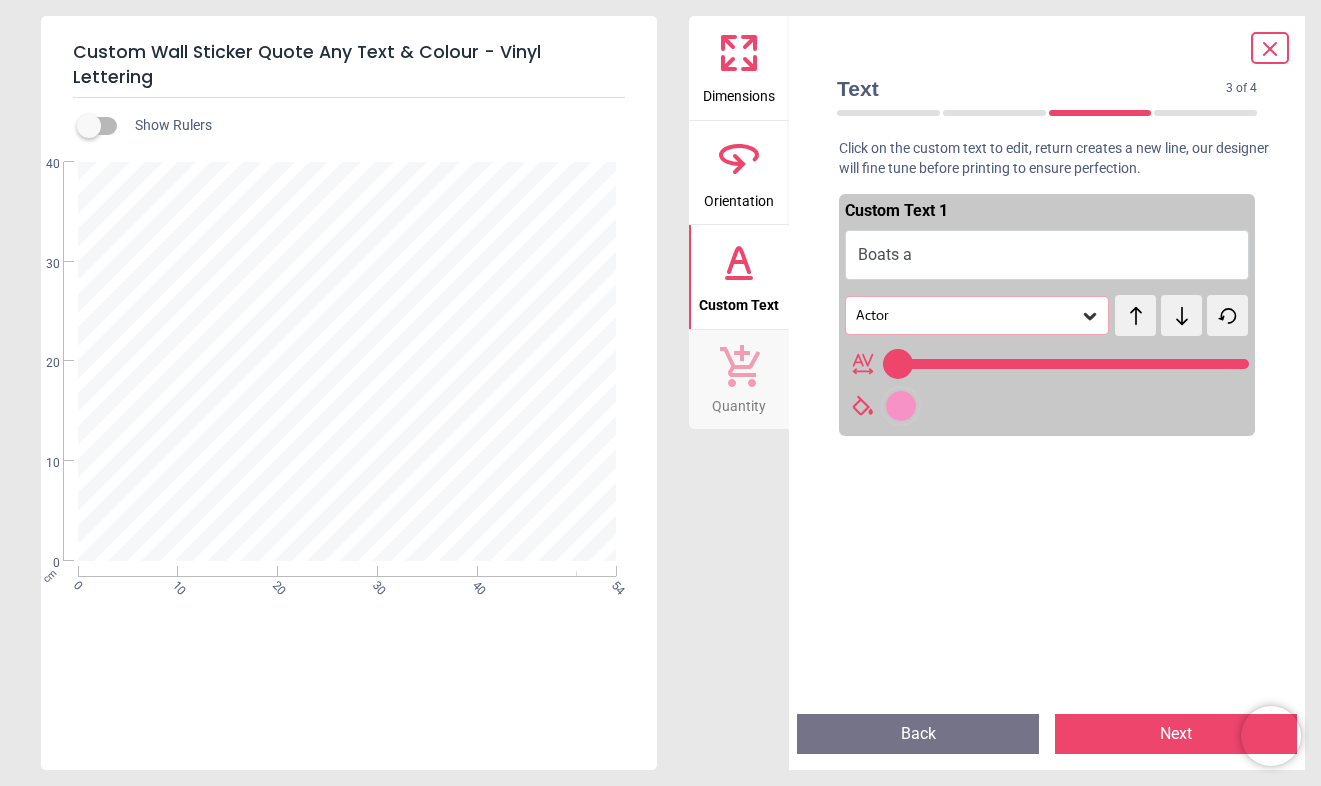type on "********" 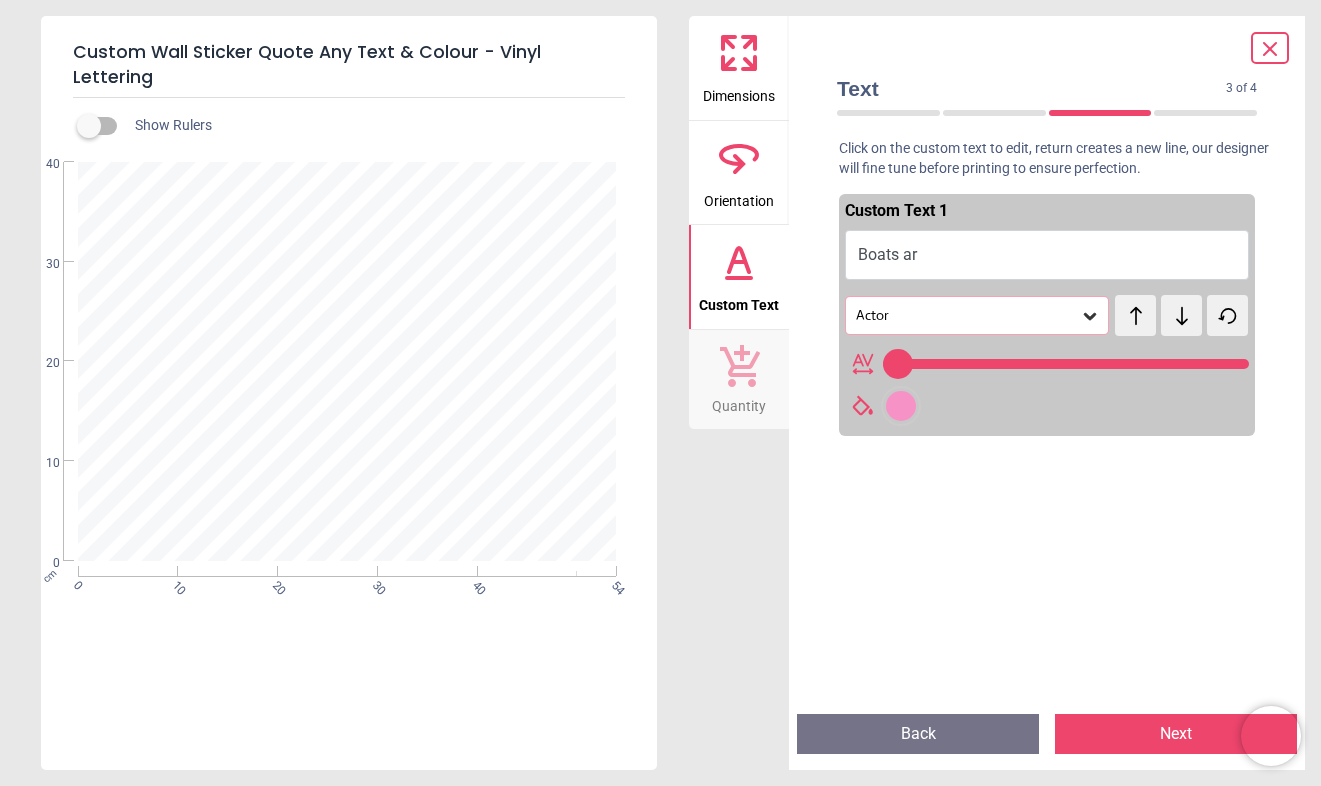 type on "*********" 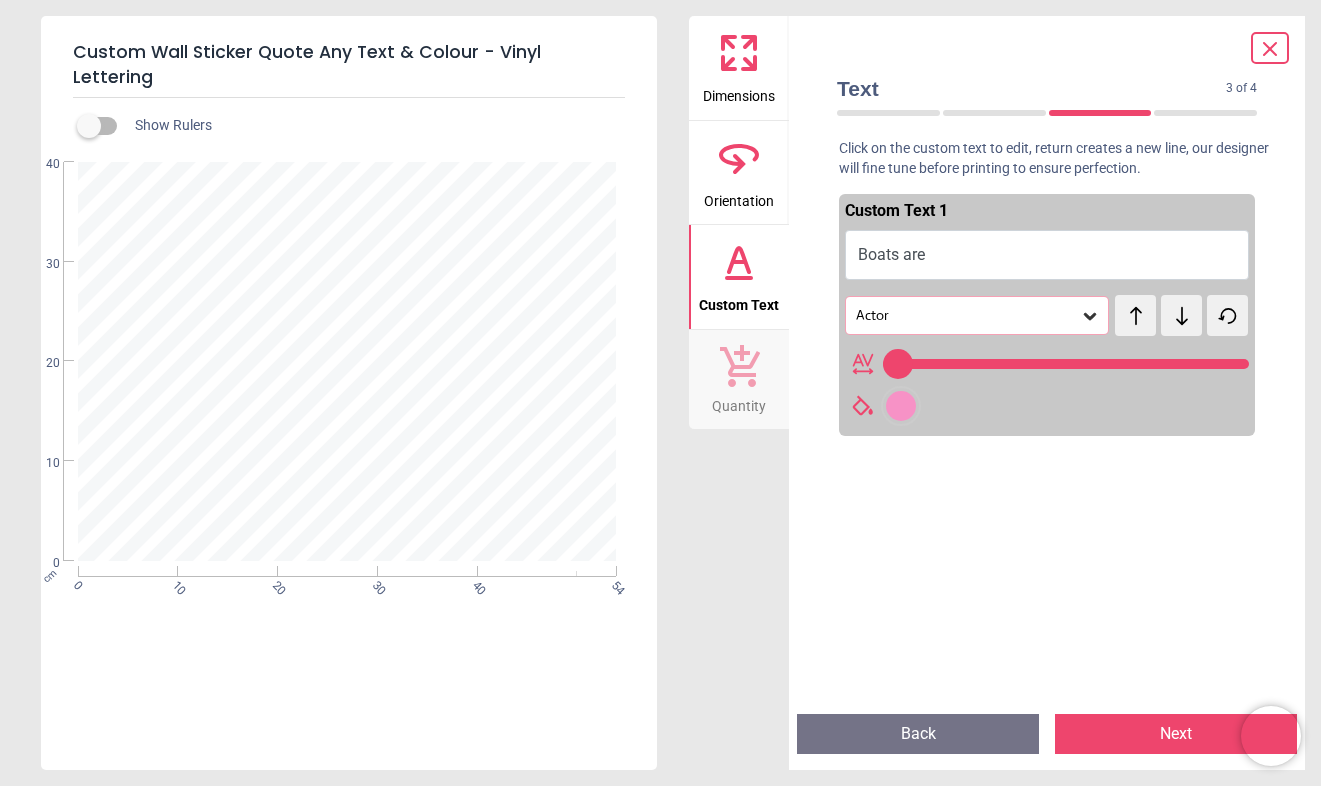 scroll, scrollTop: 0, scrollLeft: 0, axis: both 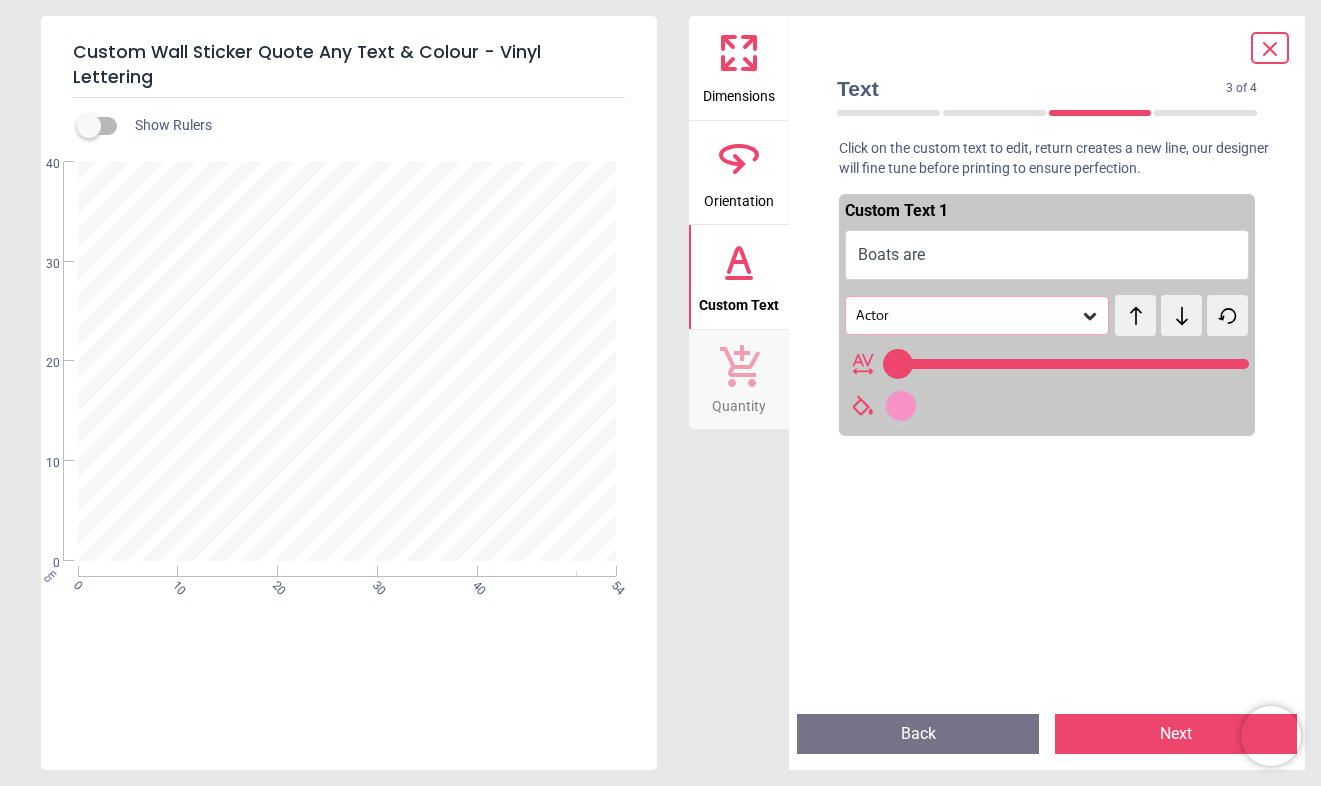 type on "**********" 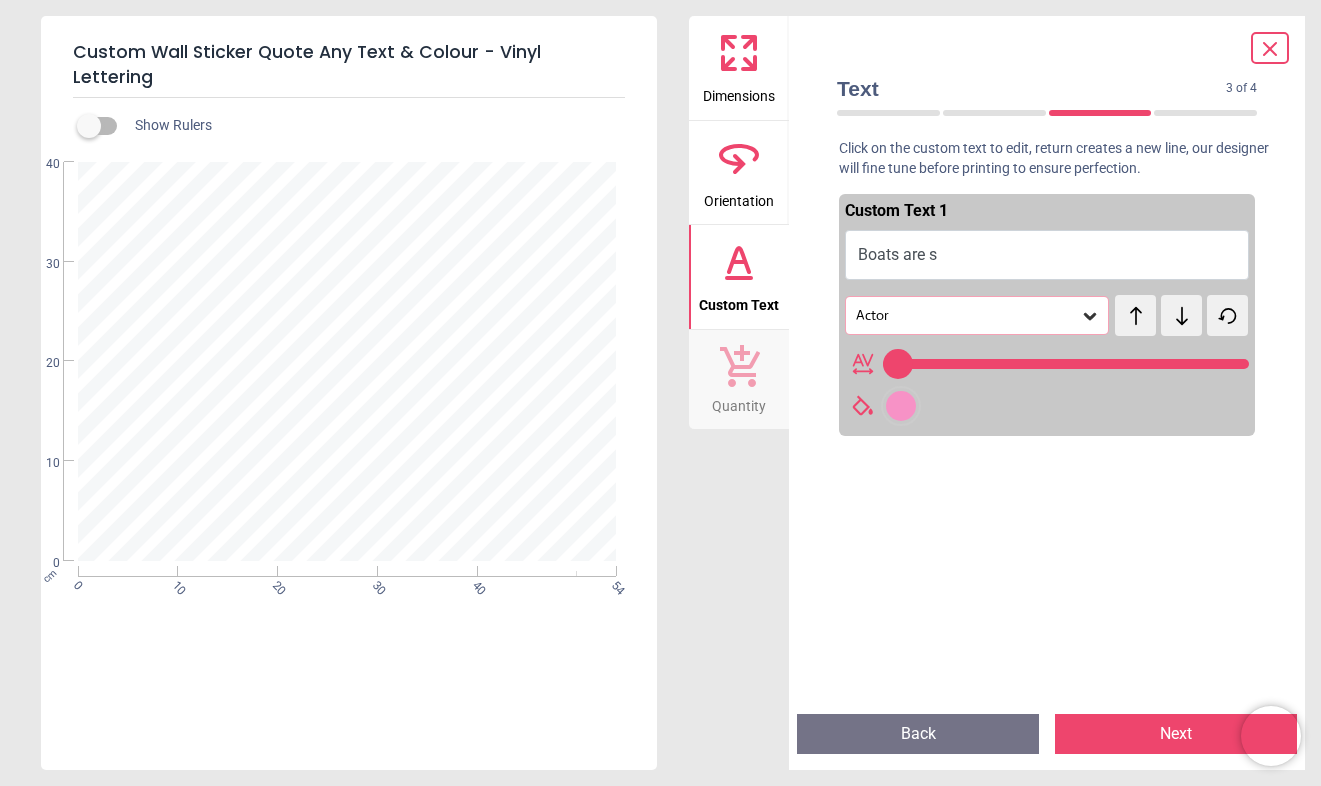 type on "**********" 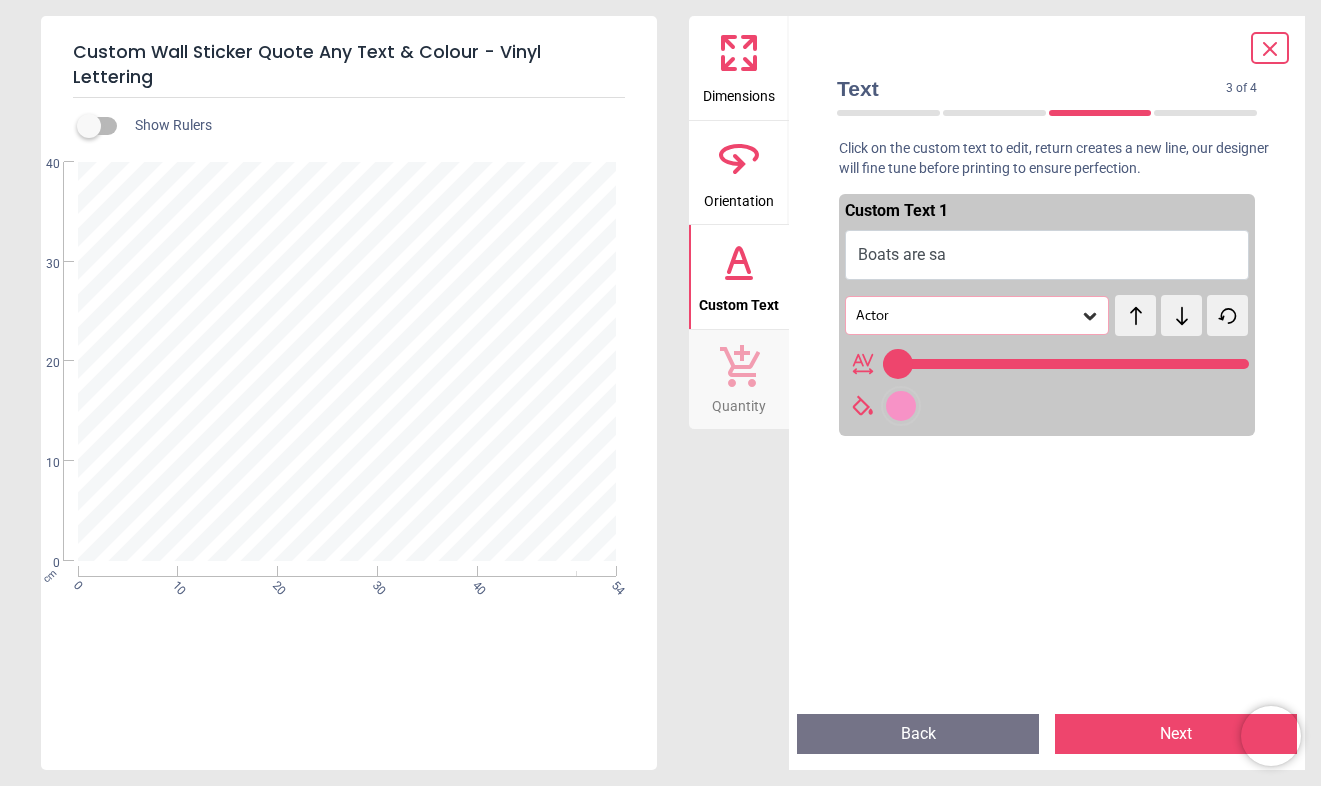 type on "**********" 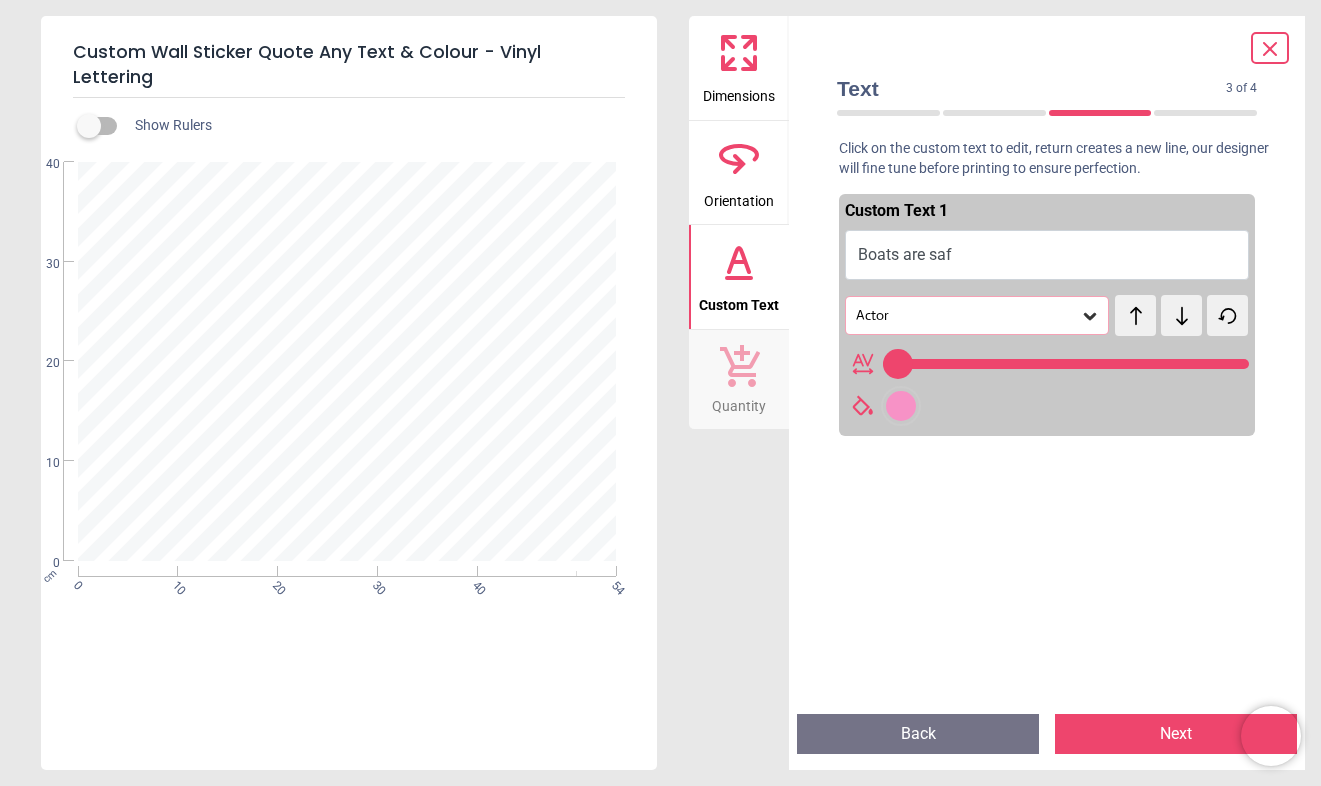 type on "**********" 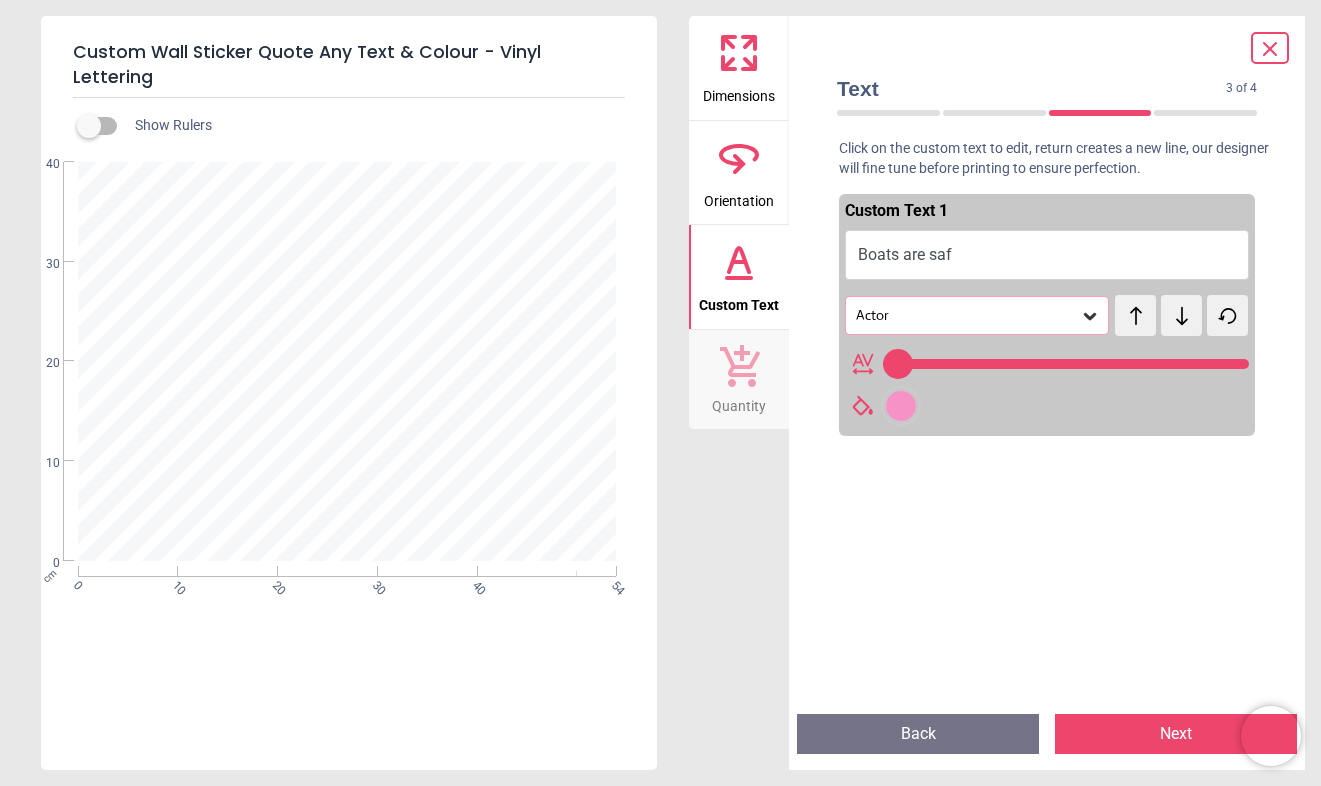 scroll, scrollTop: 0, scrollLeft: 0, axis: both 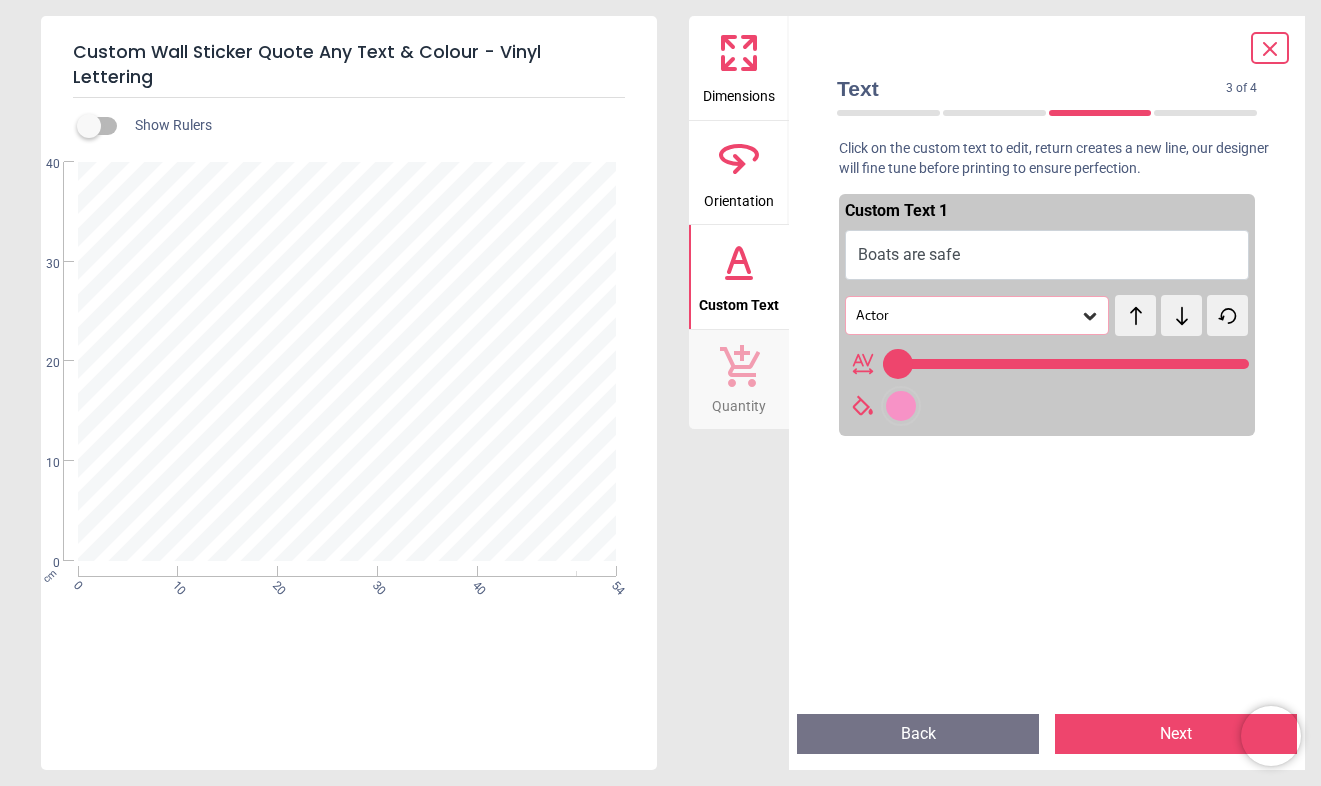 click on "Boats are safe" at bounding box center (1047, 255) 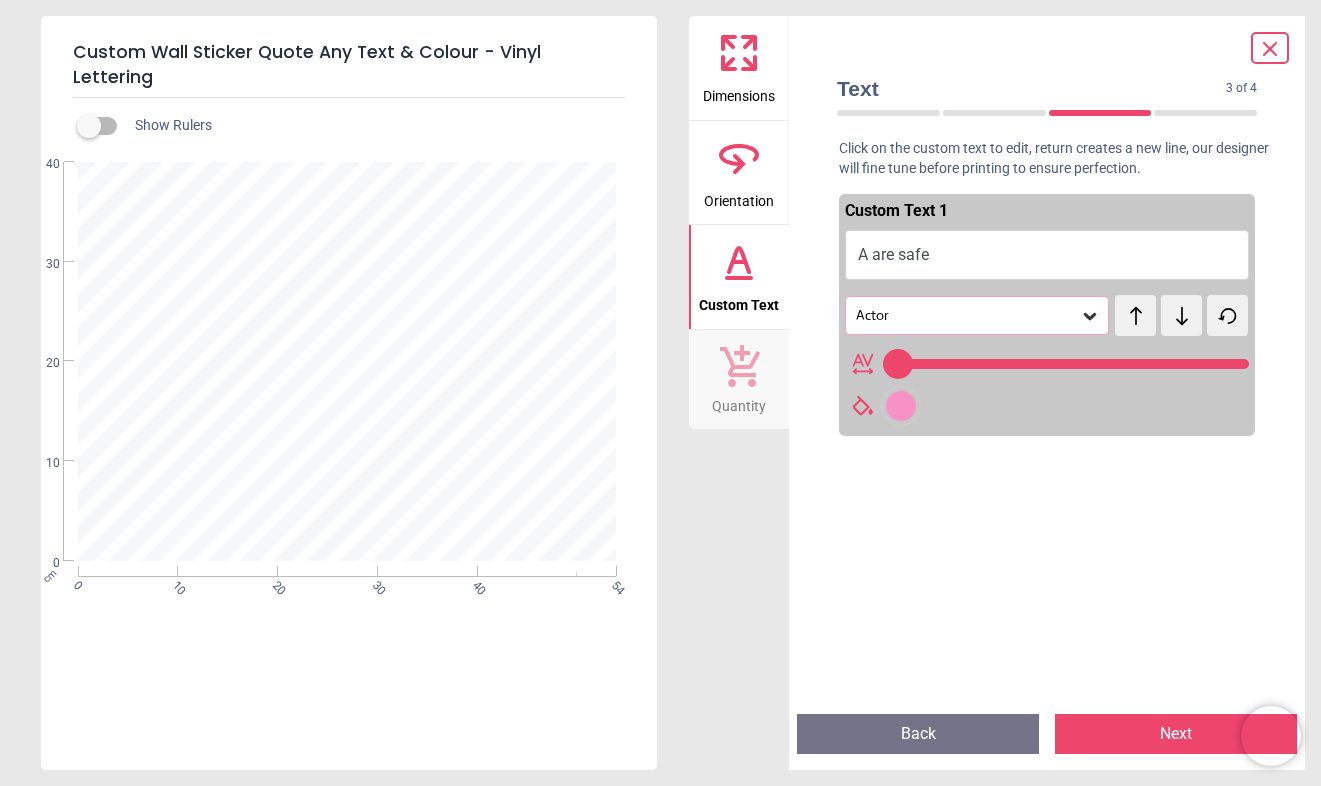 type on "**********" 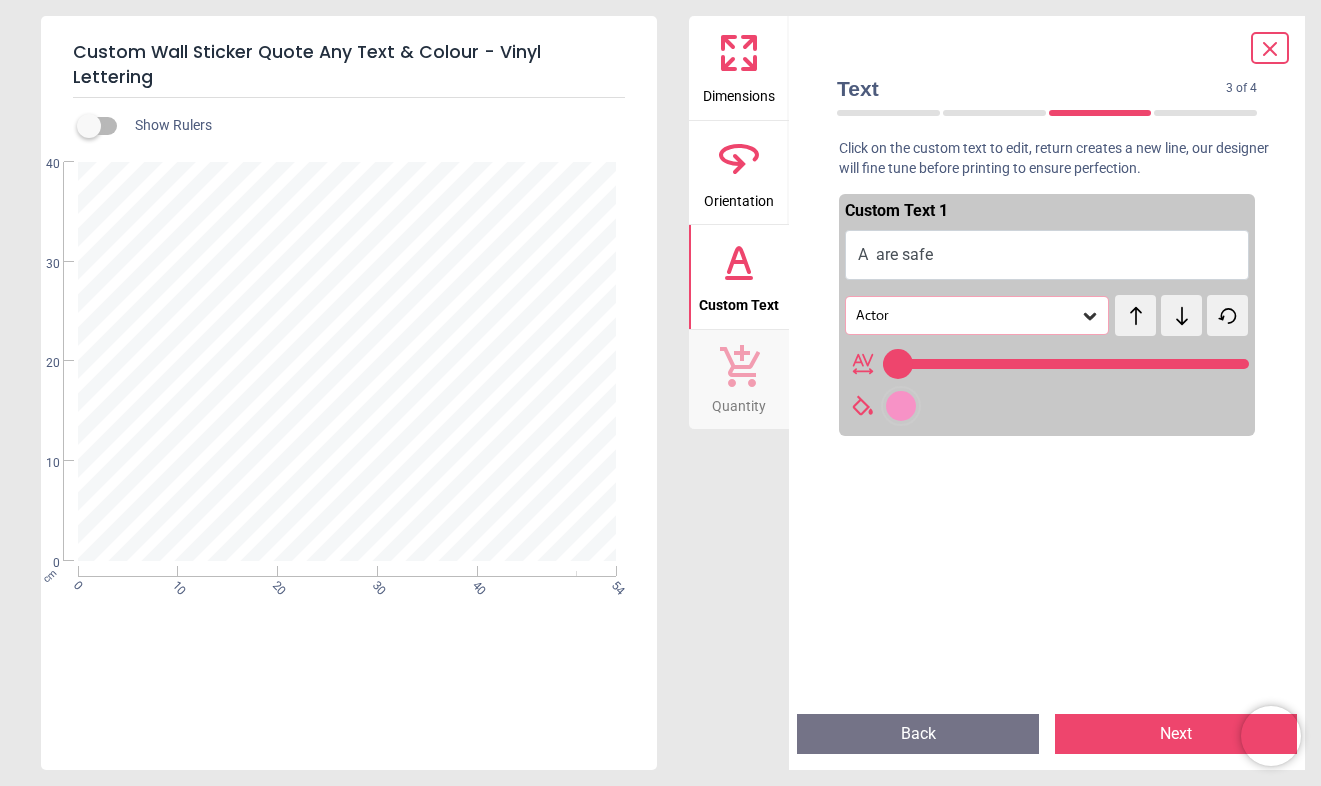 type on "**********" 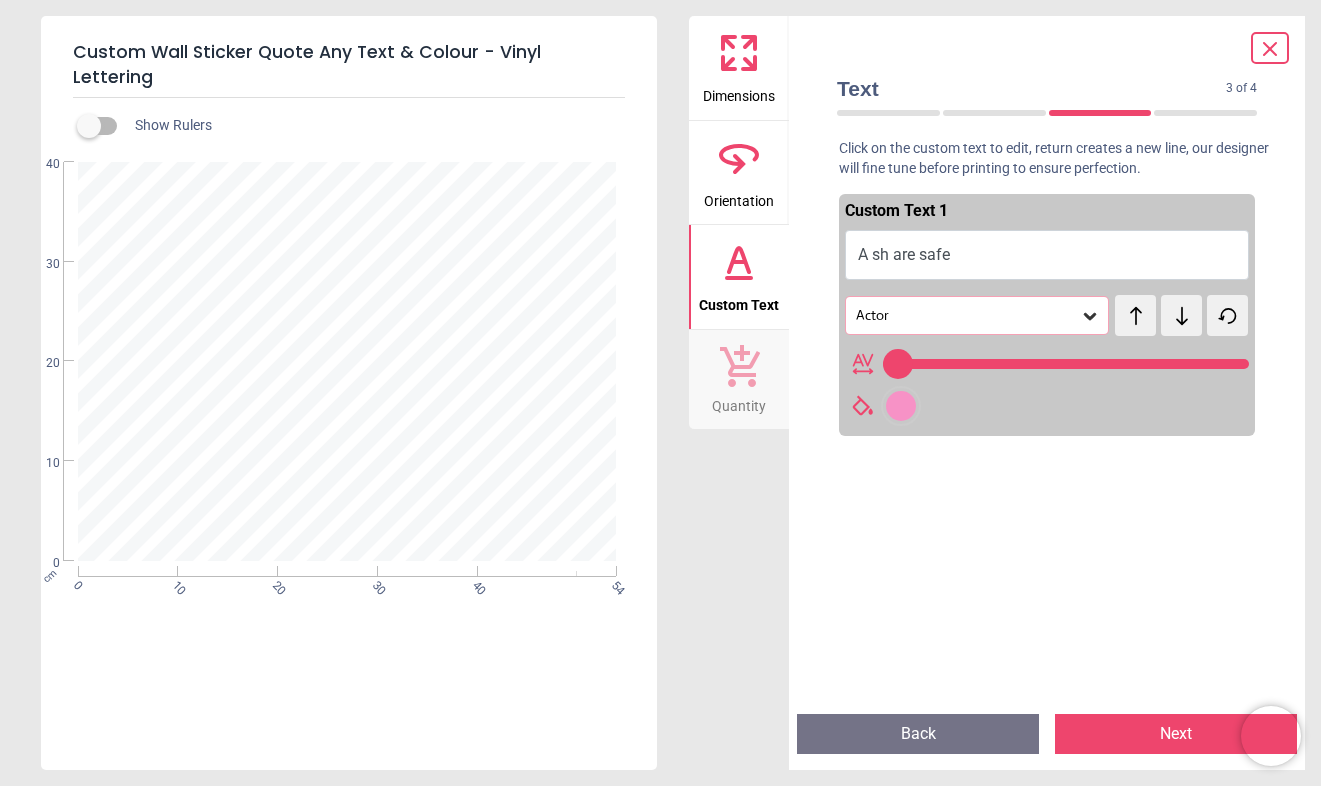 type on "**********" 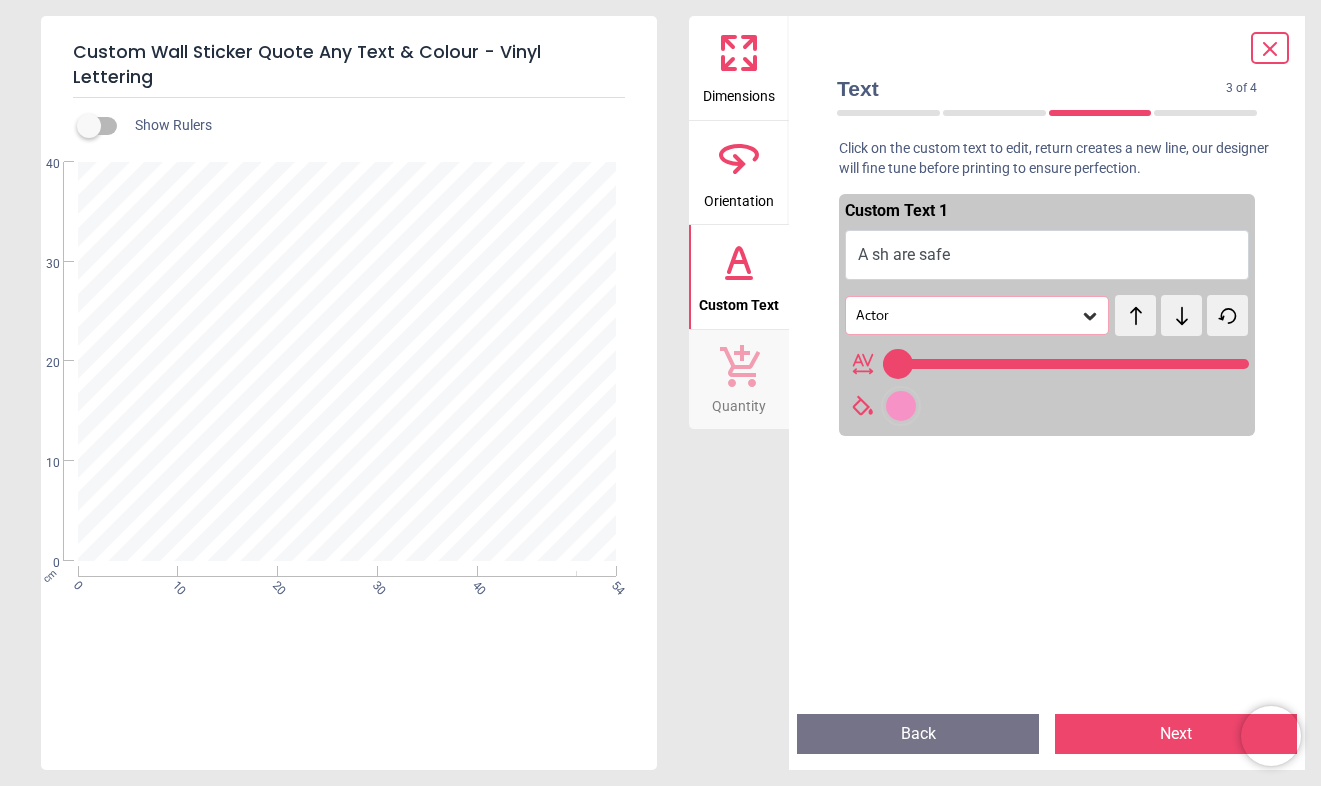 type on "**********" 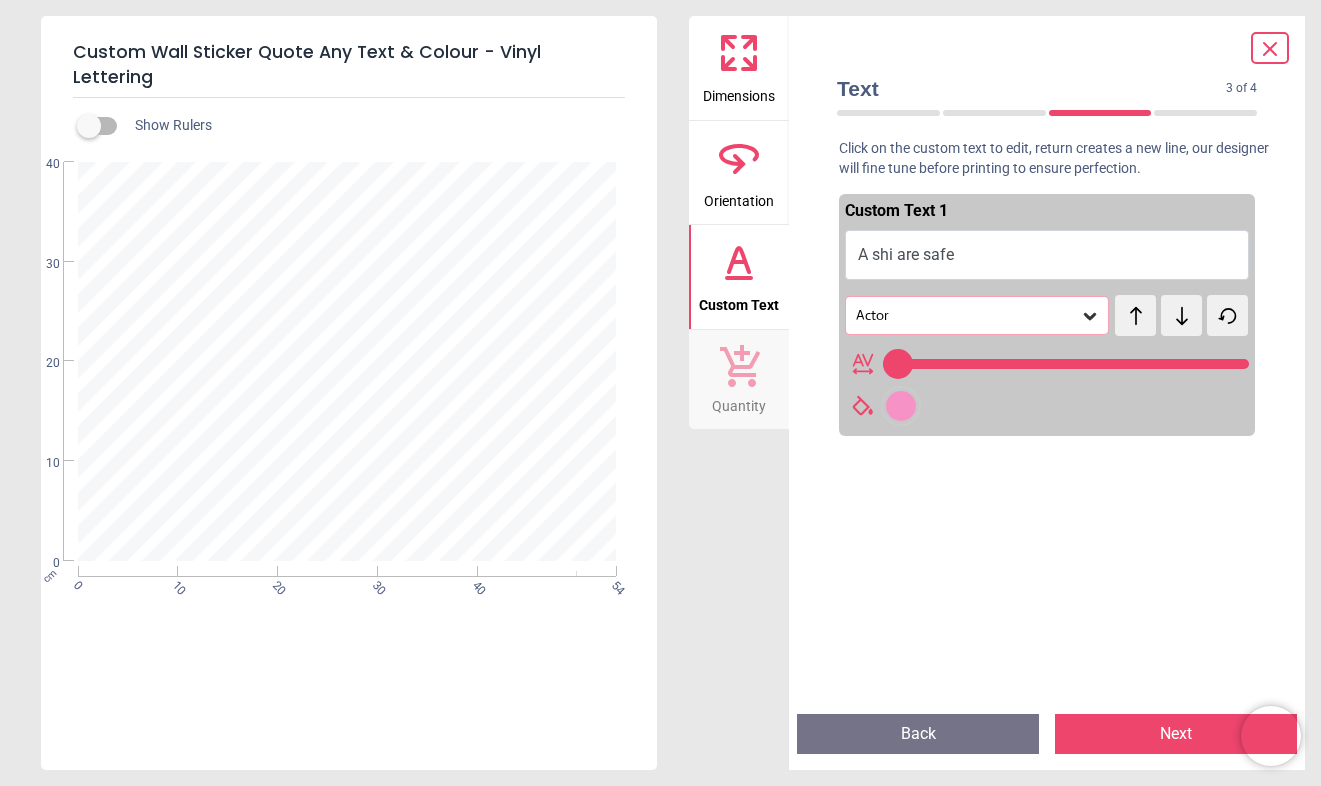 type on "**" 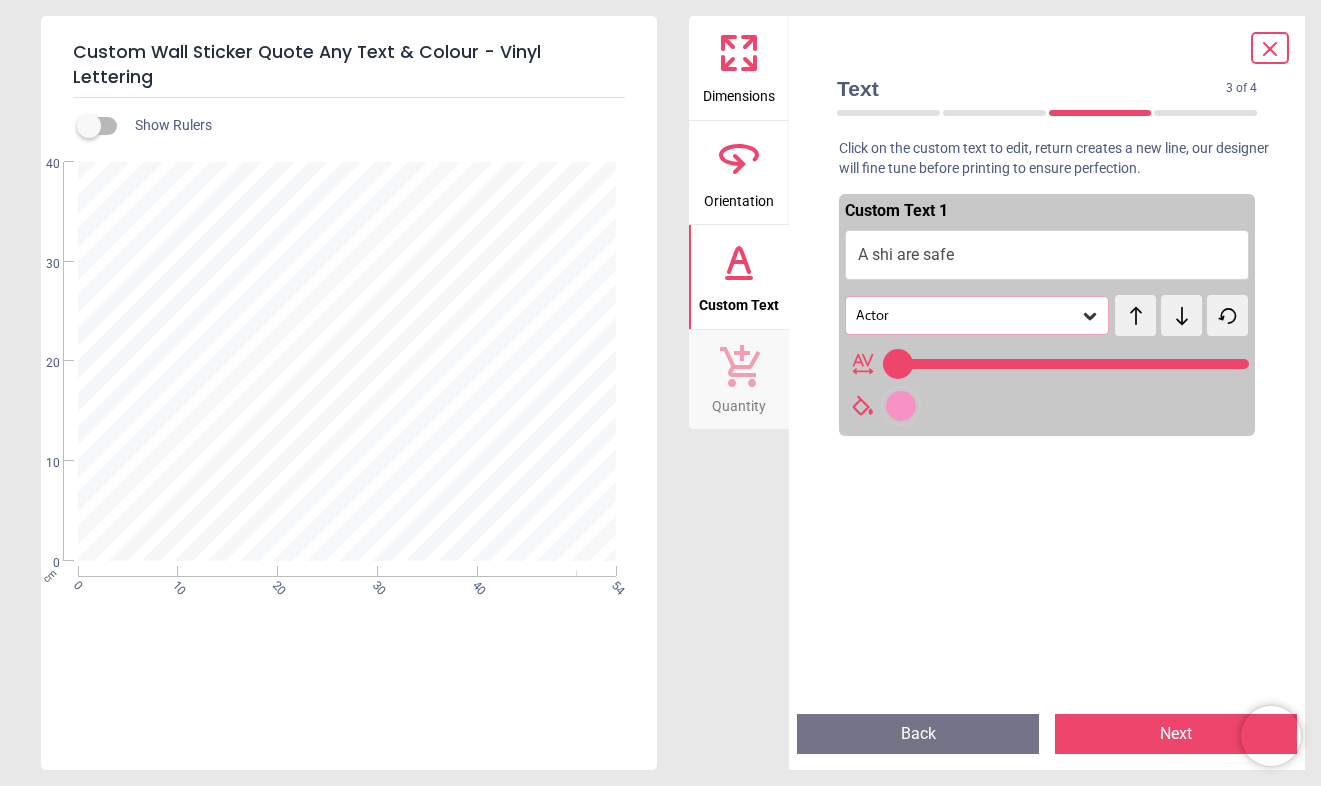 type on "**********" 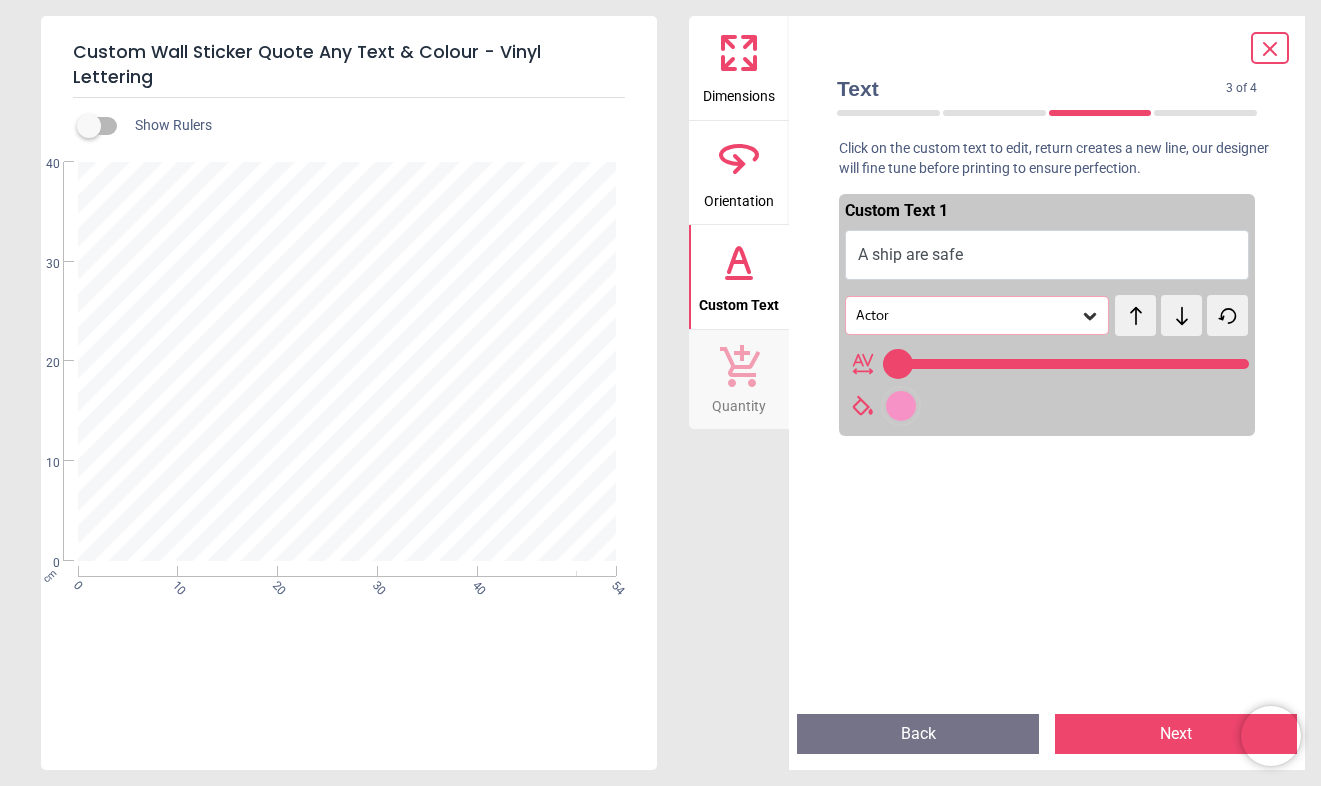 type on "**" 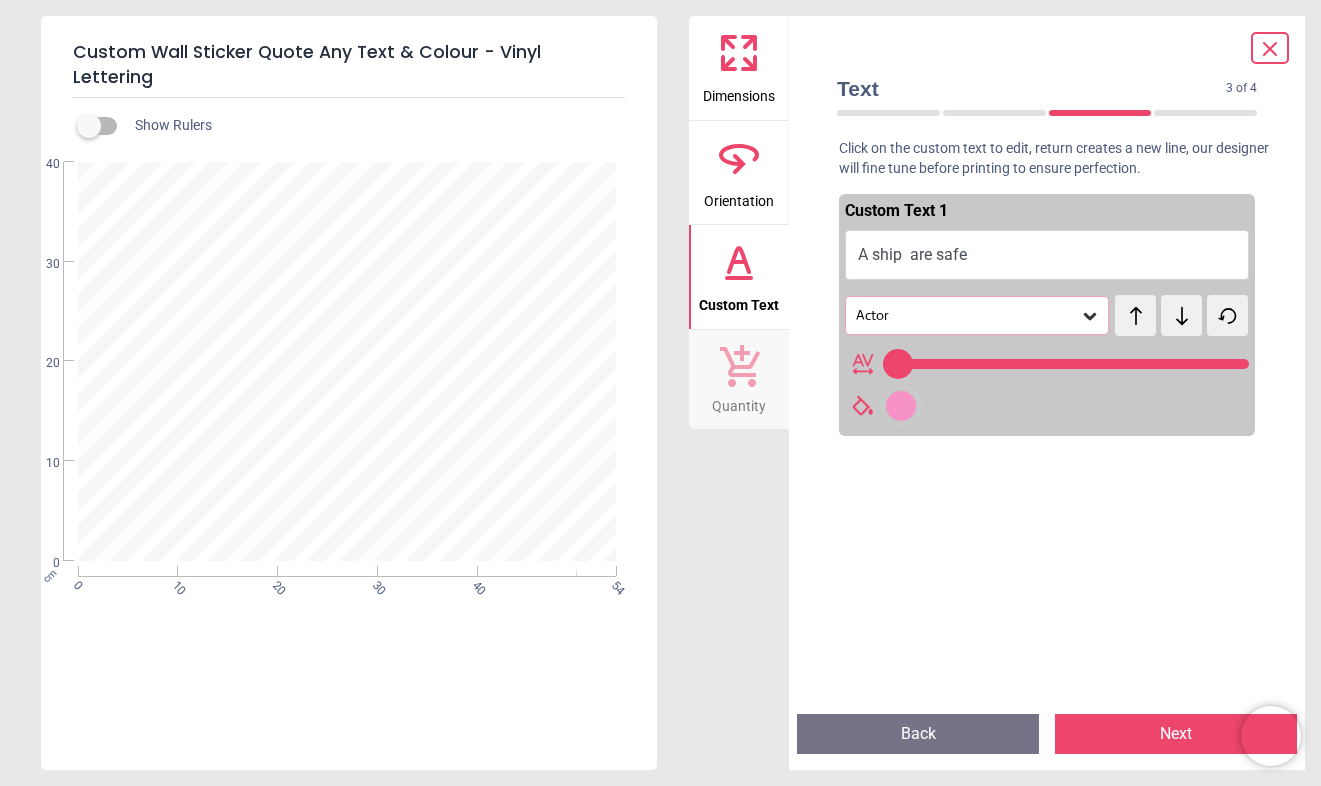 type on "**********" 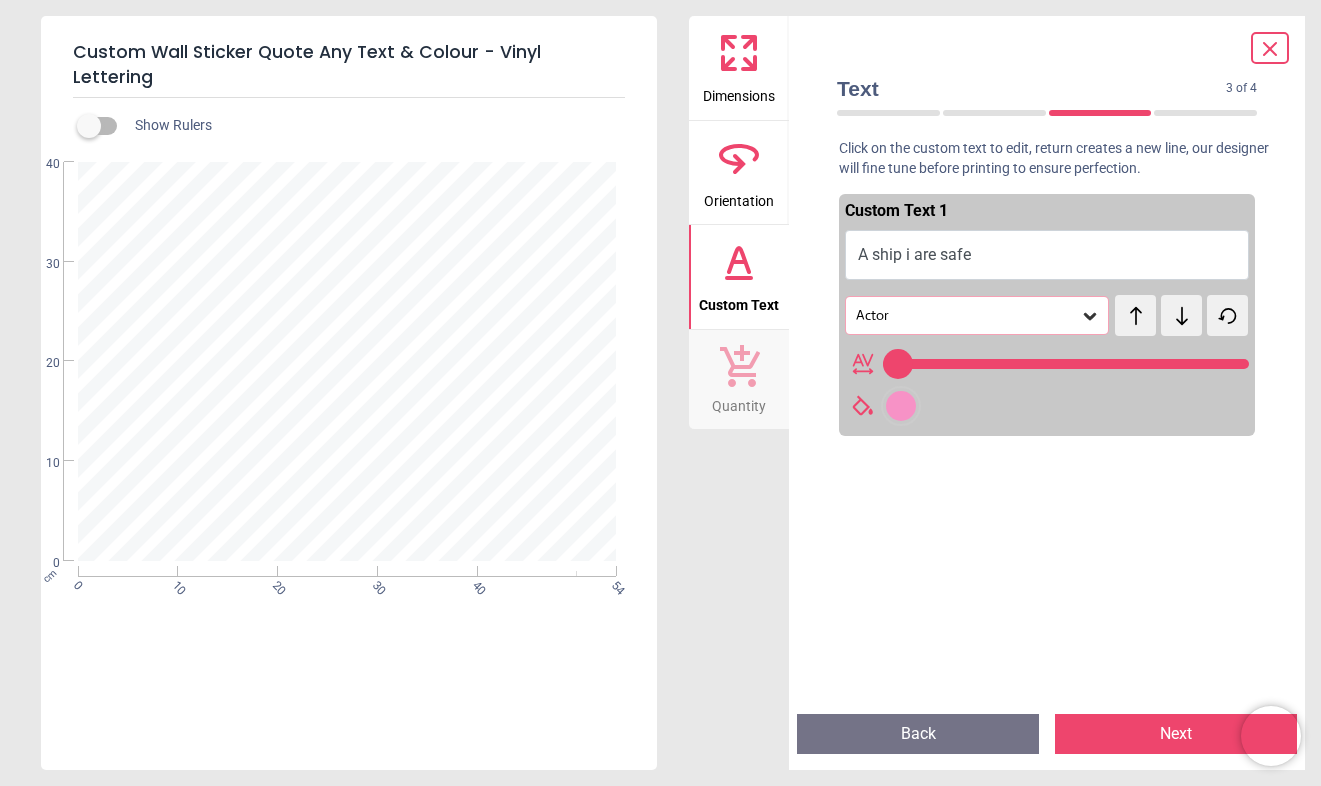 type on "**********" 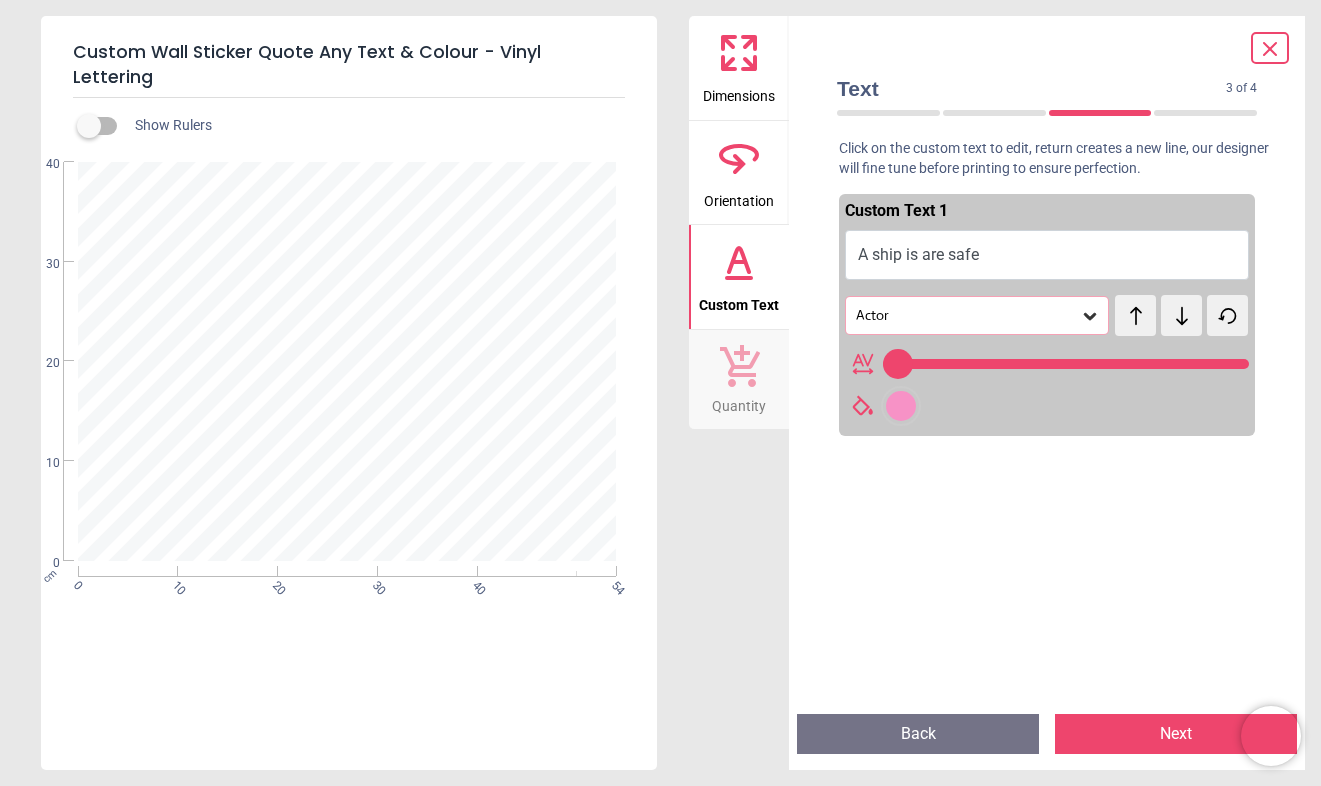 type on "**********" 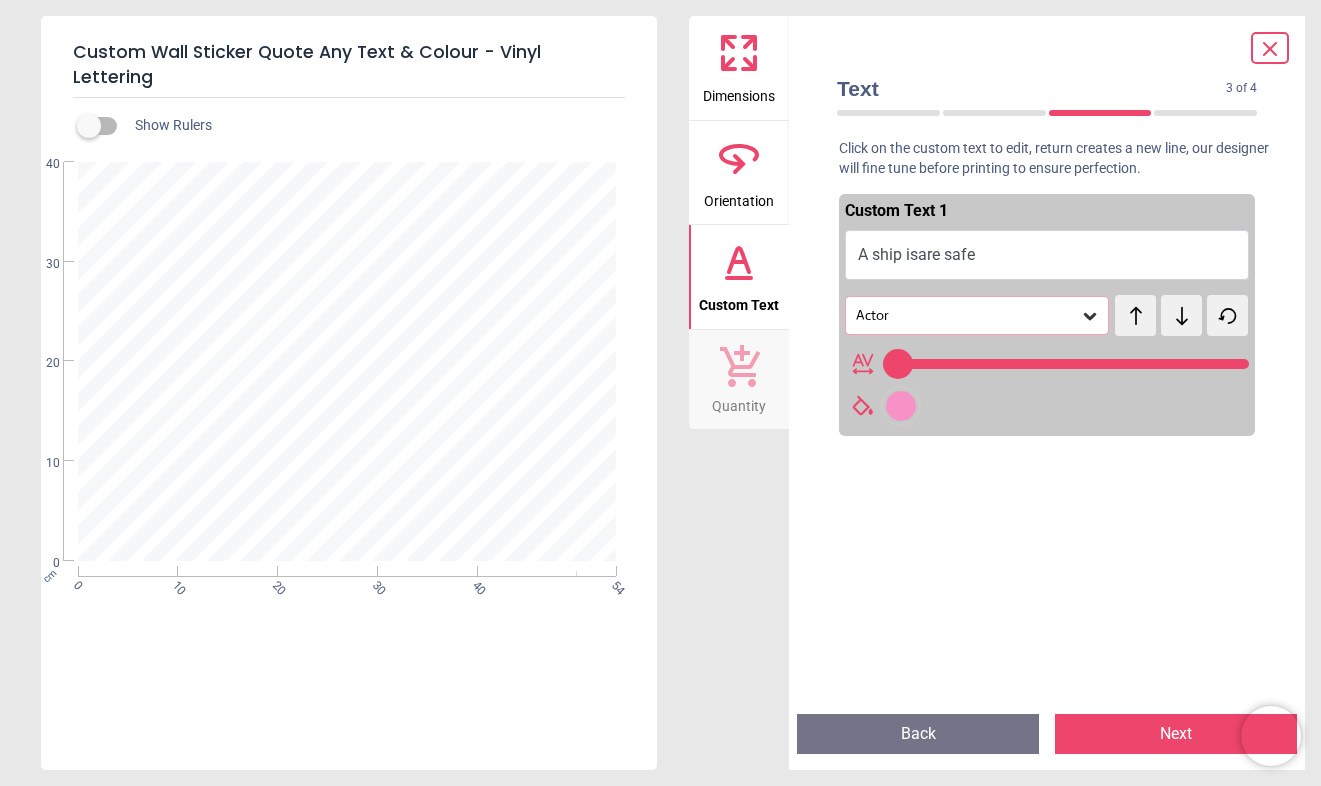 type on "**********" 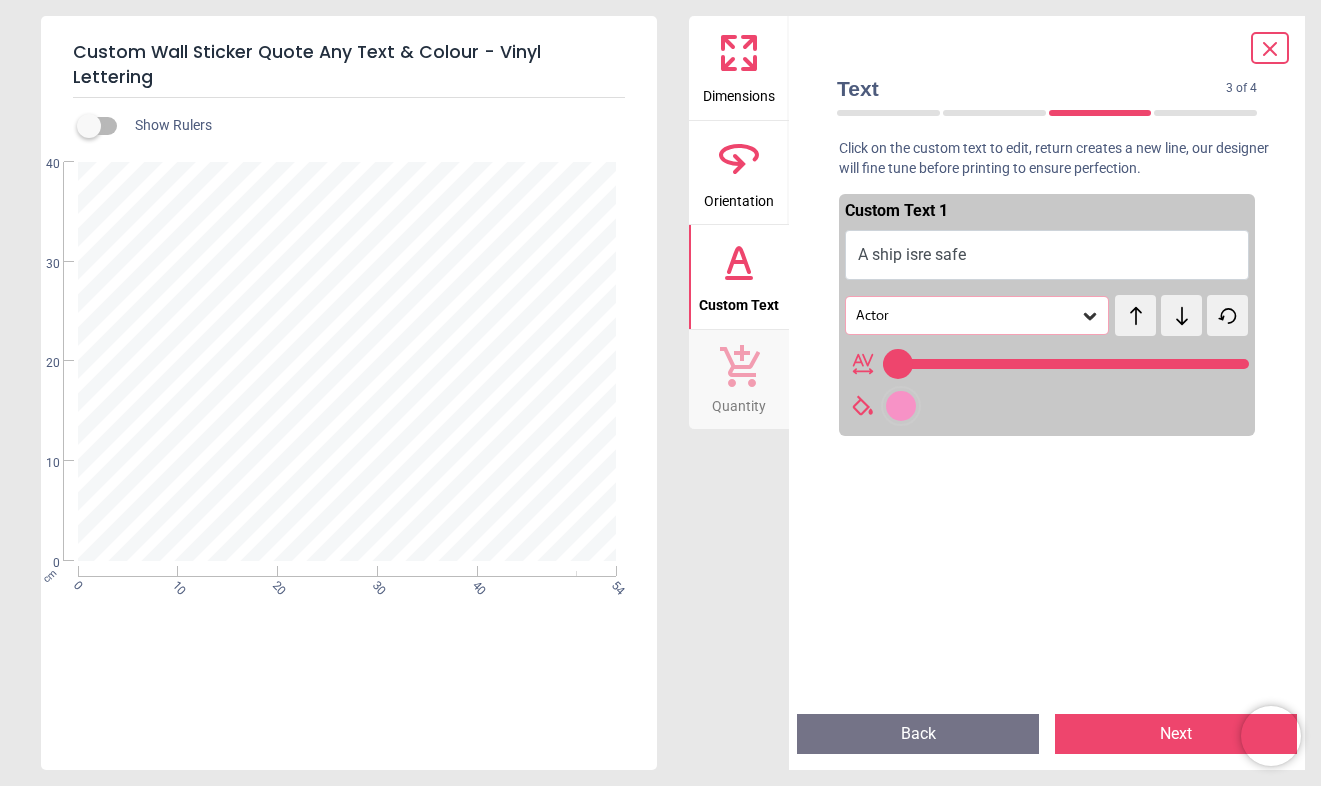 type on "**********" 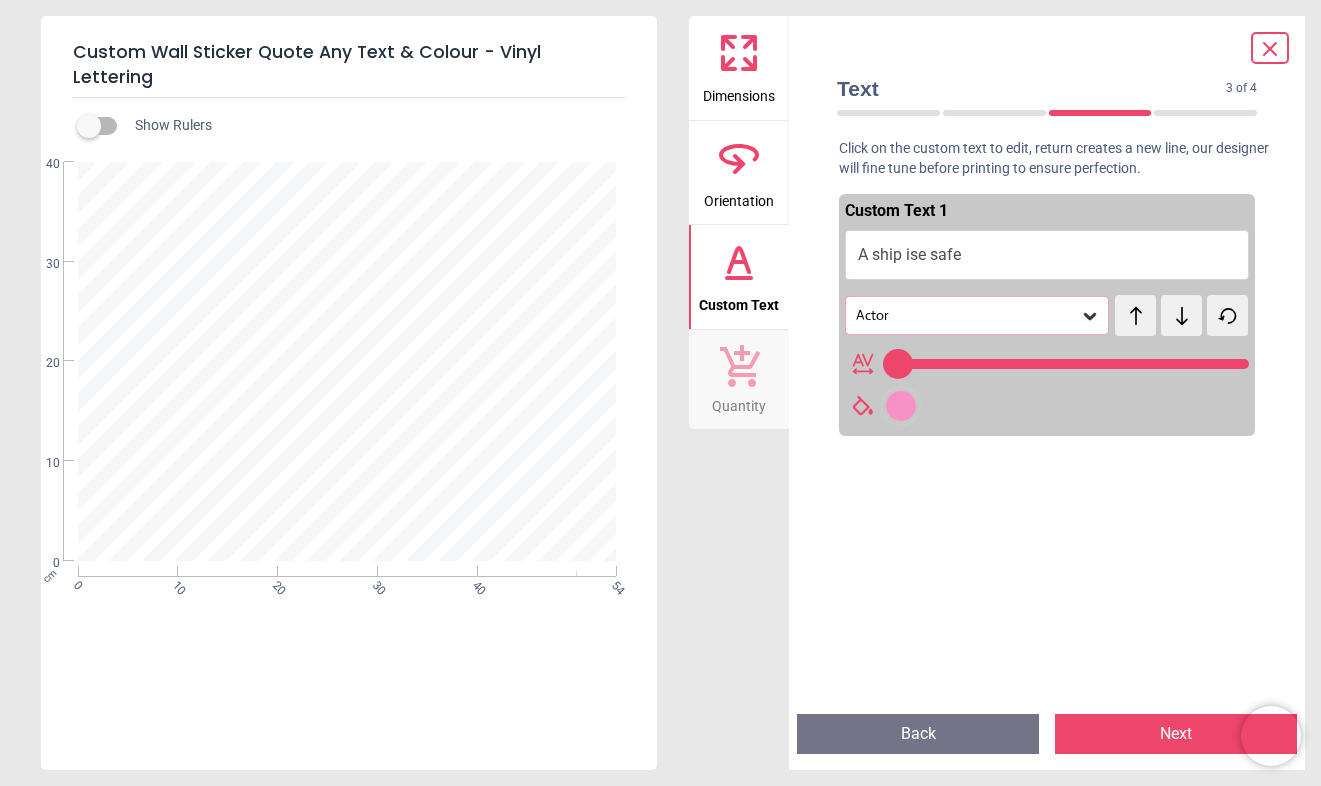 type on "**********" 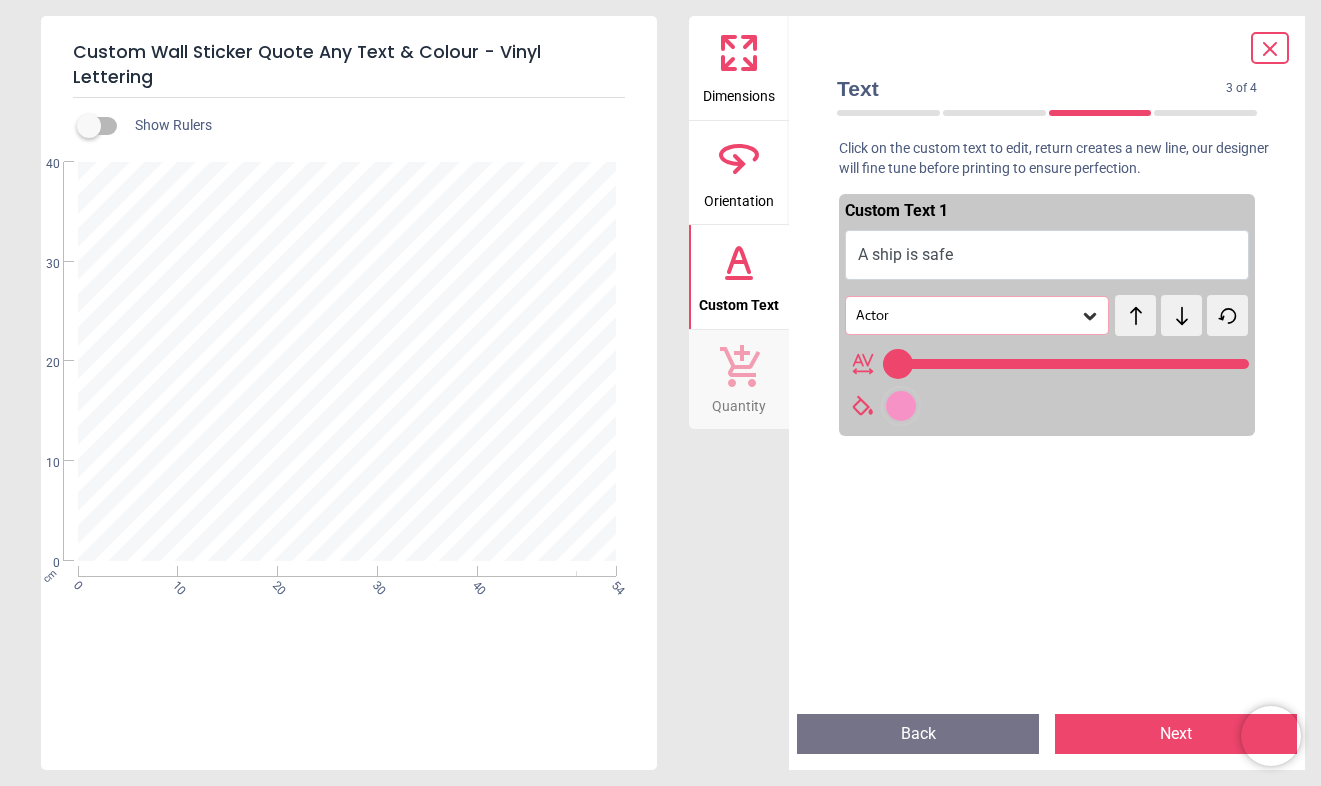 click on "**********" at bounding box center [347, 359] 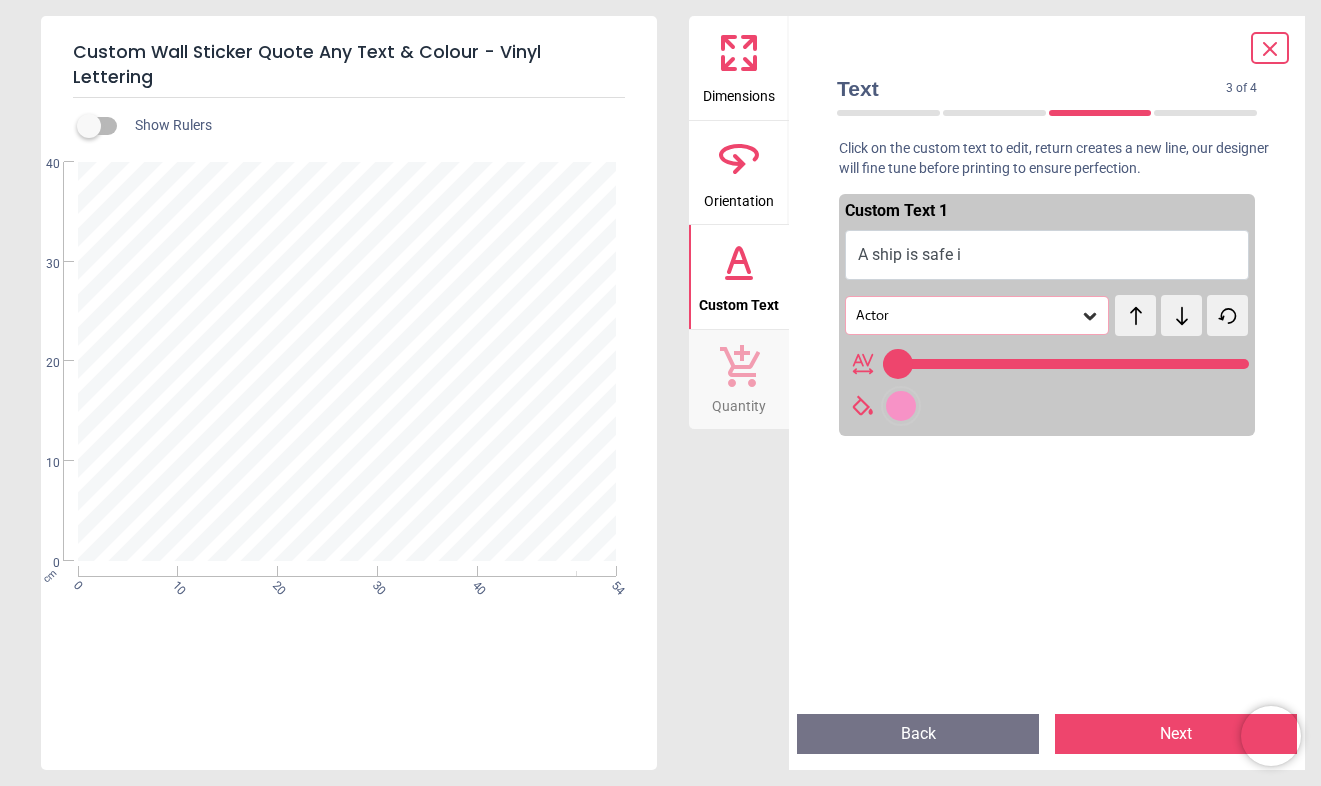 type on "**********" 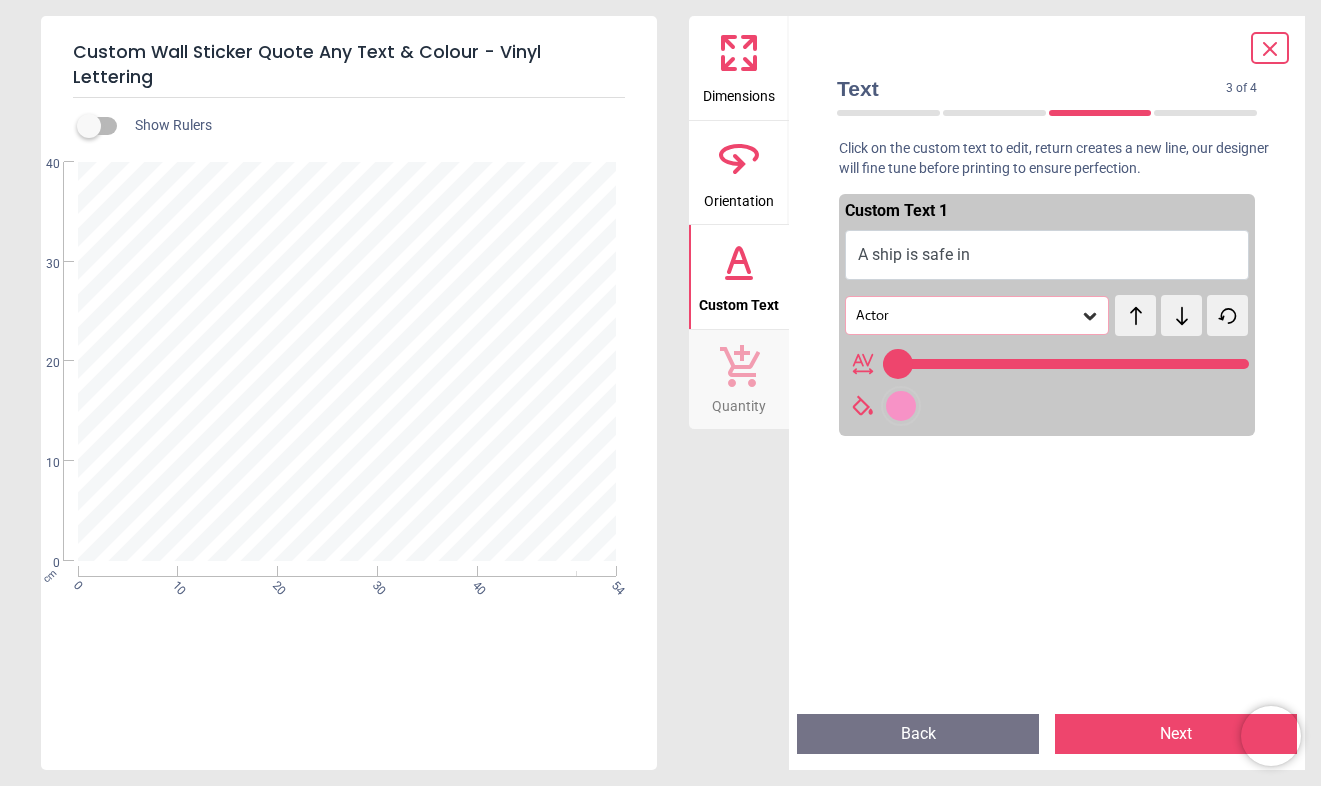 scroll, scrollTop: 0, scrollLeft: 0, axis: both 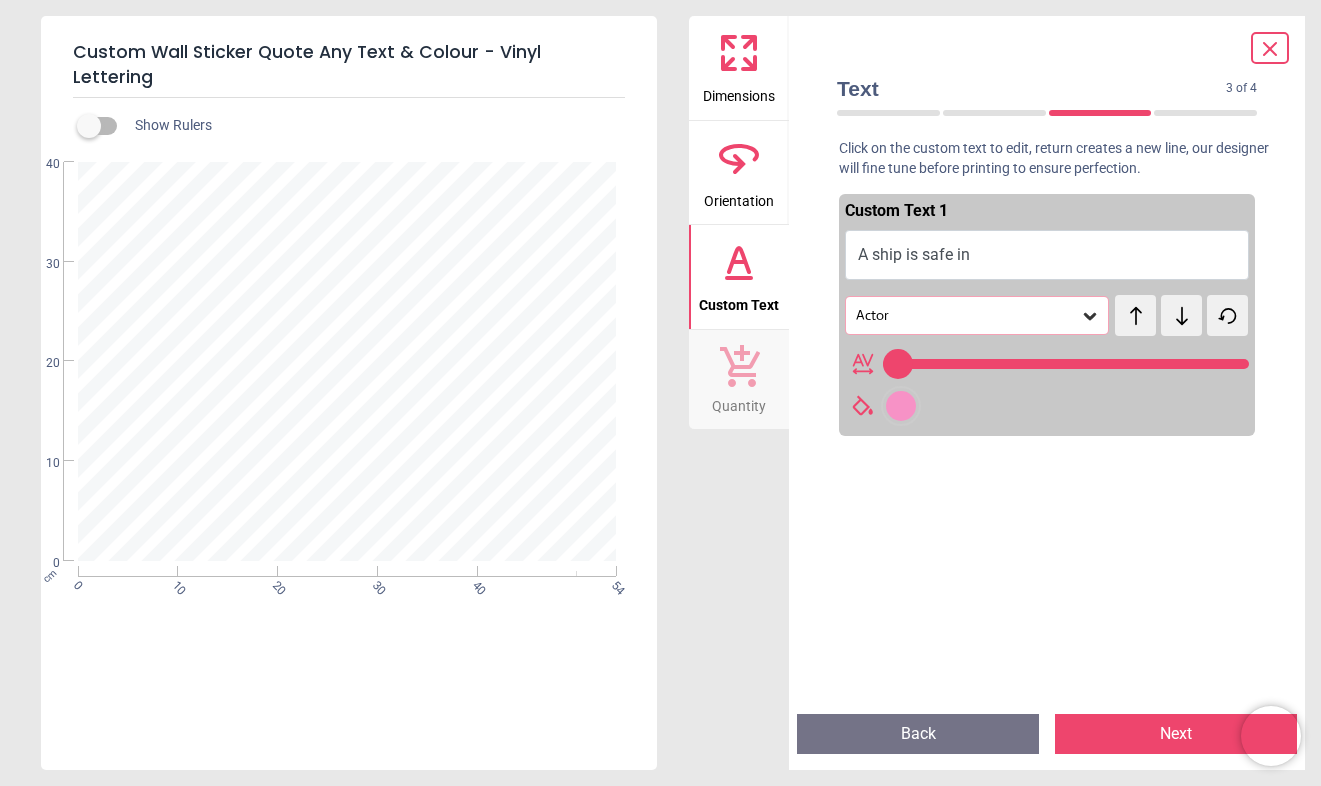 type on "**********" 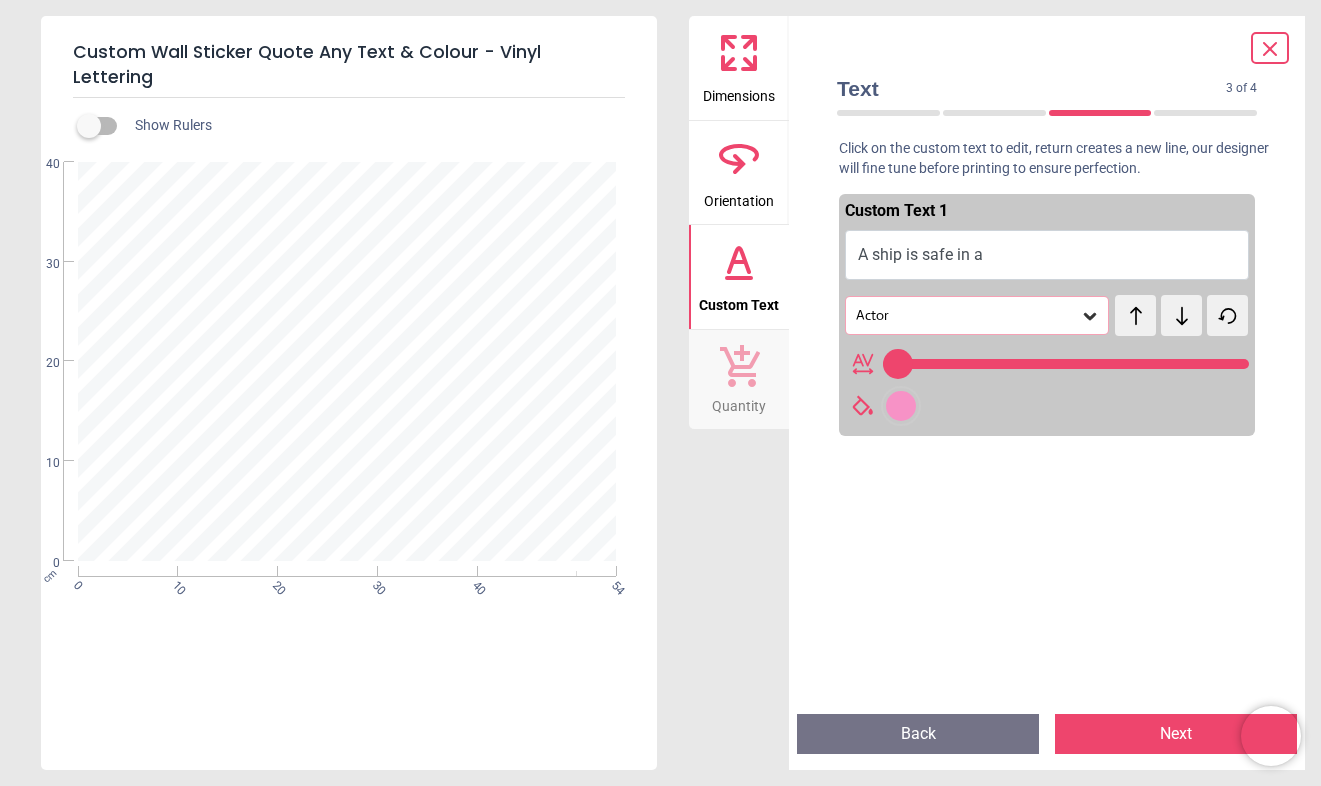 type on "**" 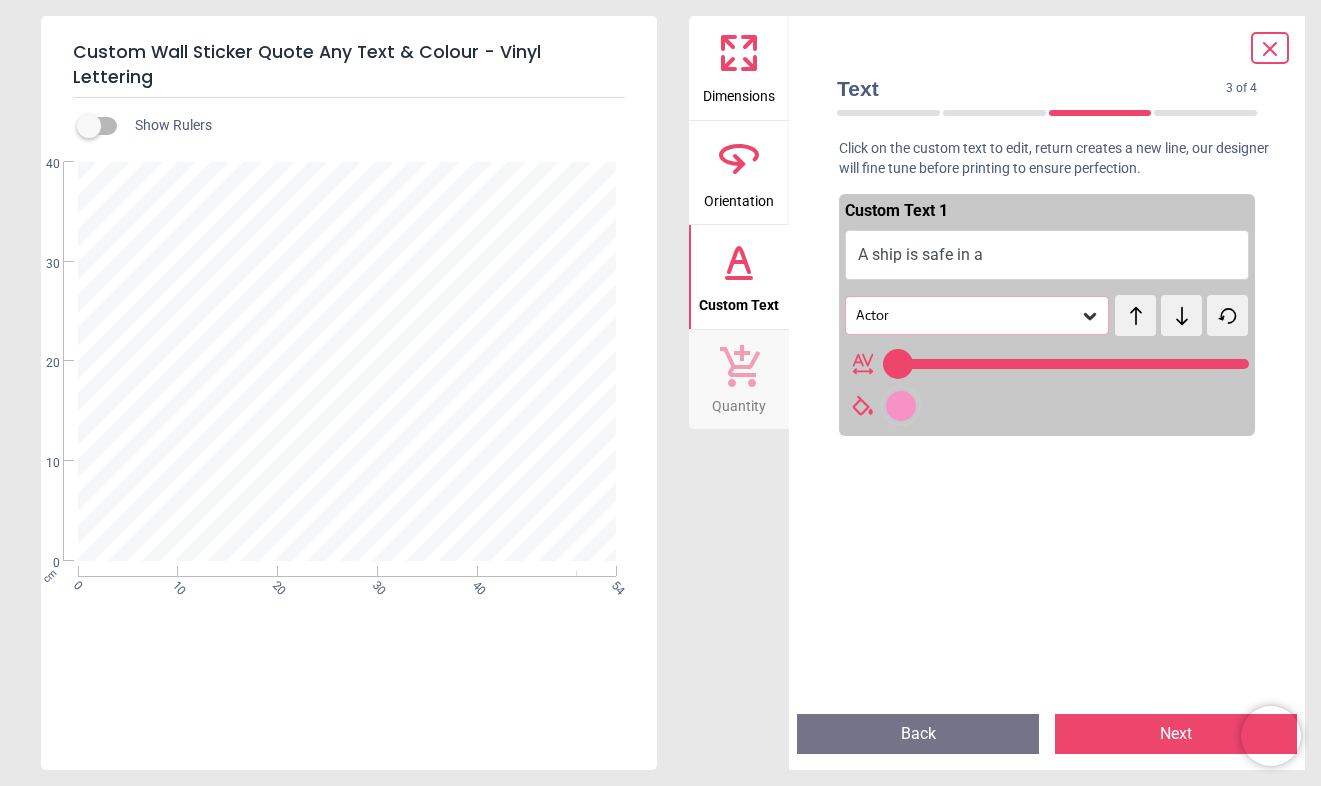 scroll, scrollTop: 0, scrollLeft: 0, axis: both 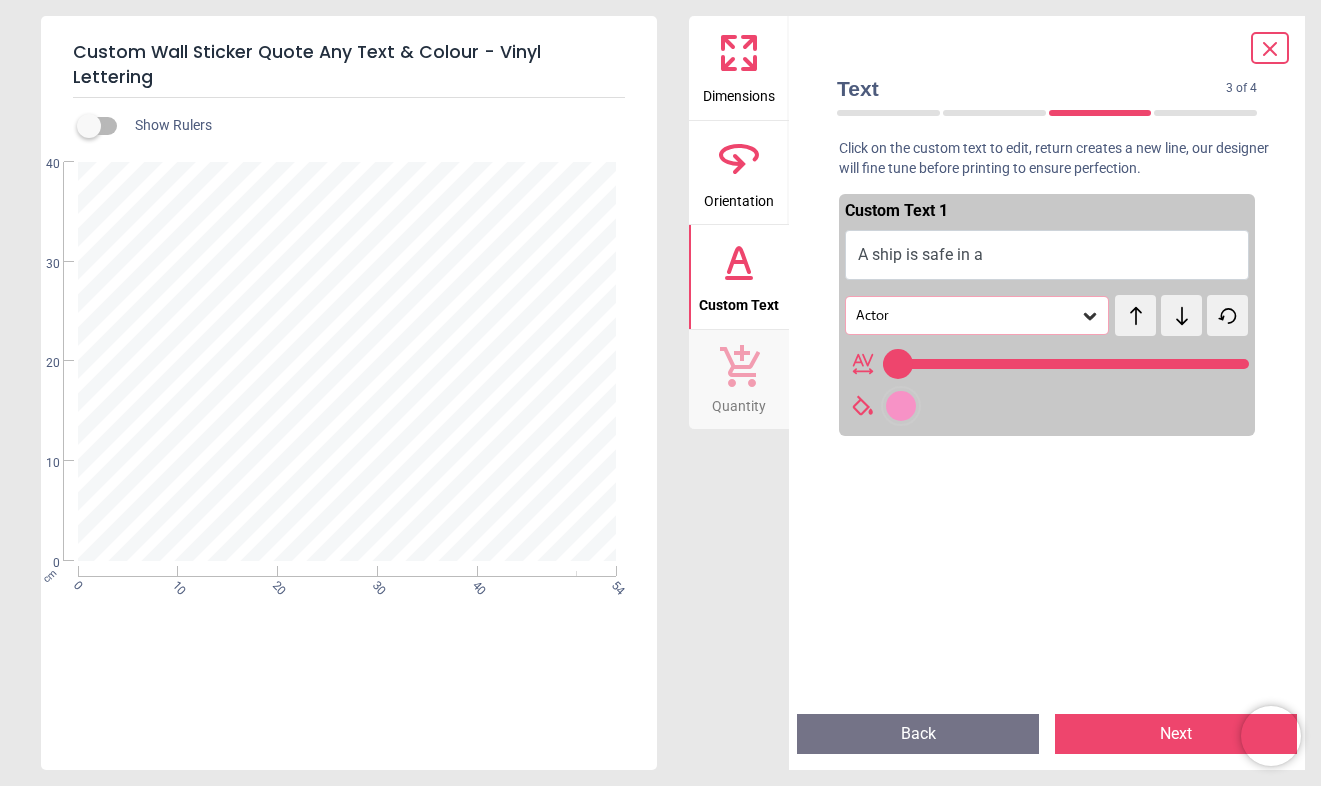 type on "**********" 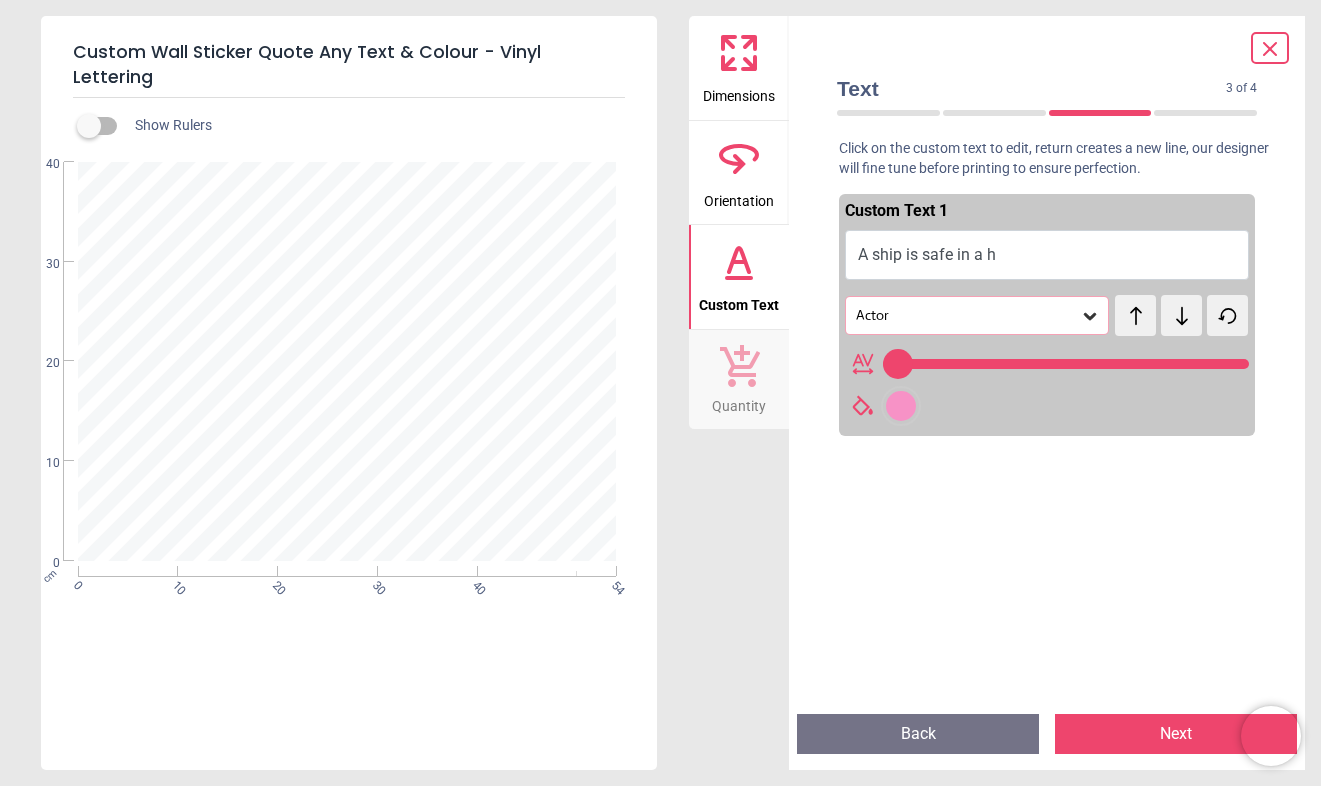 scroll, scrollTop: 0, scrollLeft: 0, axis: both 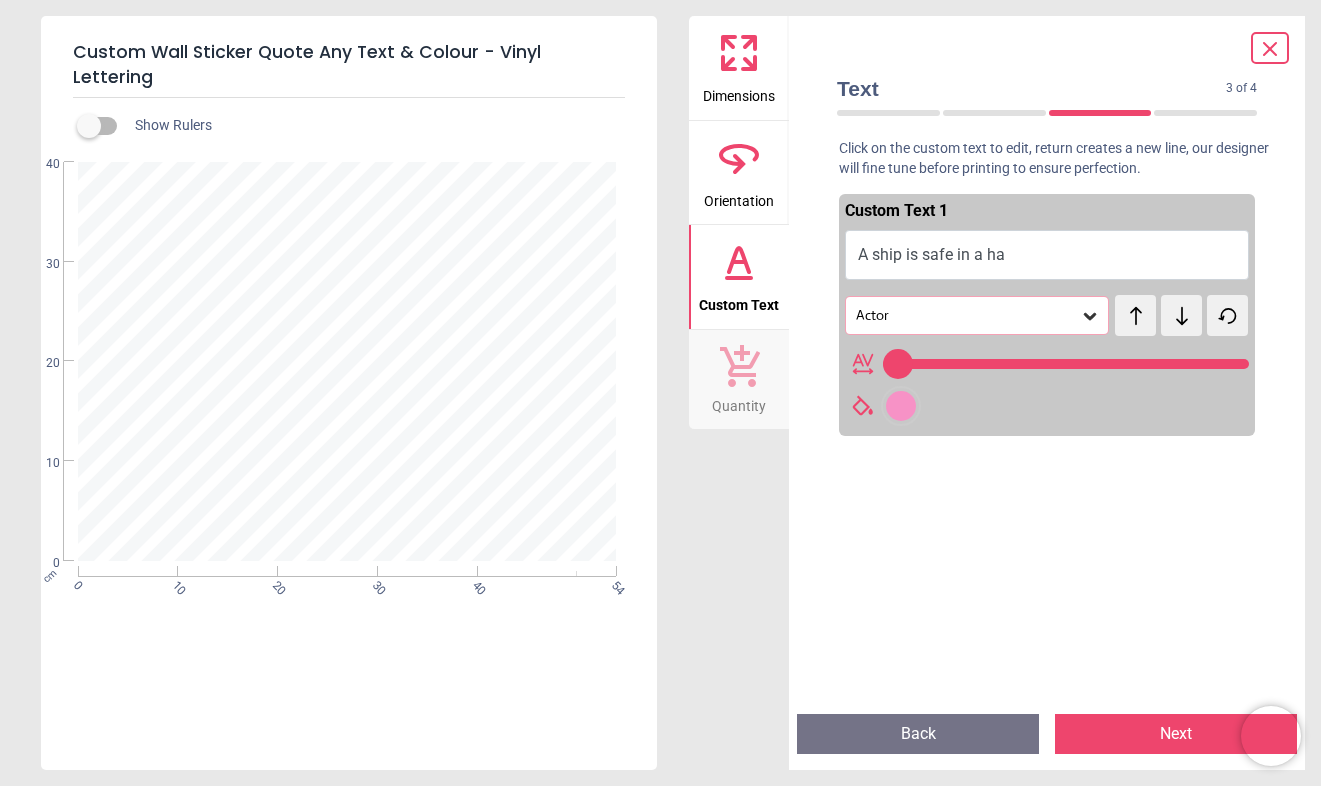 type on "**********" 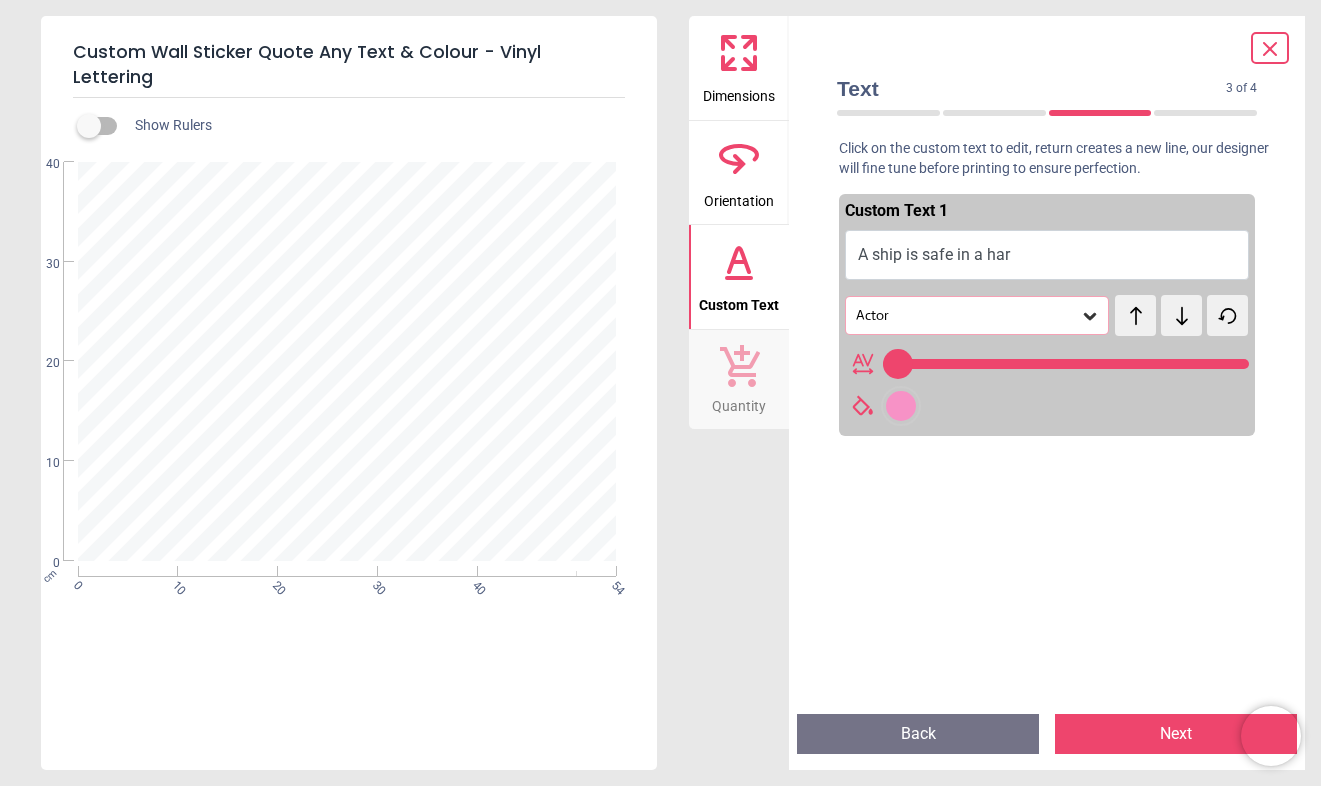 type on "**********" 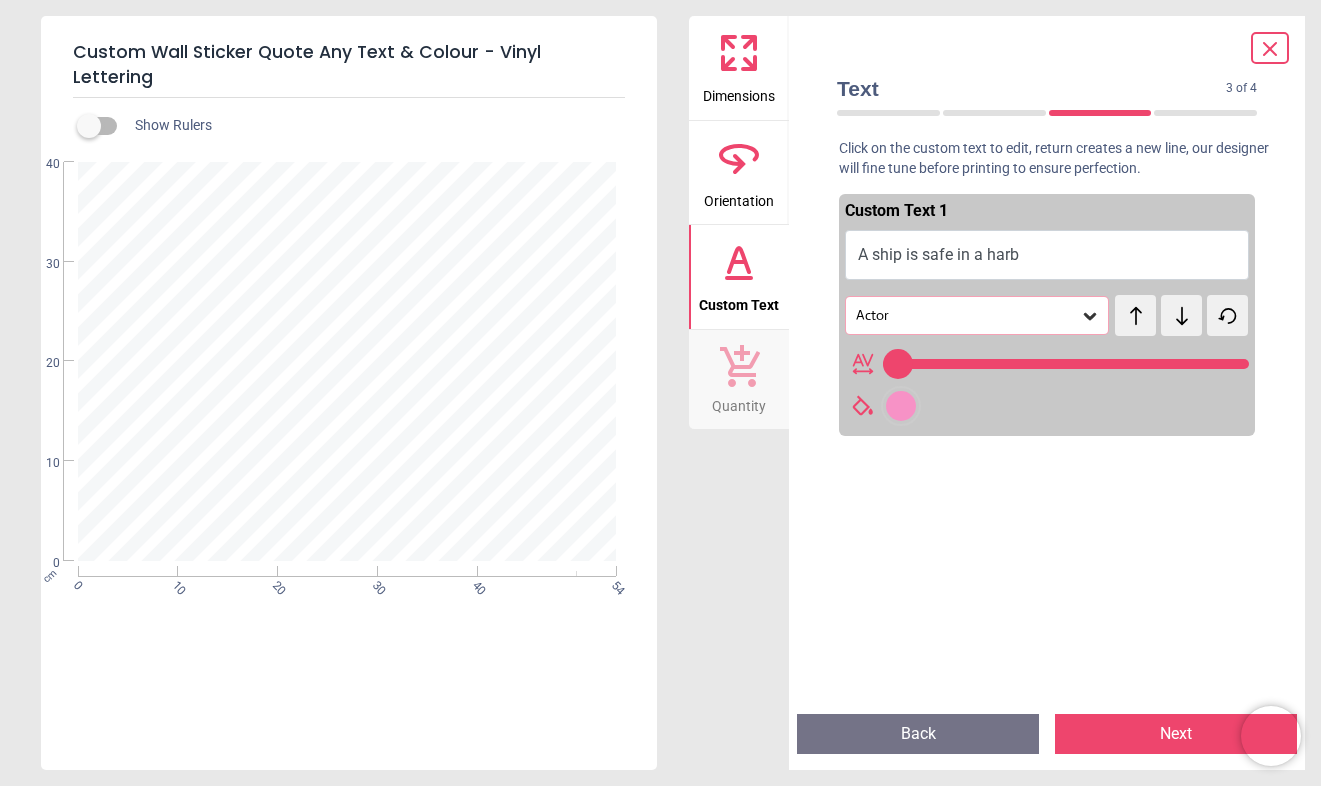 type on "**********" 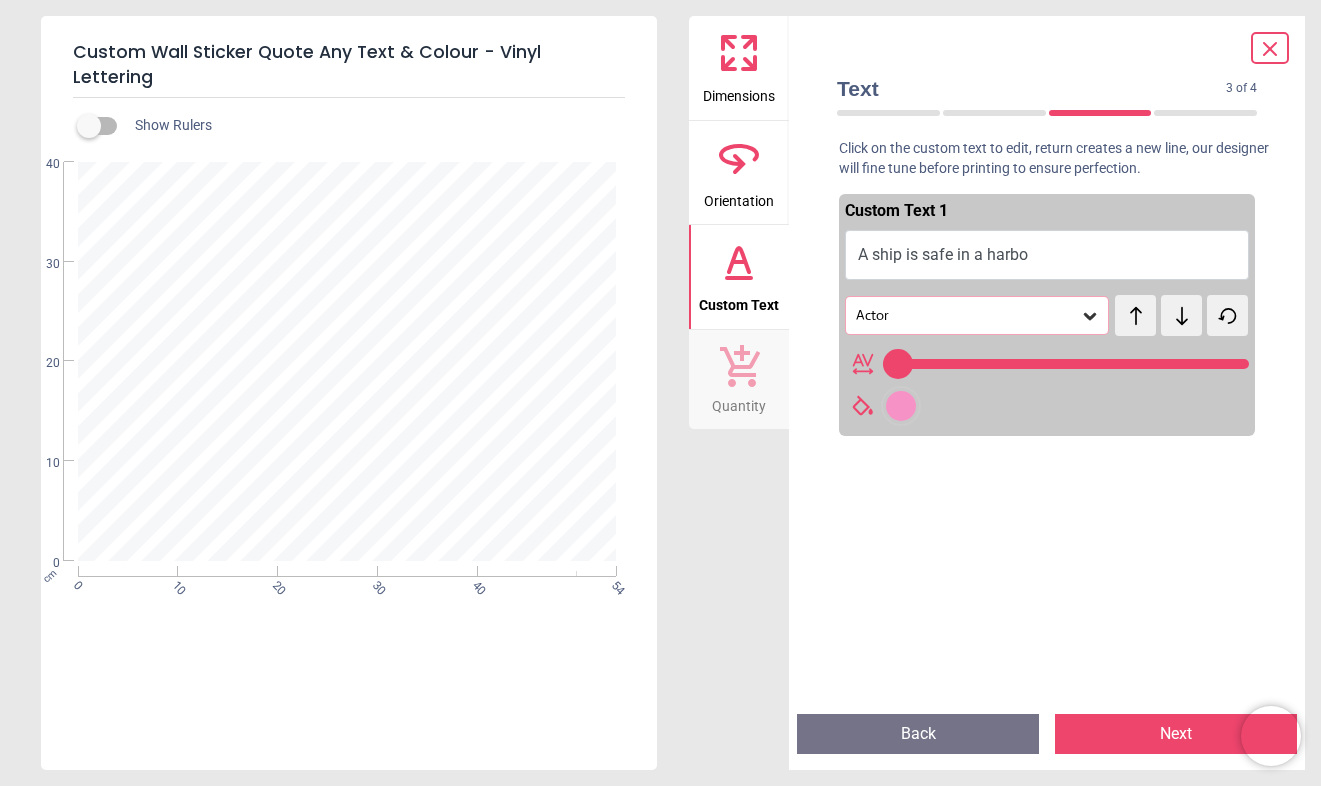 type on "**********" 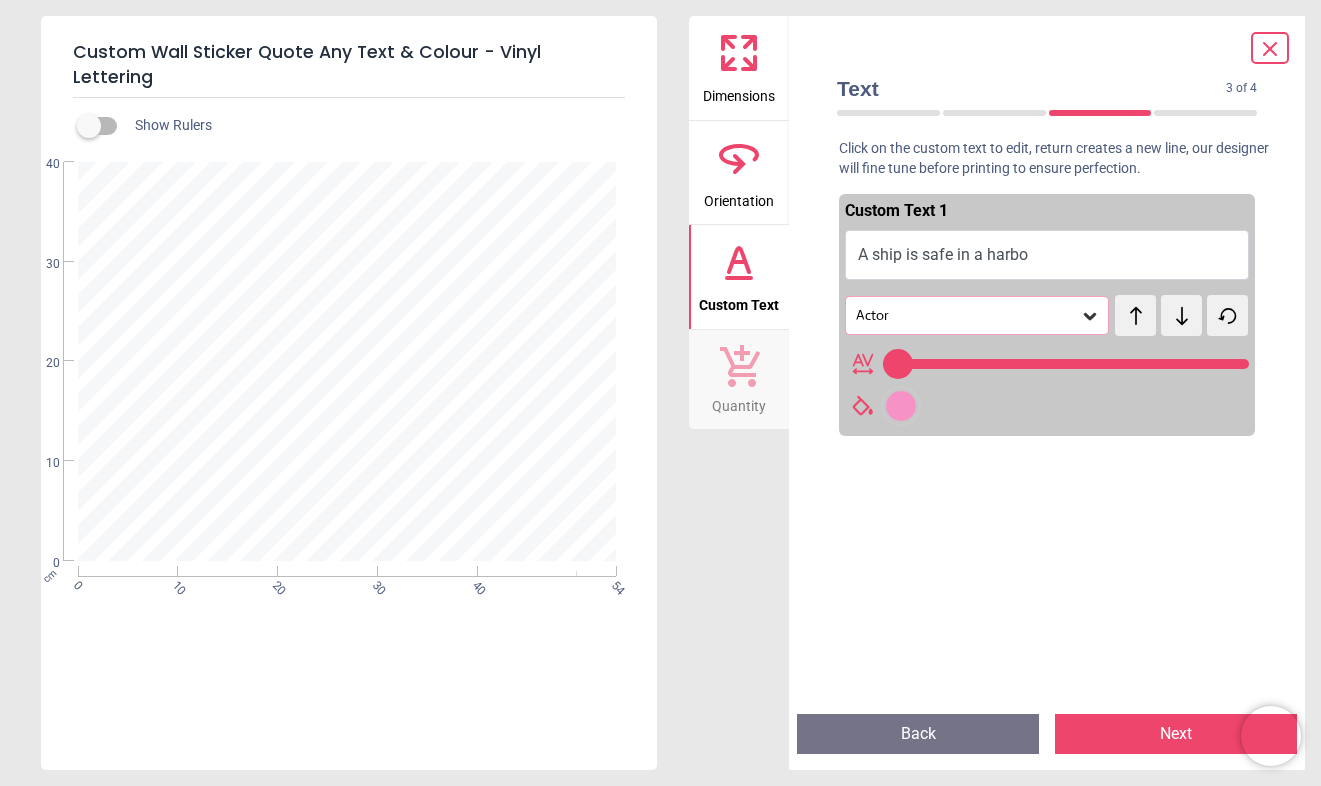scroll, scrollTop: 0, scrollLeft: 0, axis: both 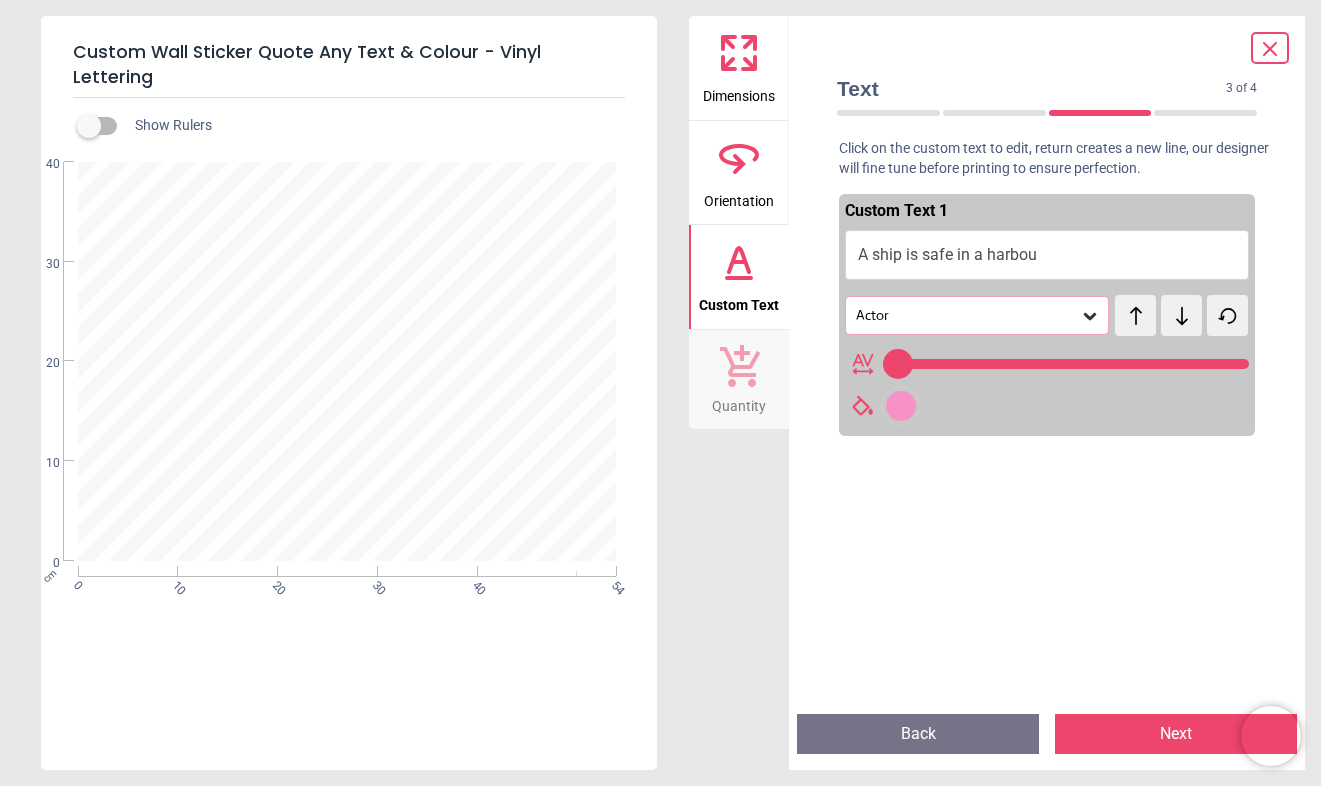type on "**********" 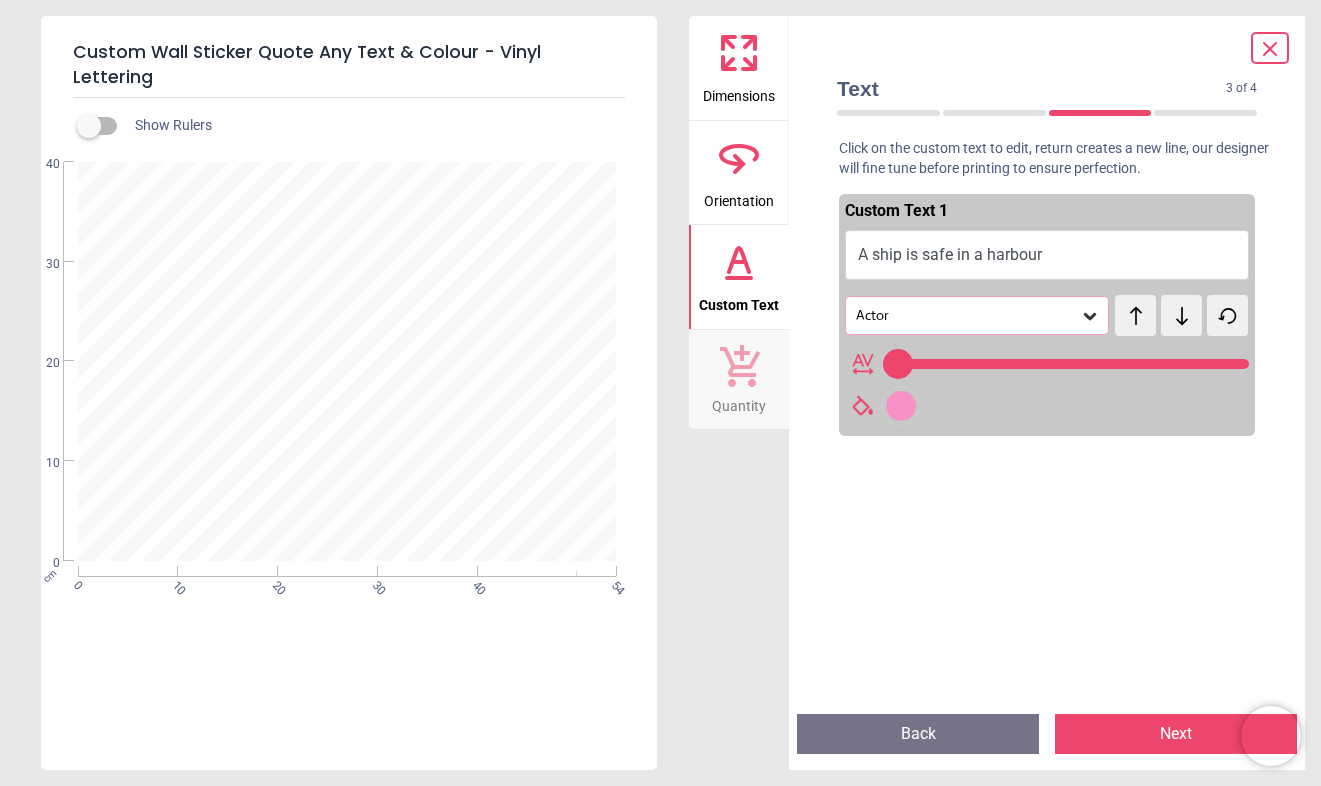 type on "**********" 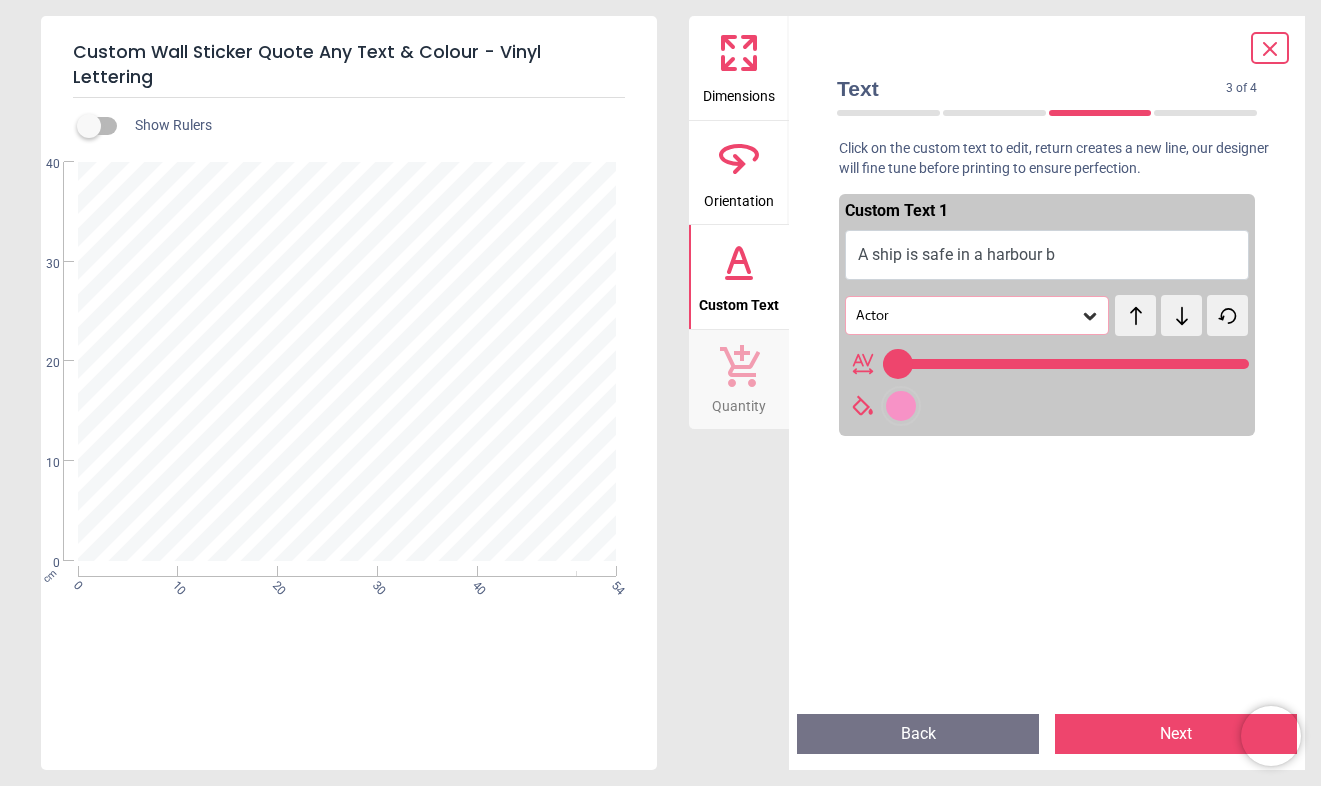 type on "**********" 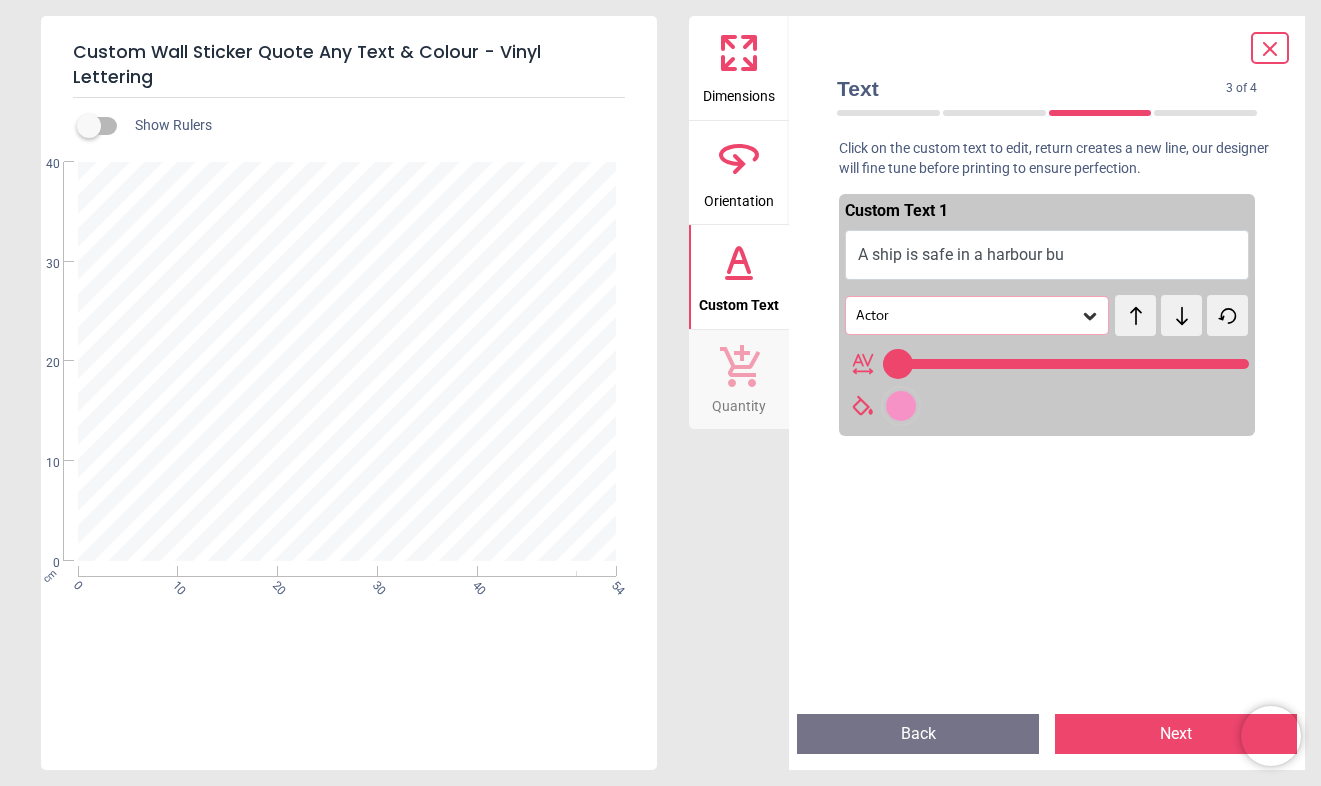 scroll, scrollTop: 0, scrollLeft: 0, axis: both 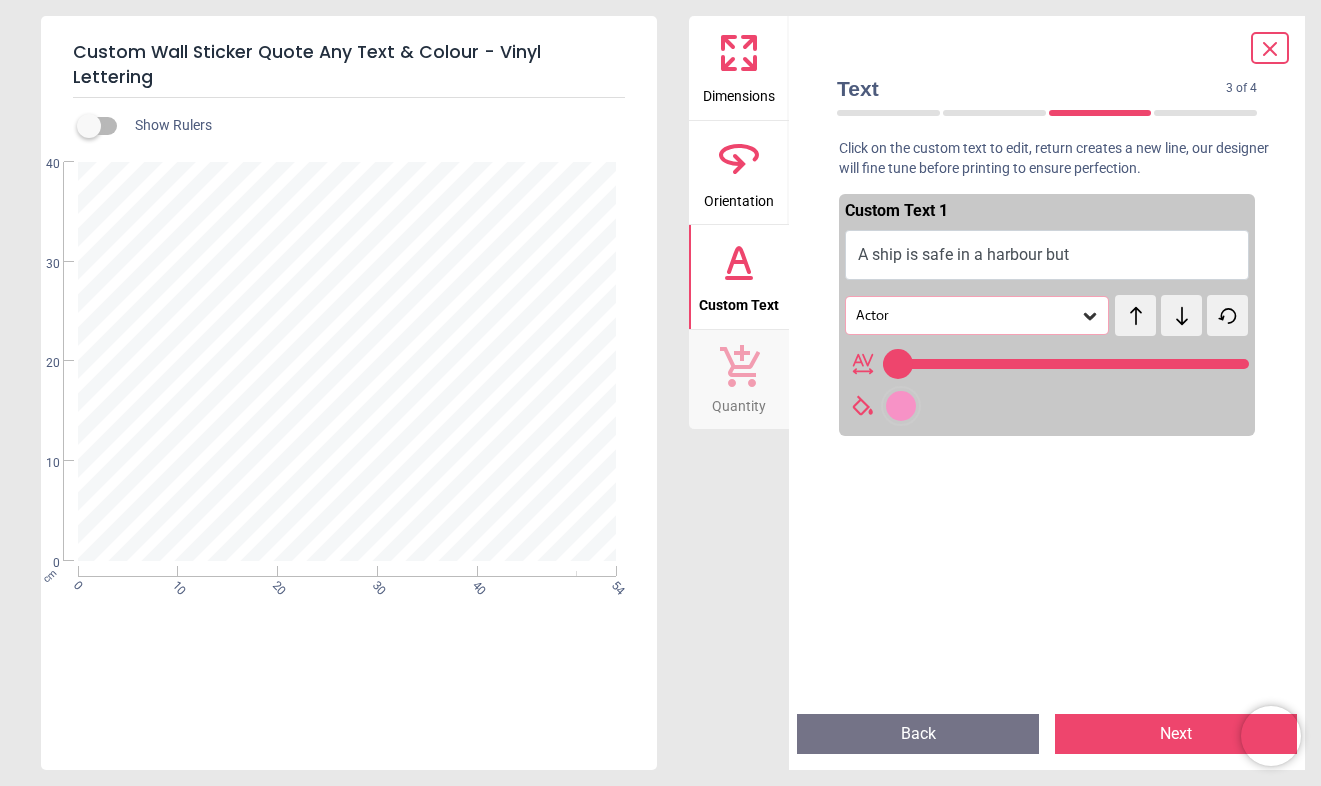 type on "**********" 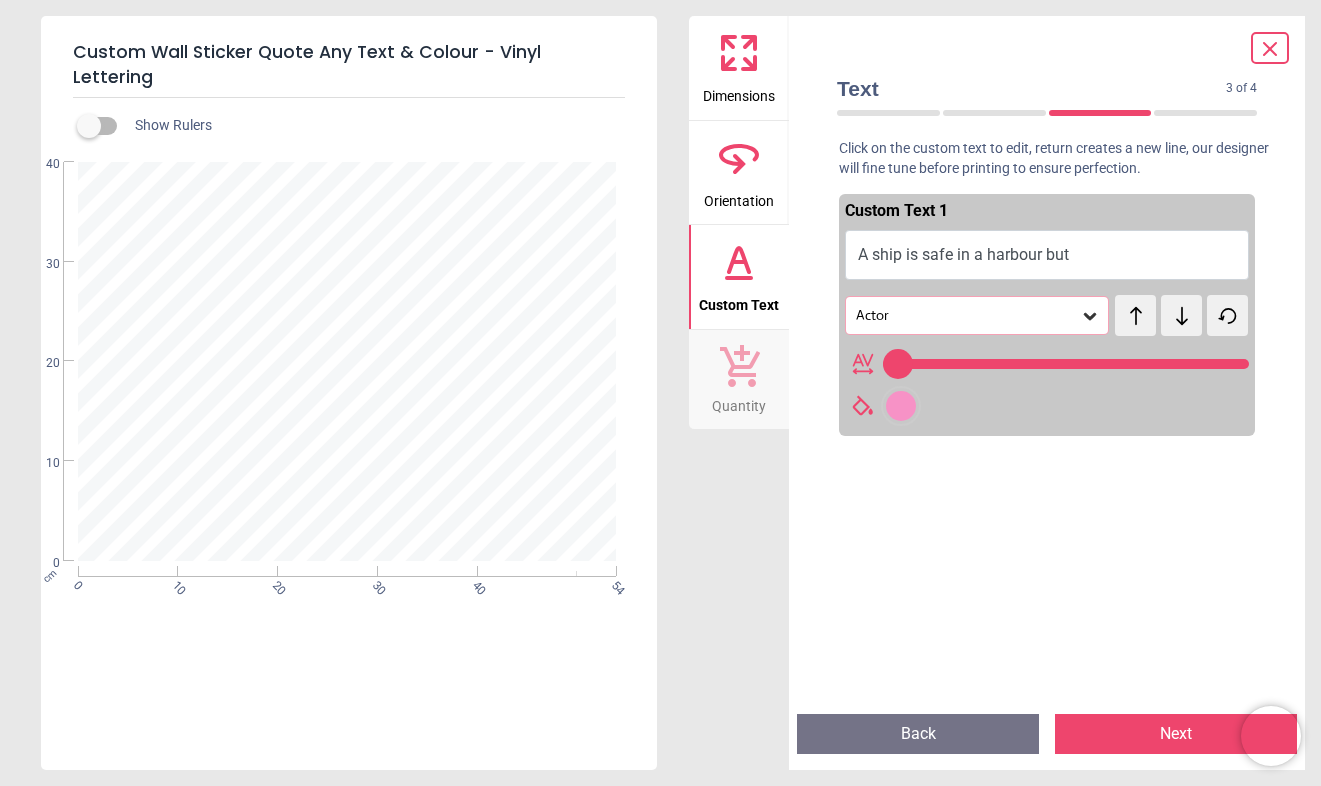 type on "**********" 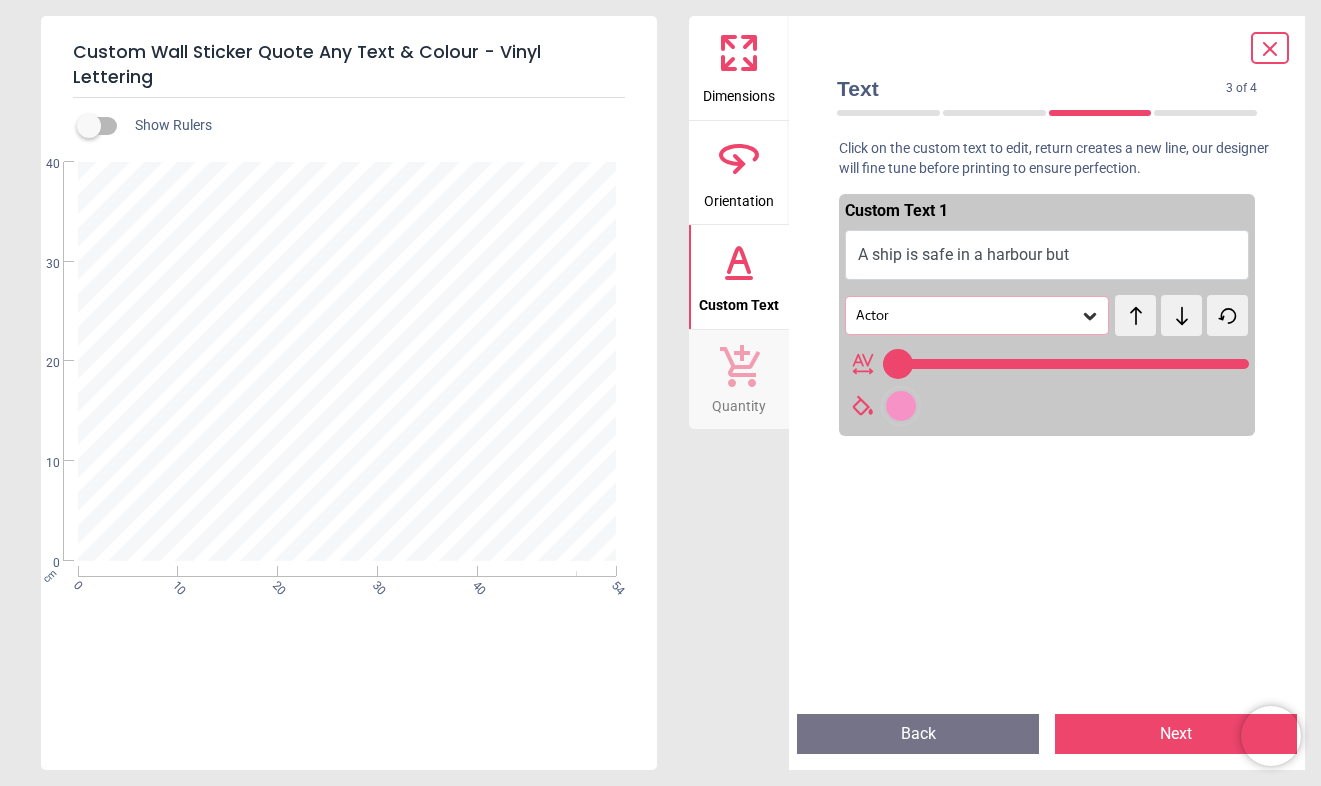 type on "**********" 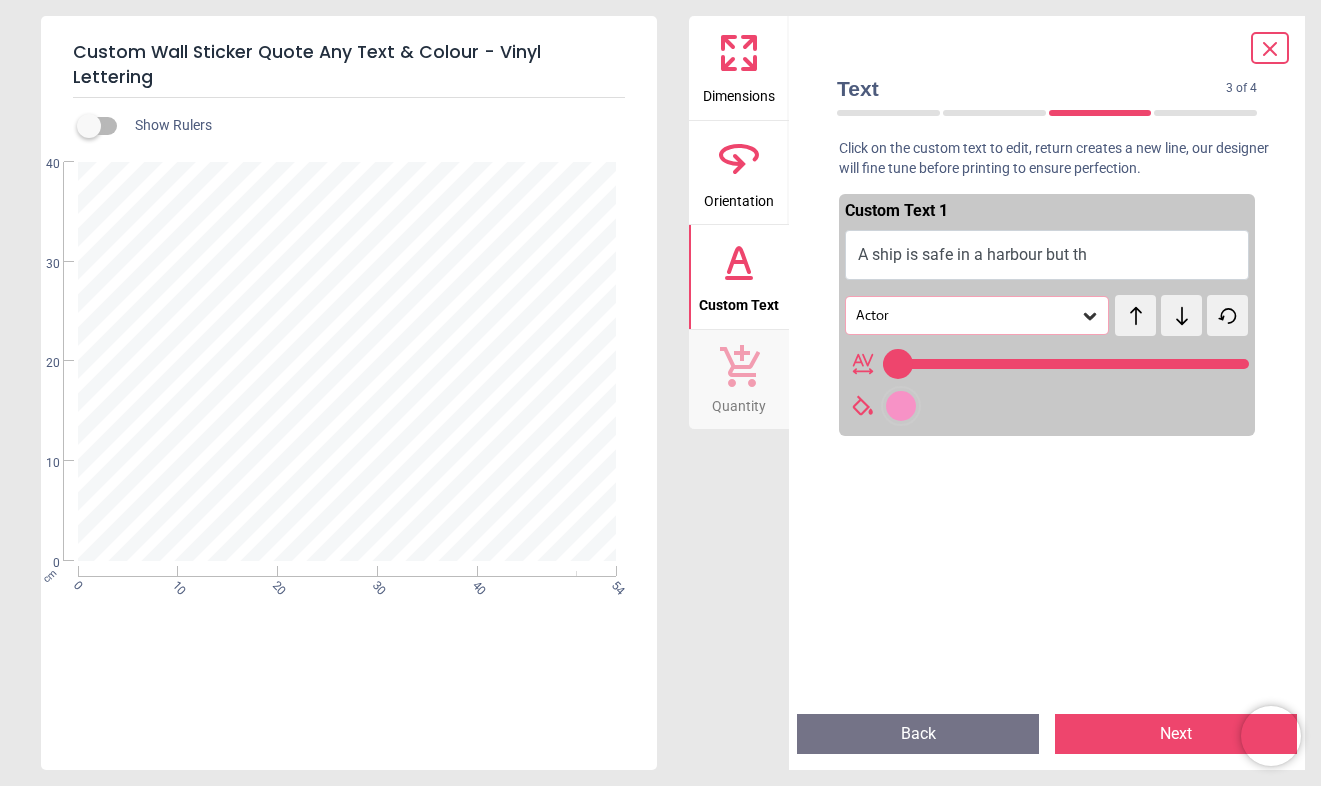 type on "**" 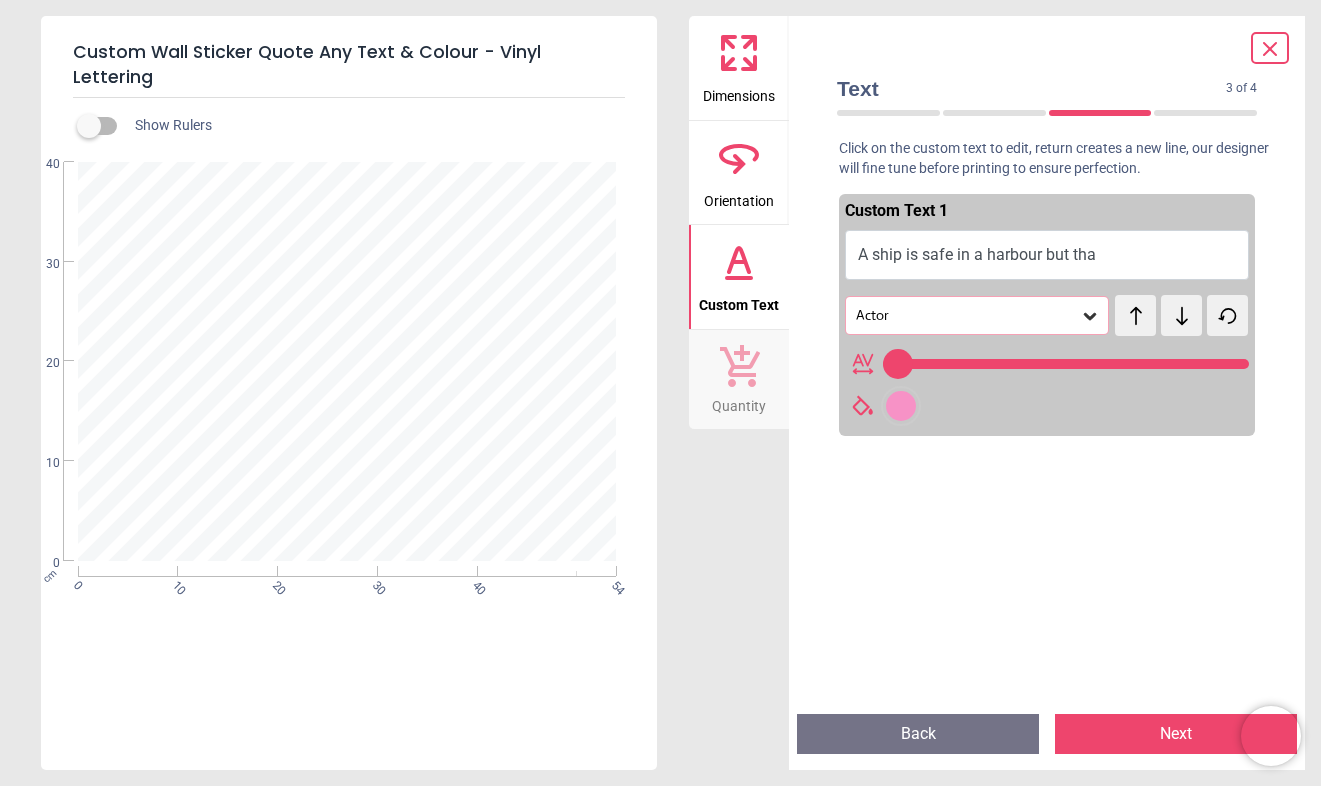 type on "**********" 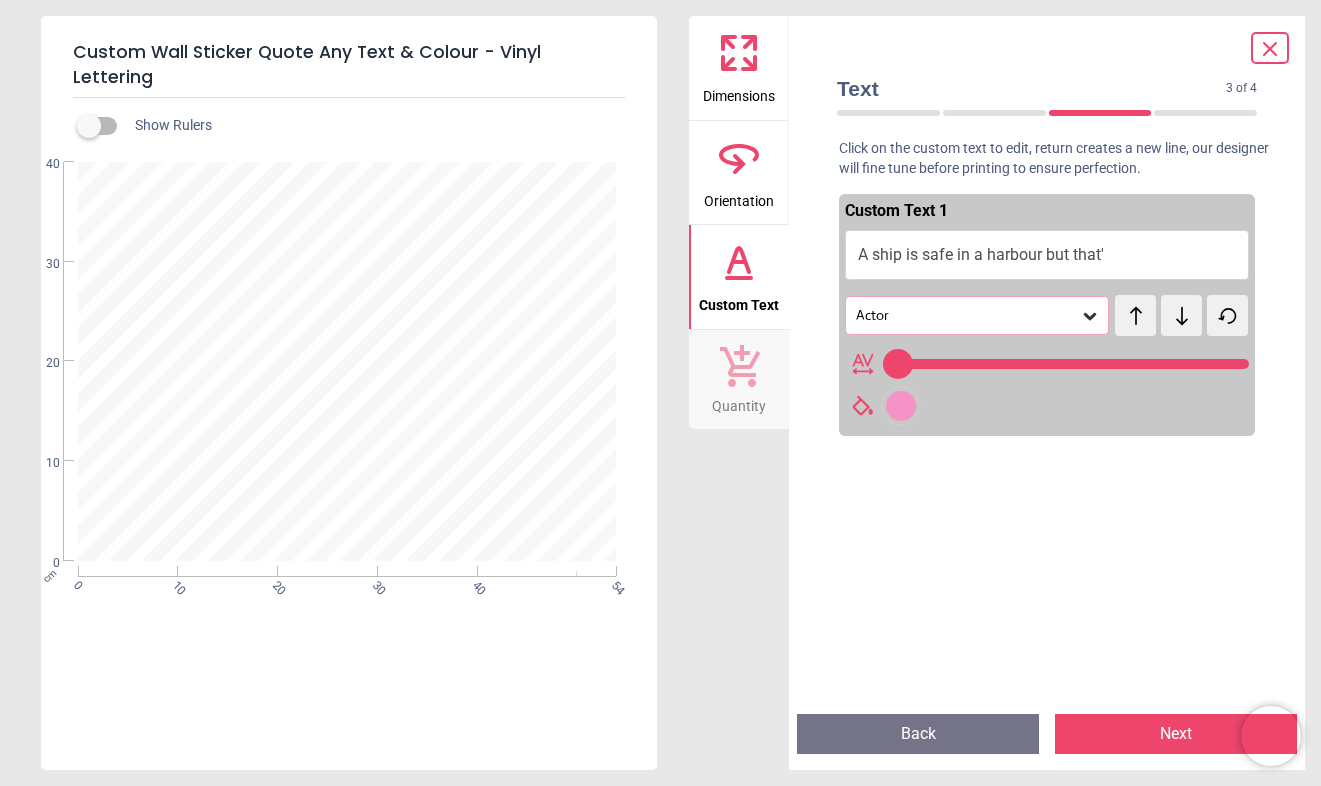type on "**********" 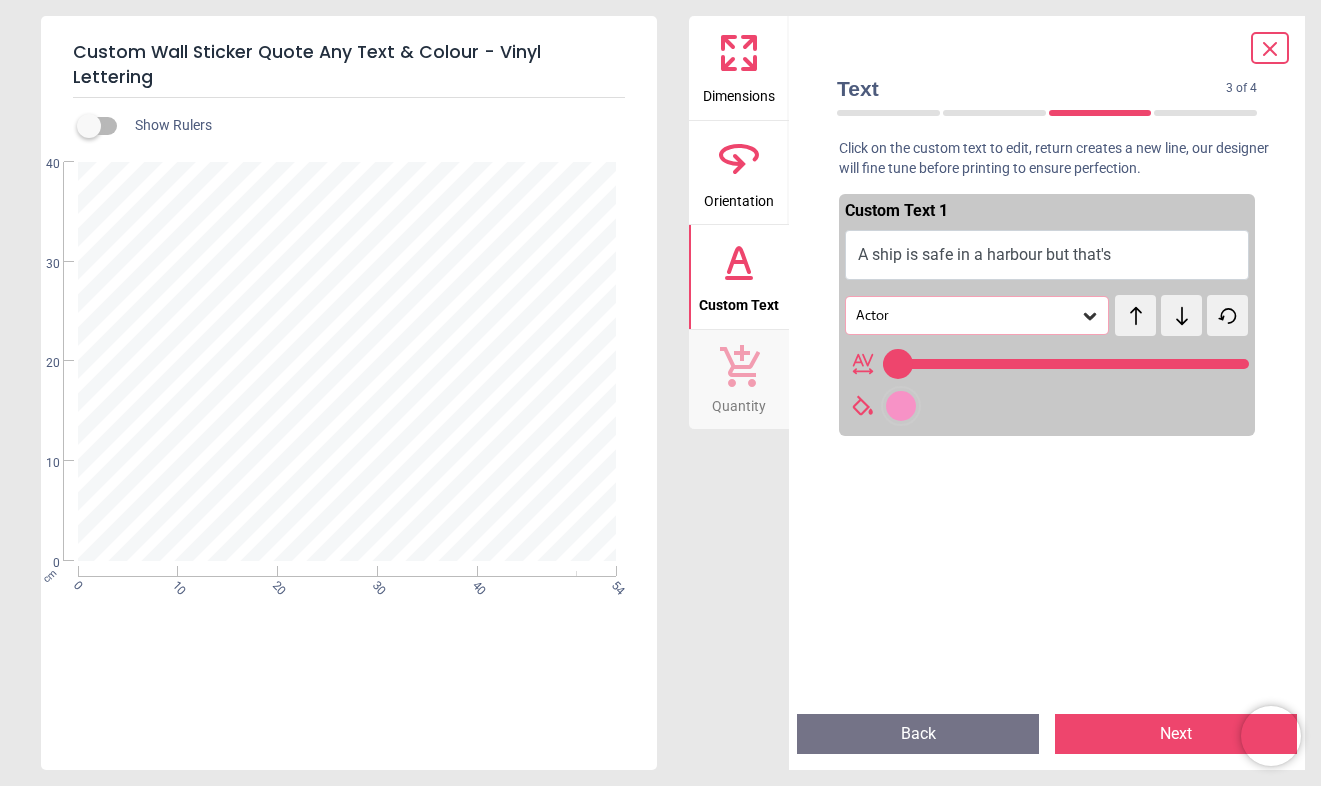 type on "**********" 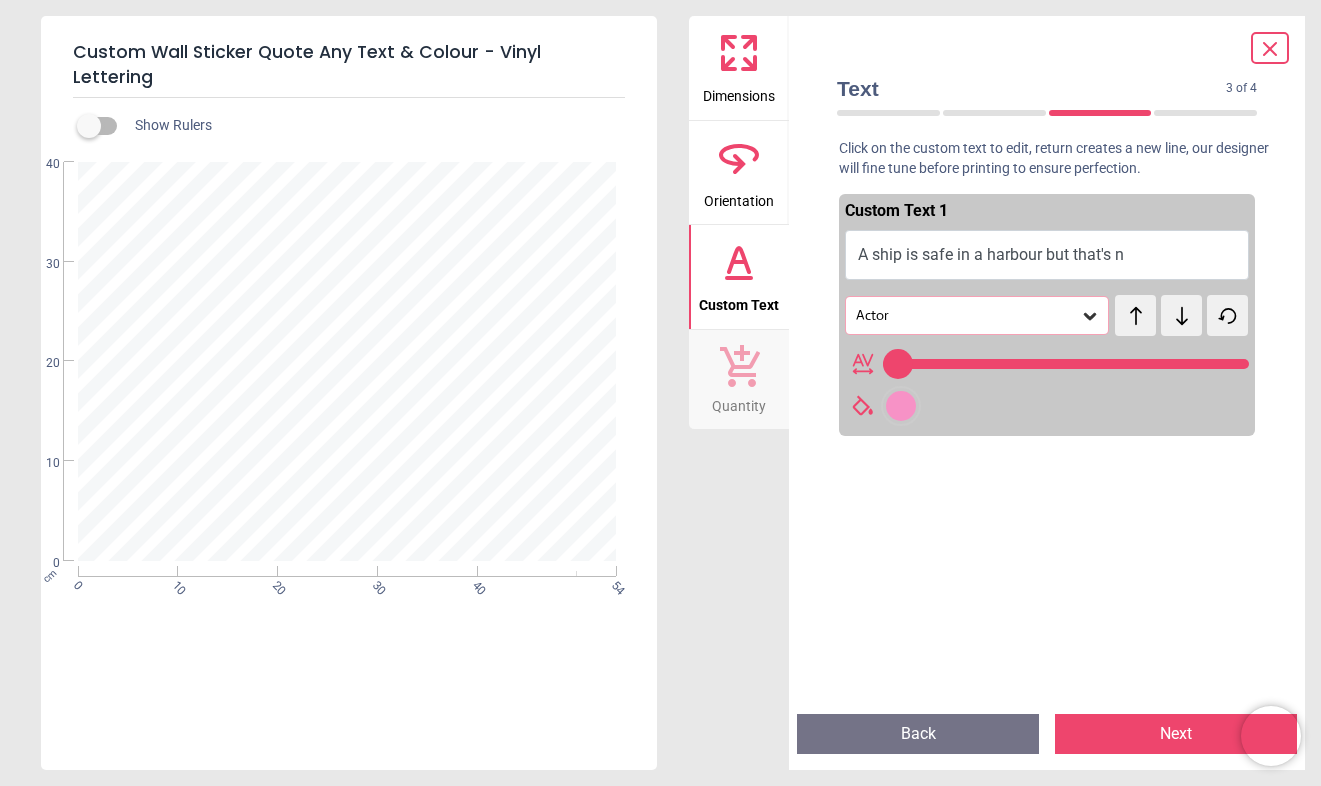 type on "**********" 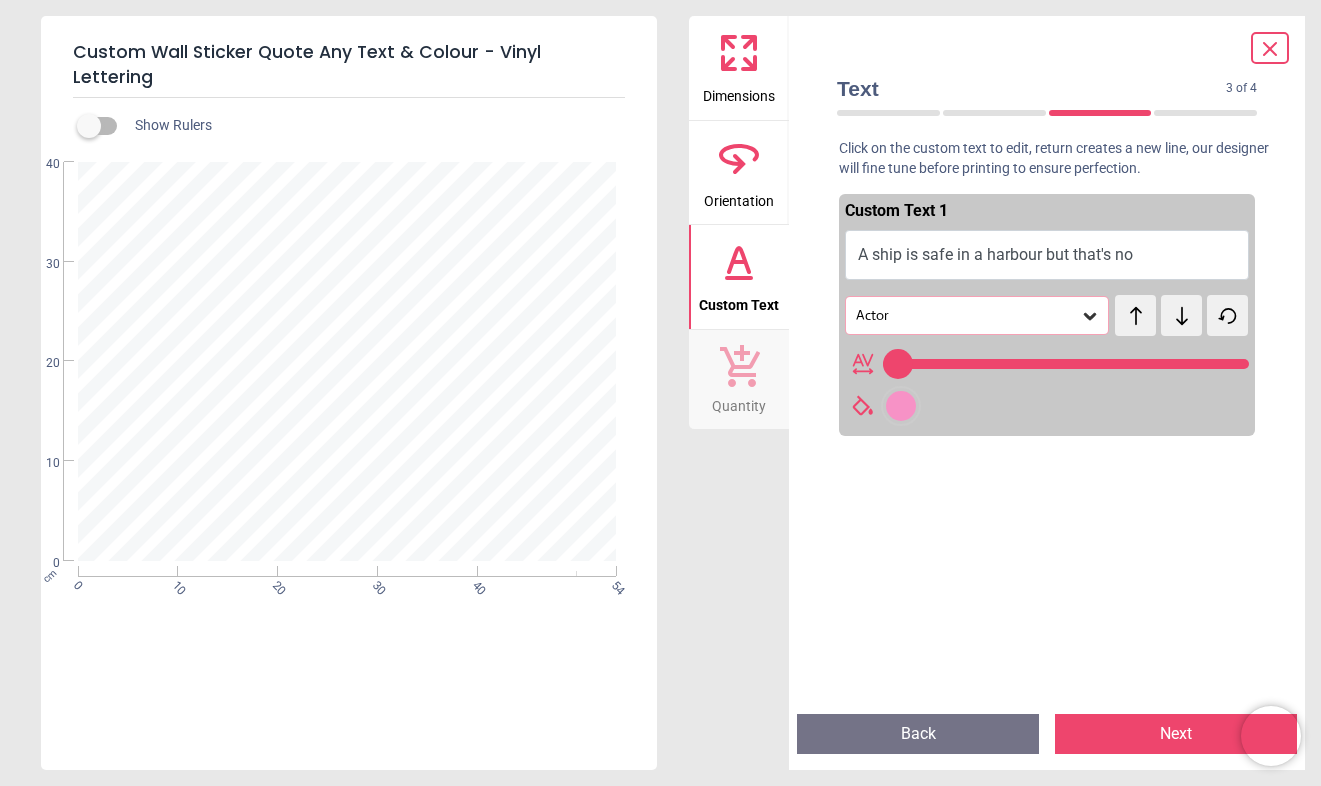 type on "**********" 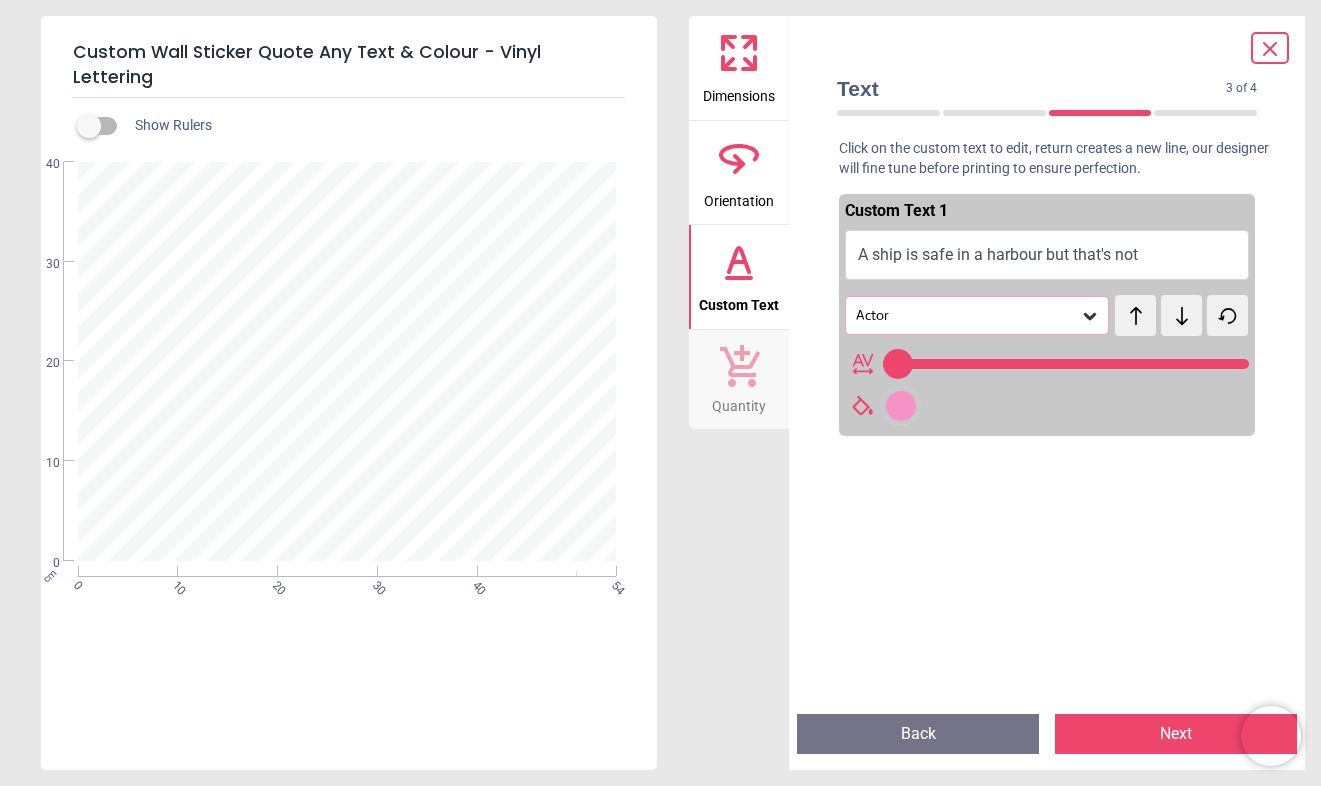 type on "**********" 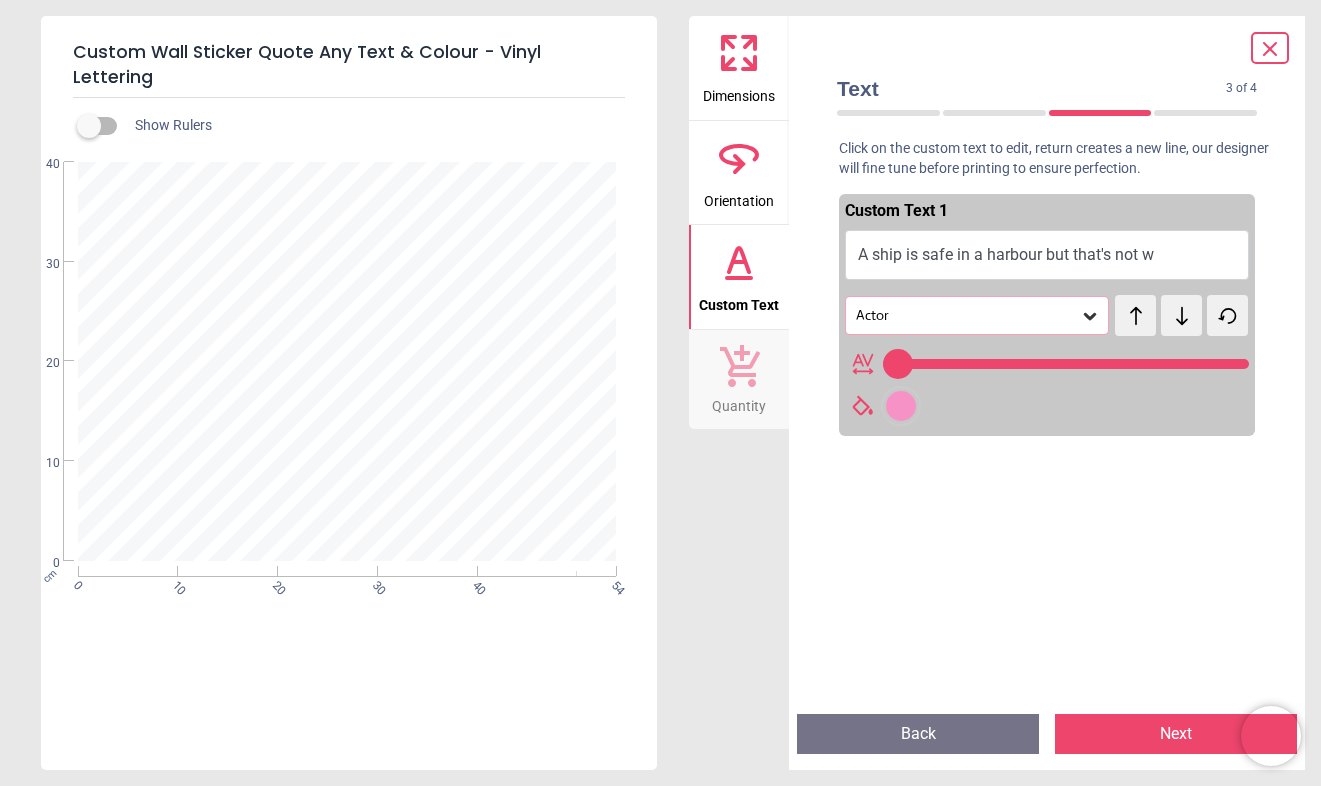type on "**********" 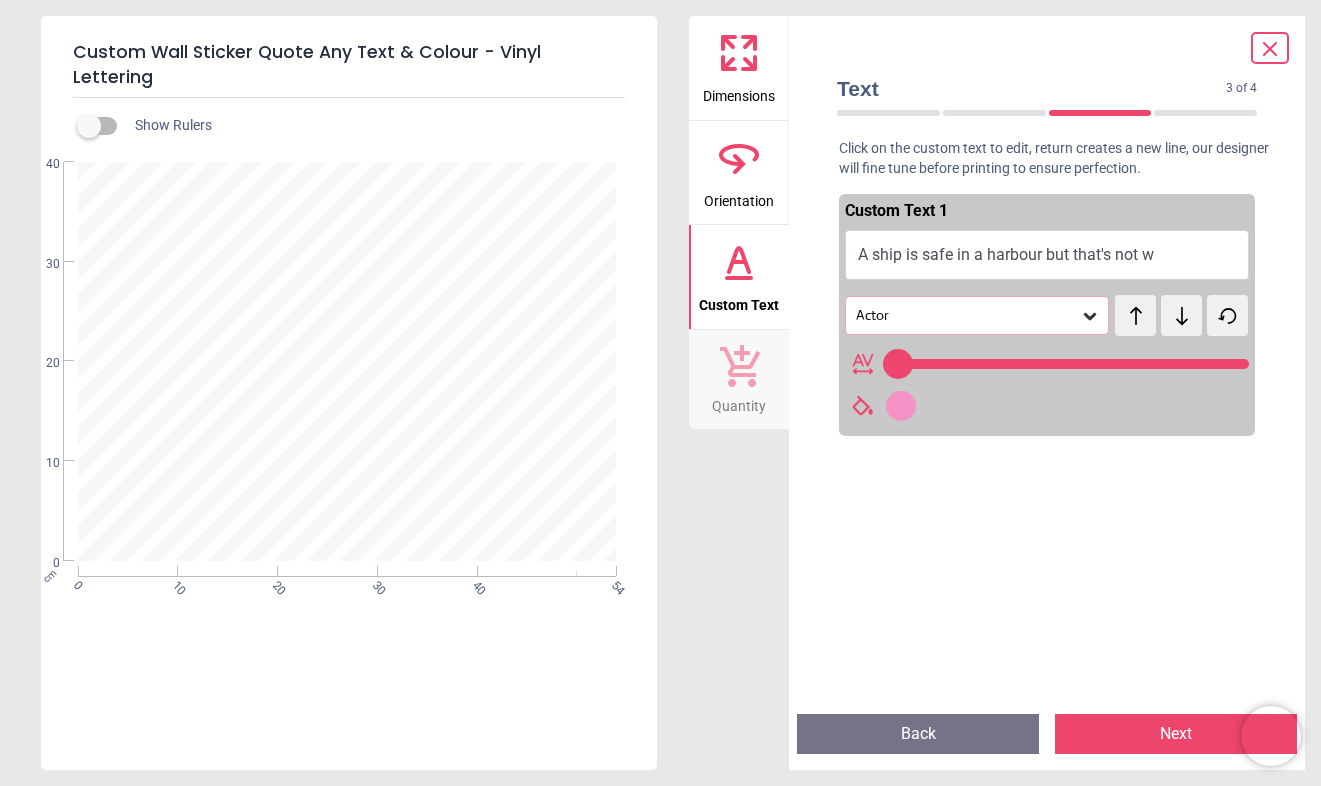 type on "**********" 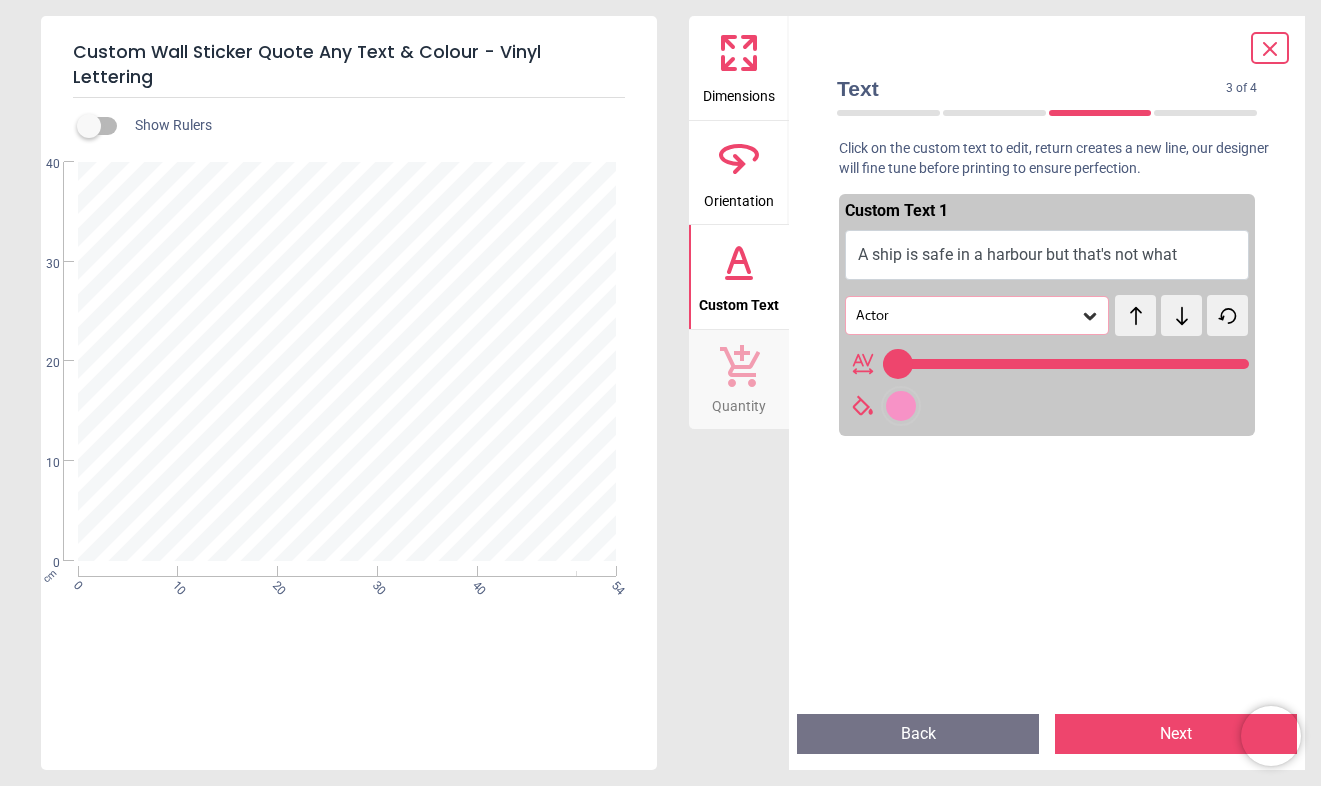 type on "**********" 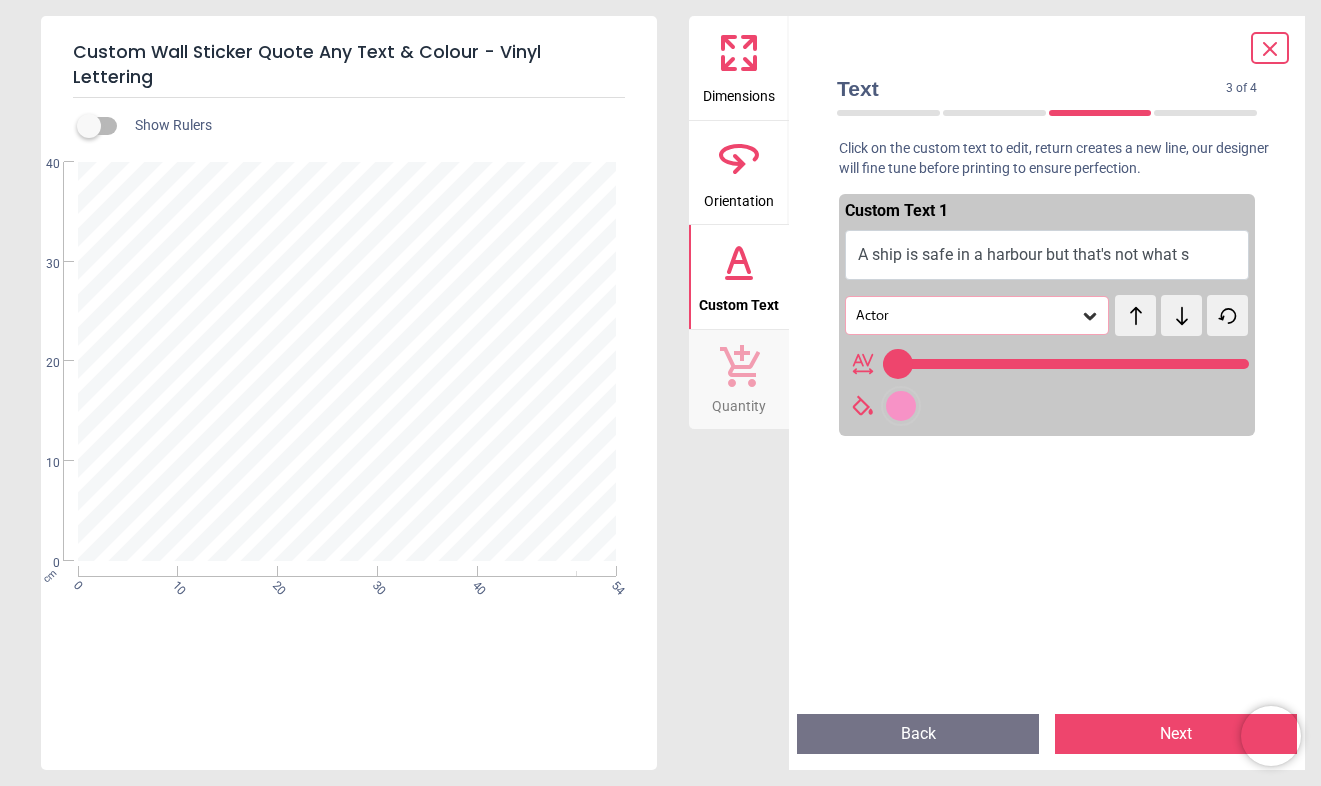 type on "**********" 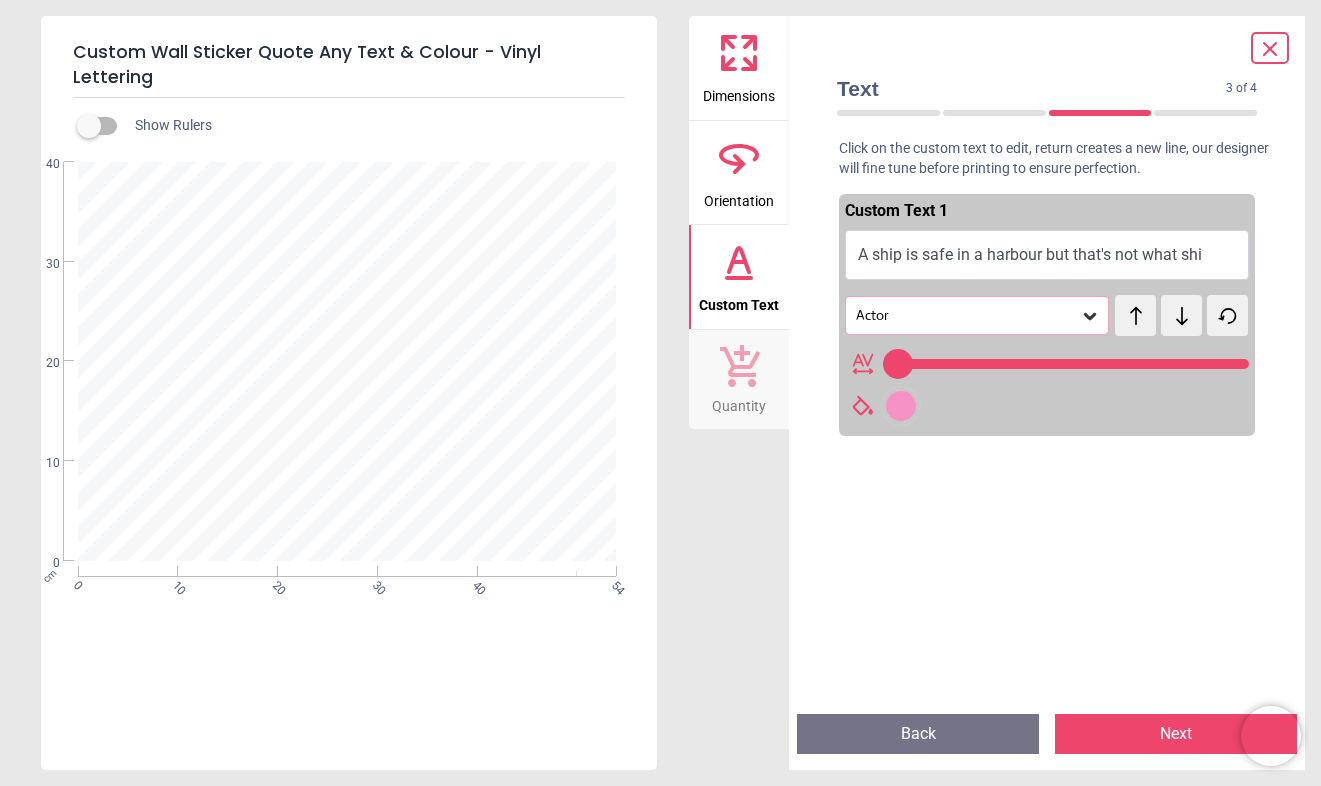 type on "**********" 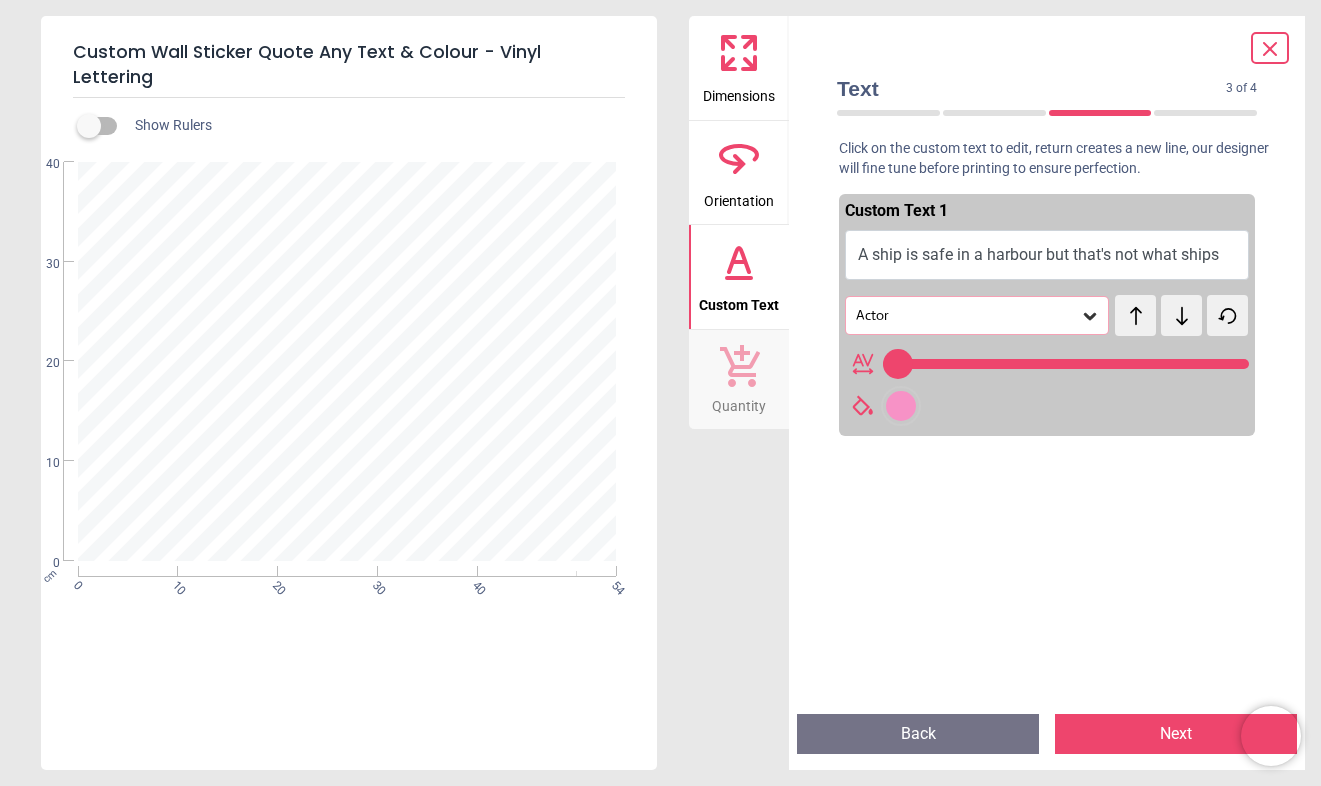 type on "**********" 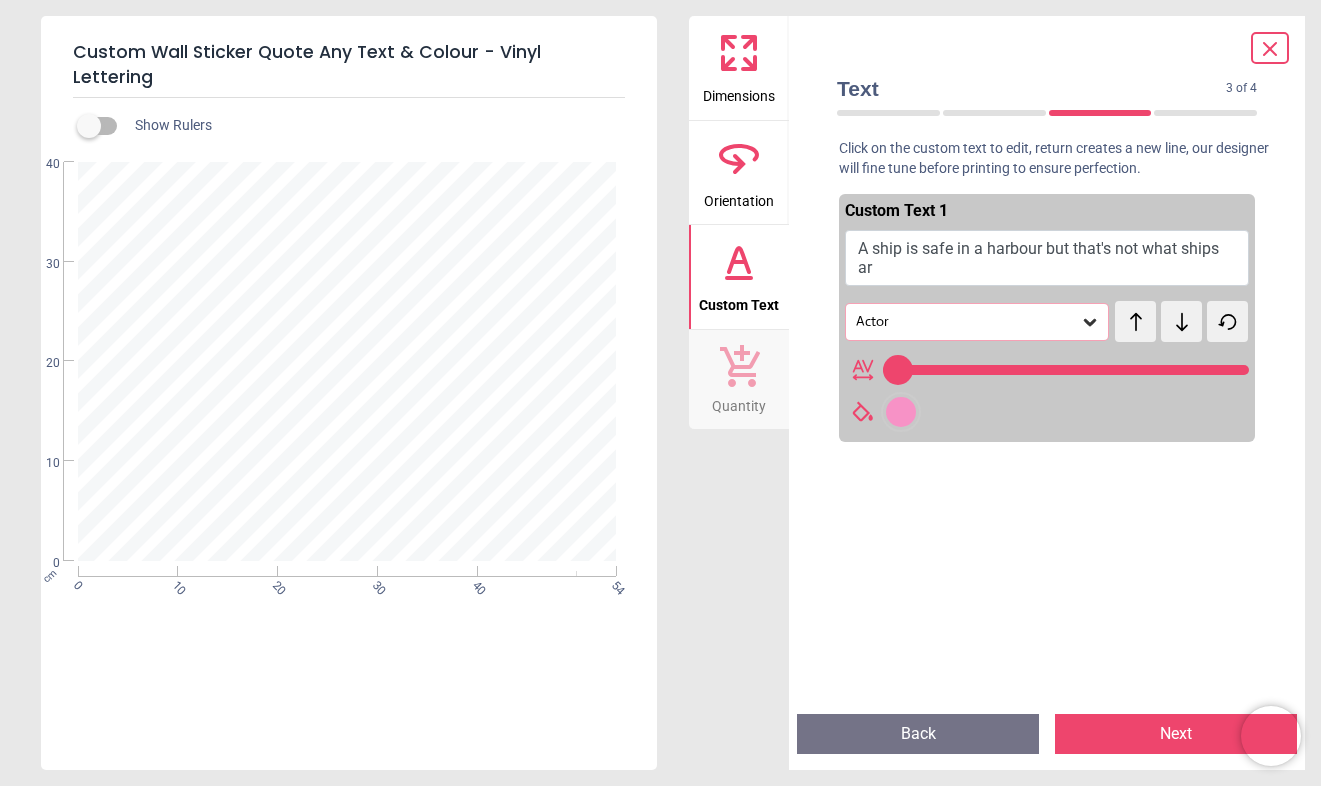 type on "**********" 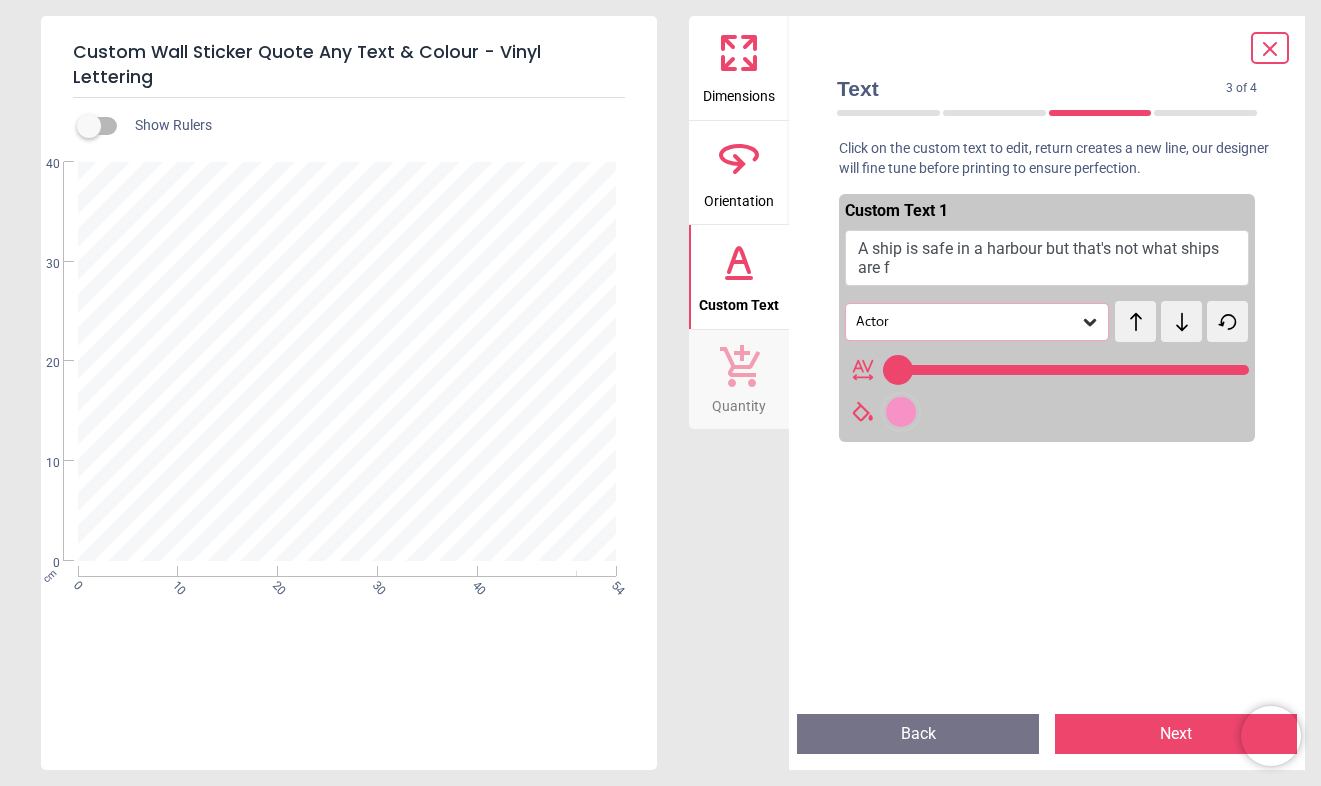 type on "**********" 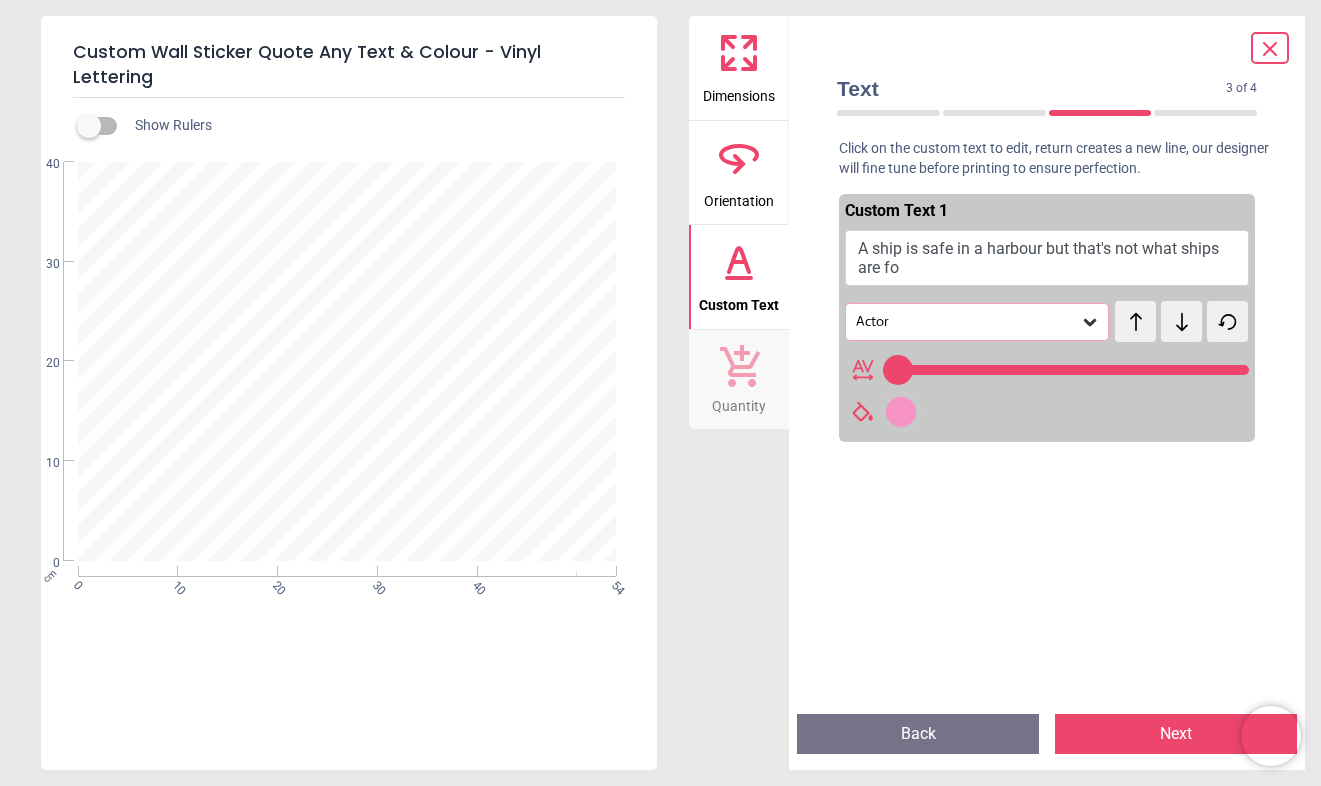 type on "**" 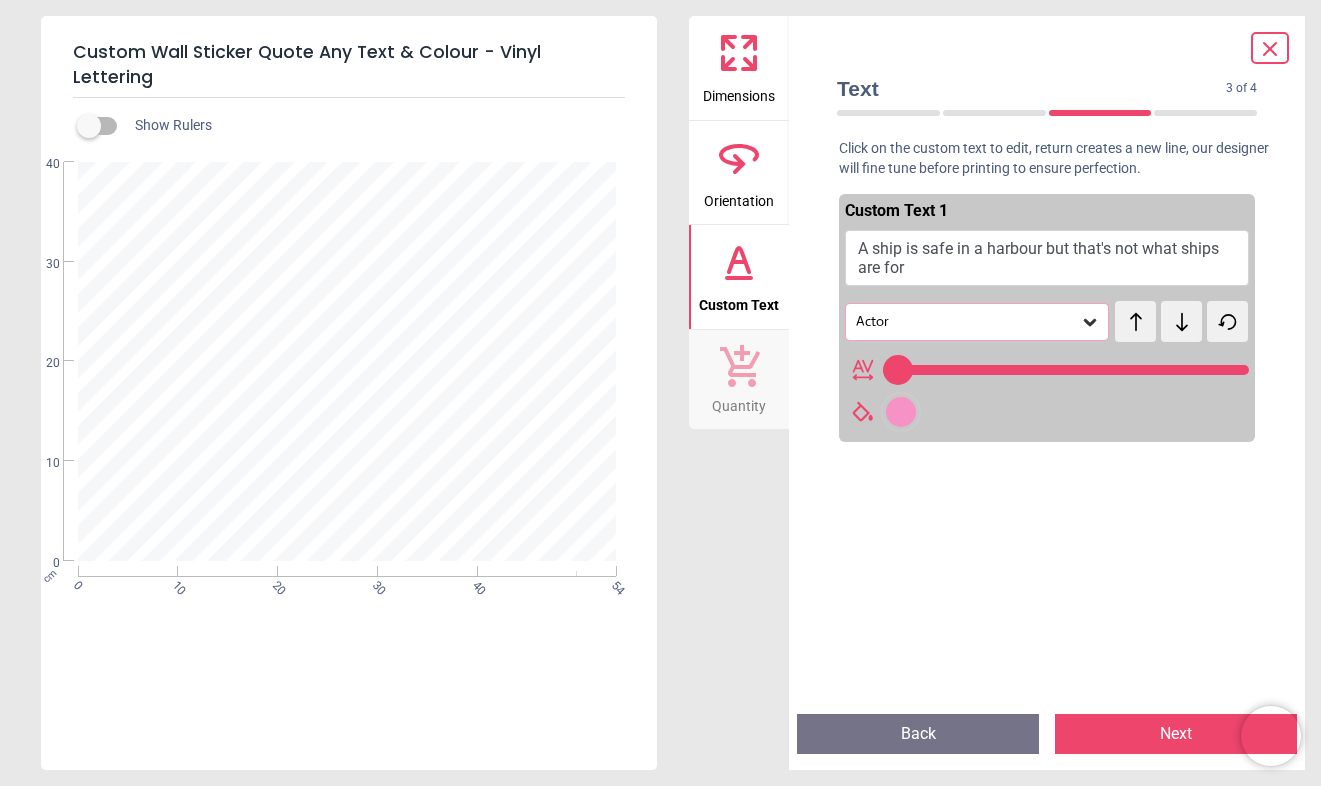click on "**********" at bounding box center (347, 362) 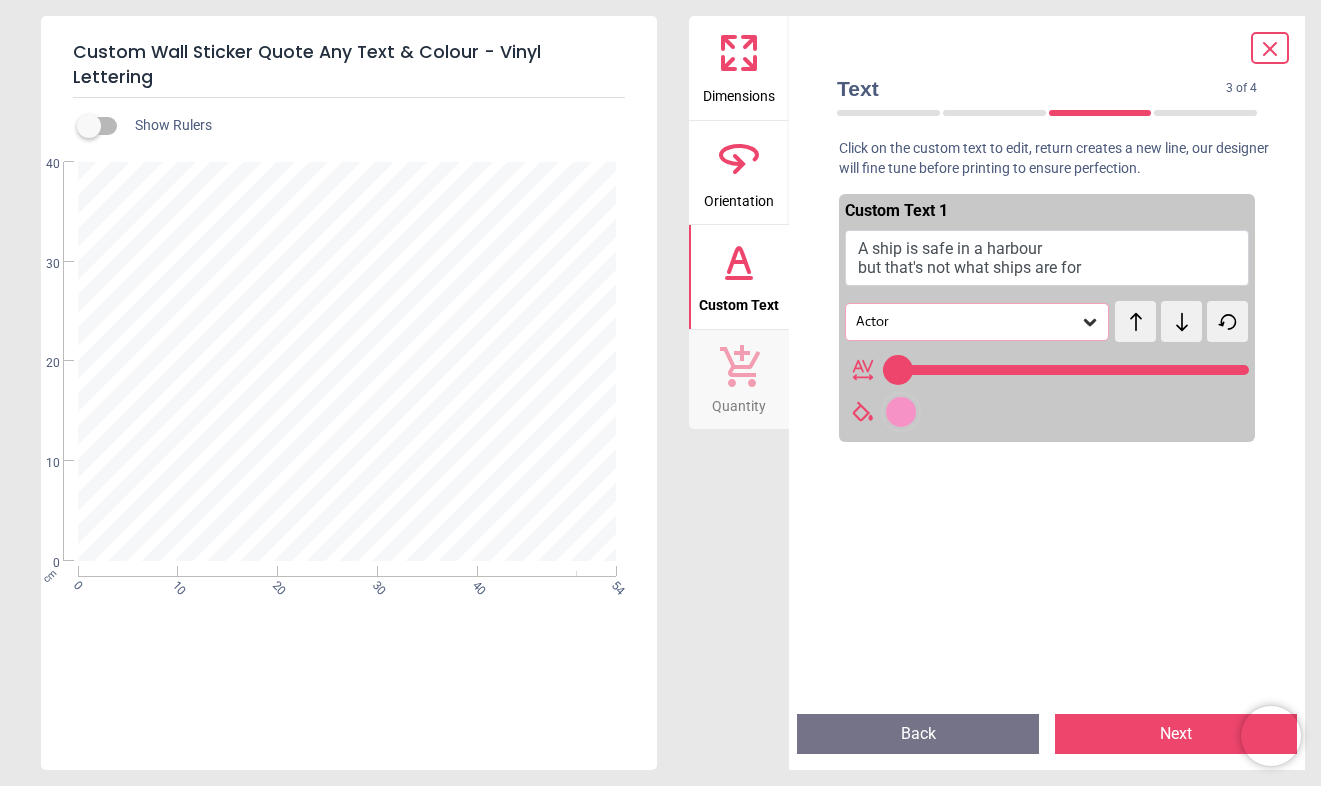 click on "**********" at bounding box center [347, 362] 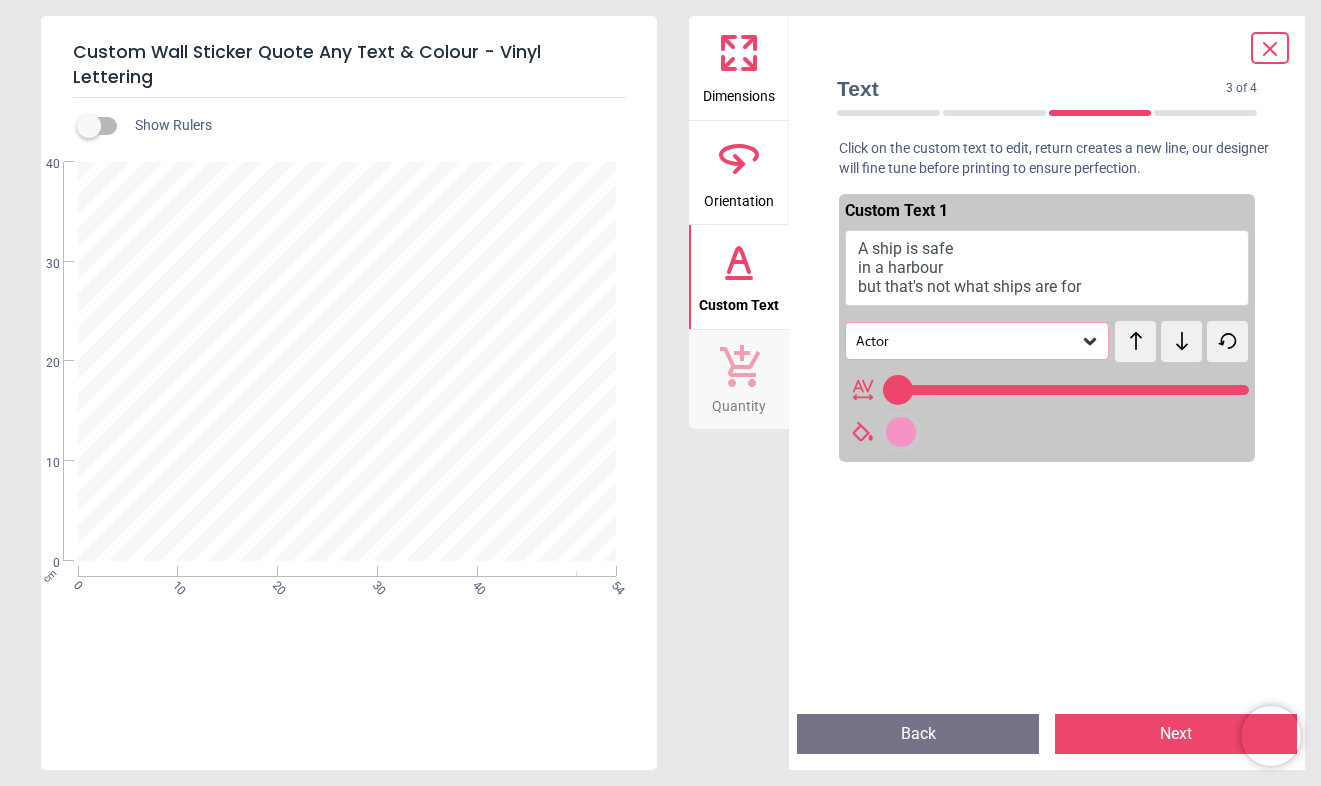 click on "**********" at bounding box center (347, 361) 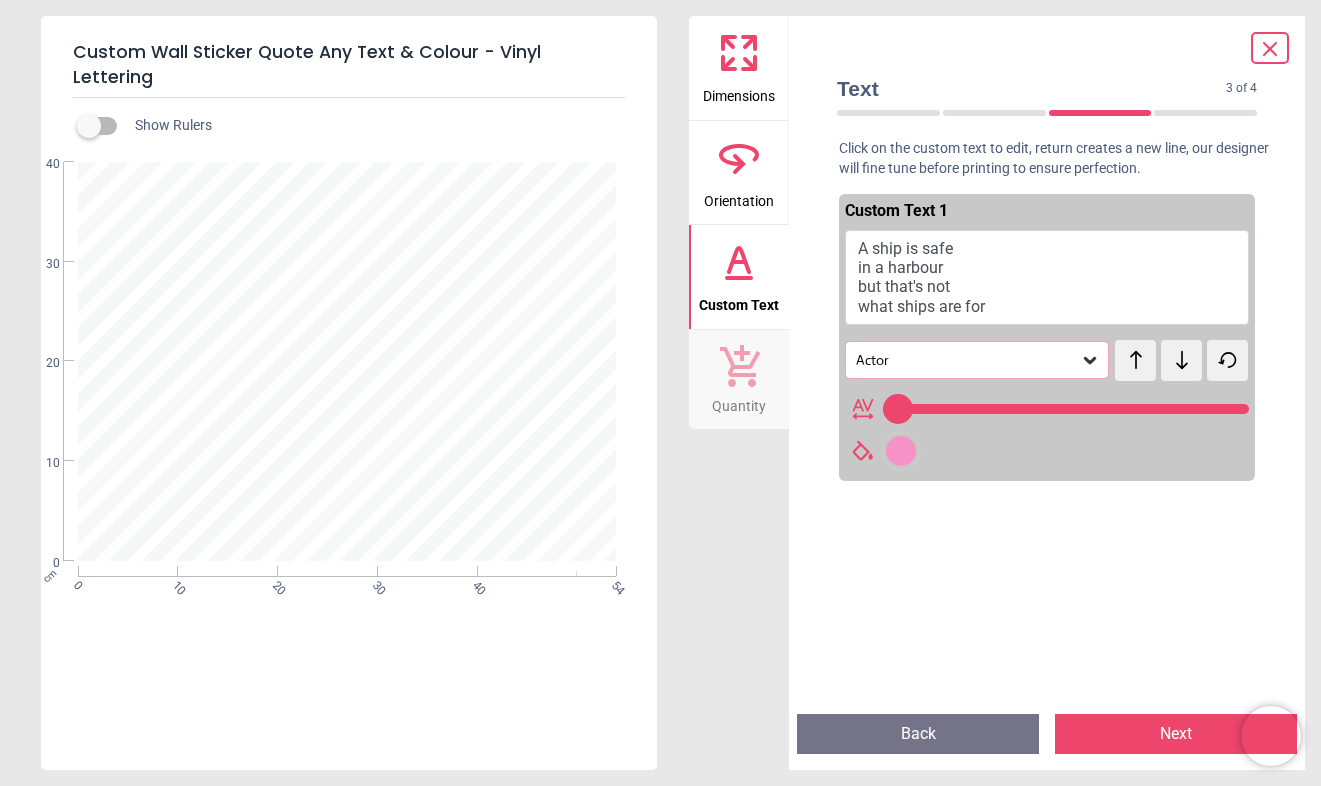 scroll, scrollTop: 0, scrollLeft: 0, axis: both 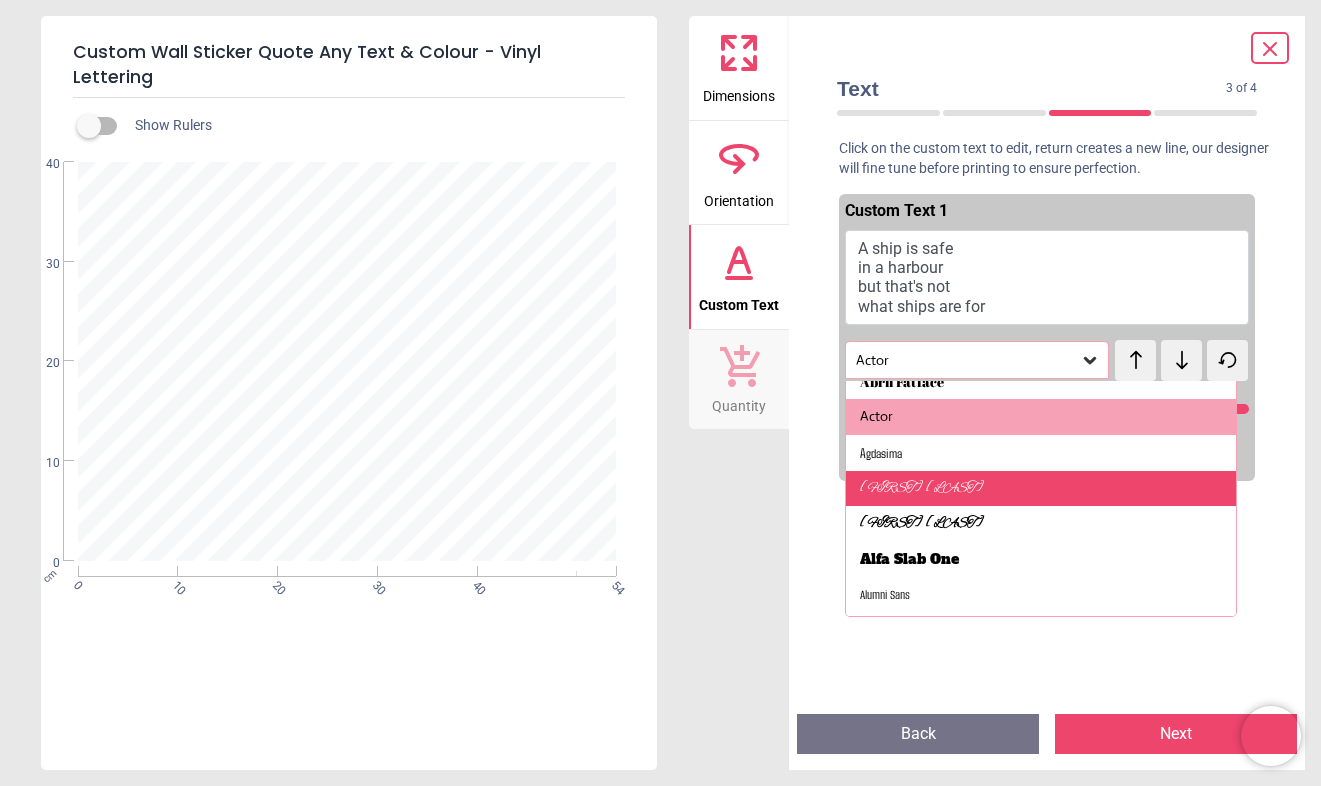 click on "Alex Brush" at bounding box center [1041, 489] 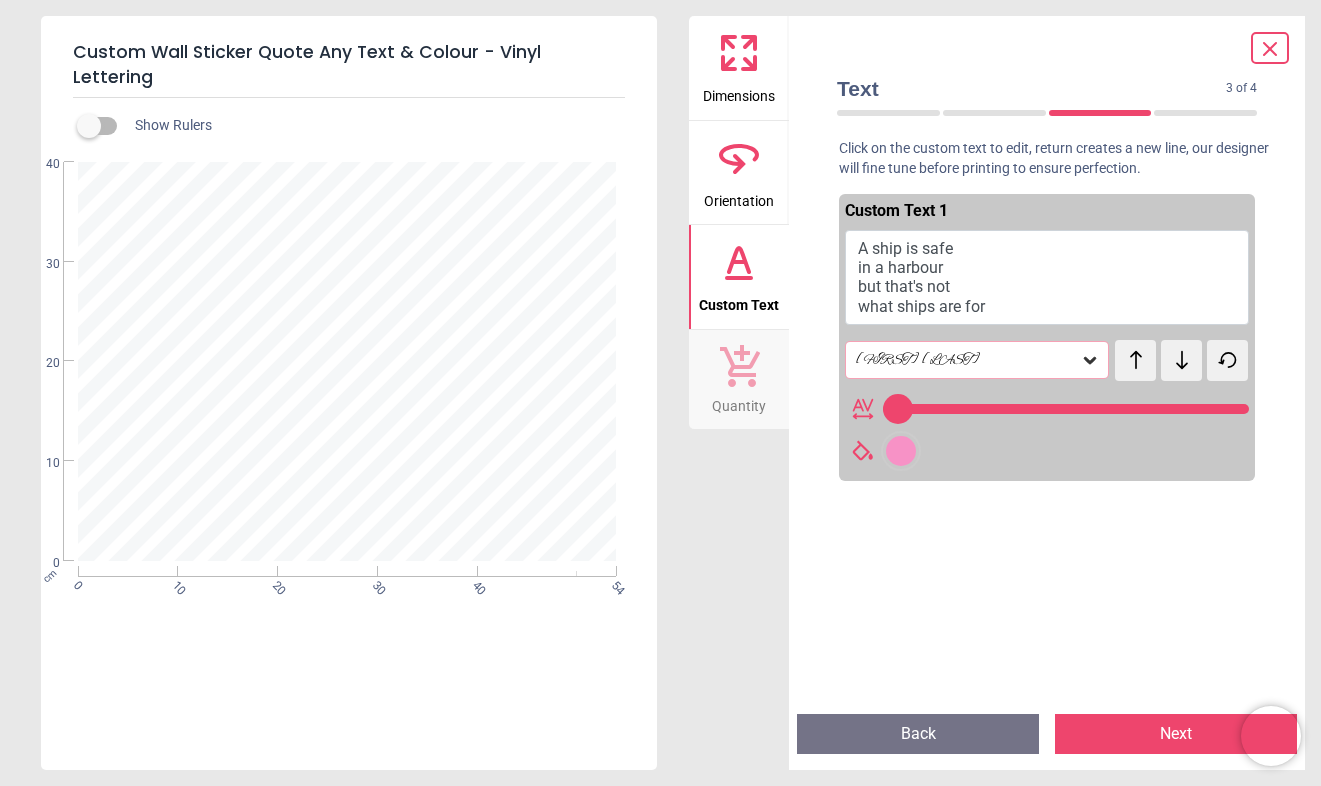 click on "Alex Brush" at bounding box center [967, 360] 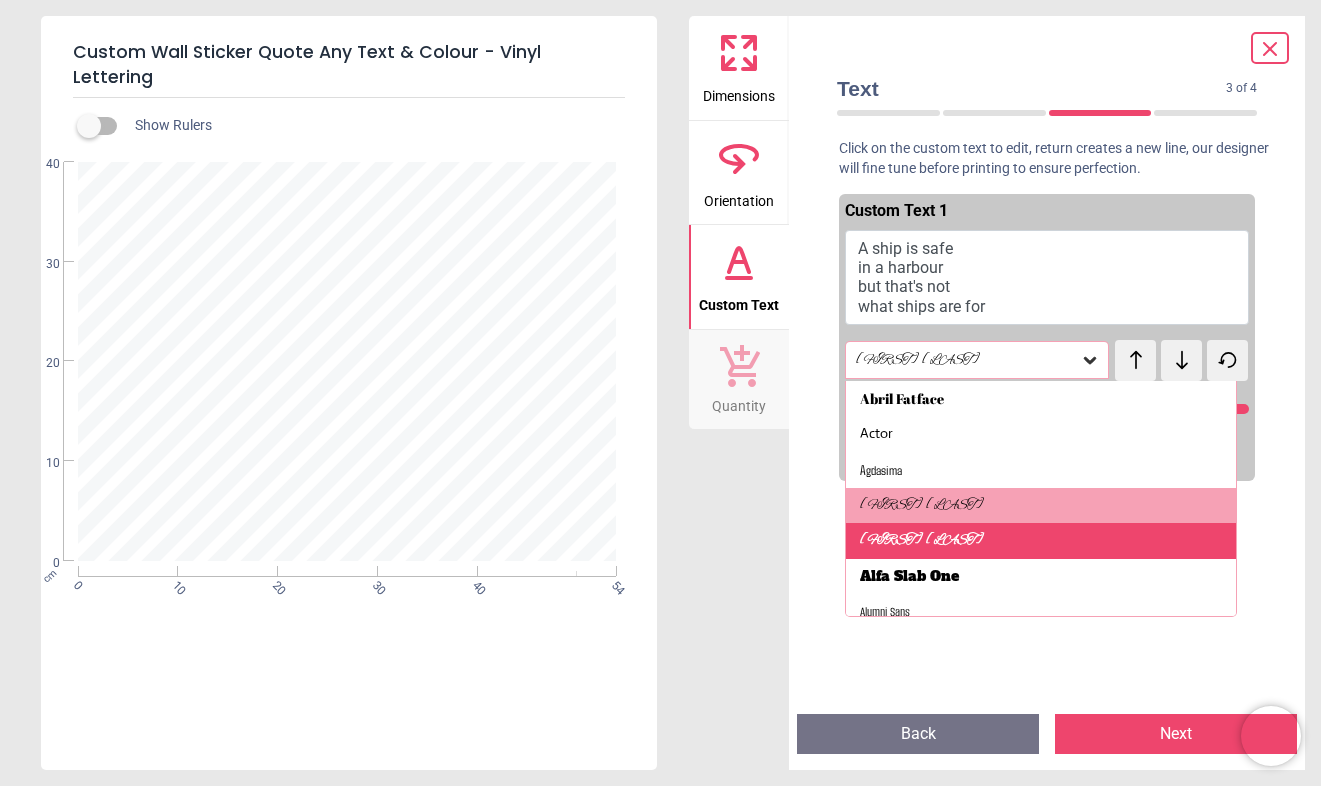 click on "Alex Brush - Bold" at bounding box center (922, 541) 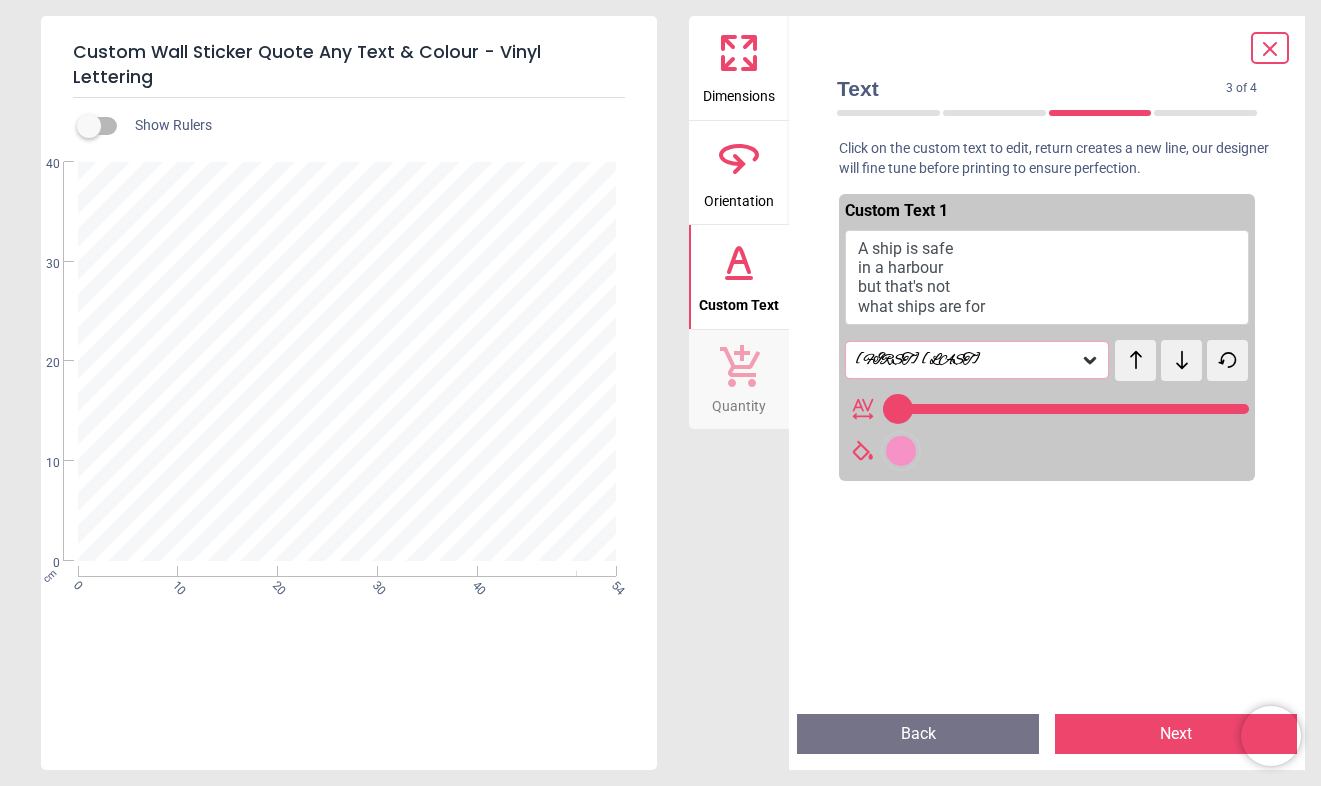 click on "Alex Brush - Bold" at bounding box center [967, 360] 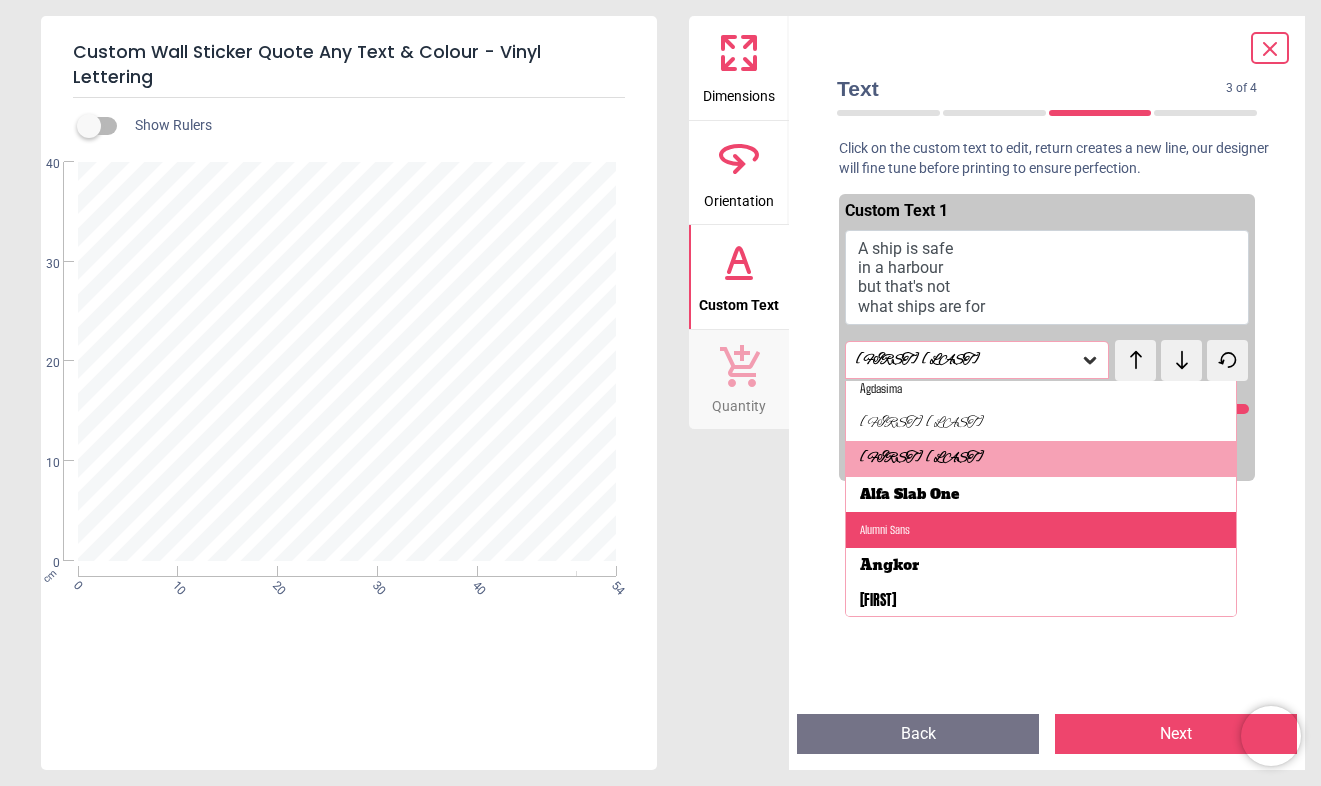 scroll, scrollTop: 137, scrollLeft: 0, axis: vertical 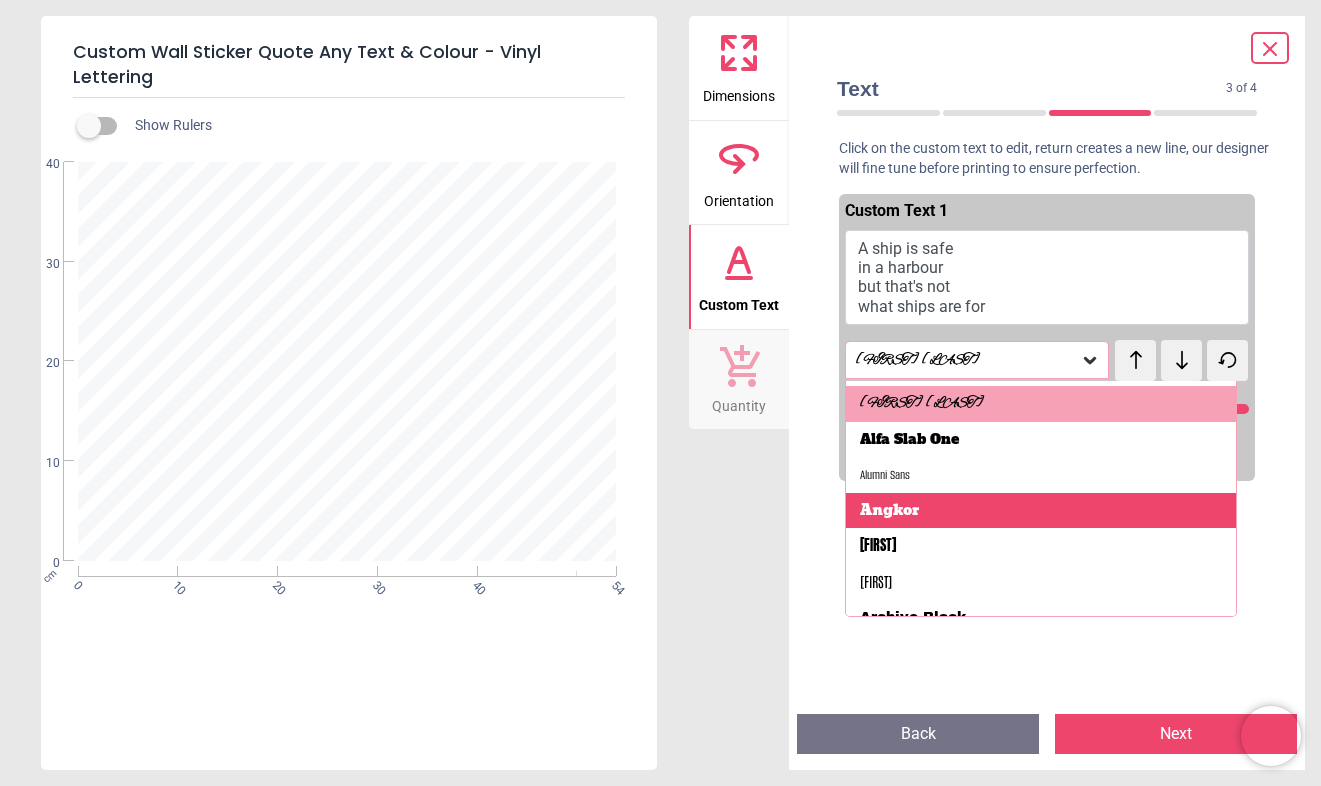 click on "Angkor" at bounding box center (889, 511) 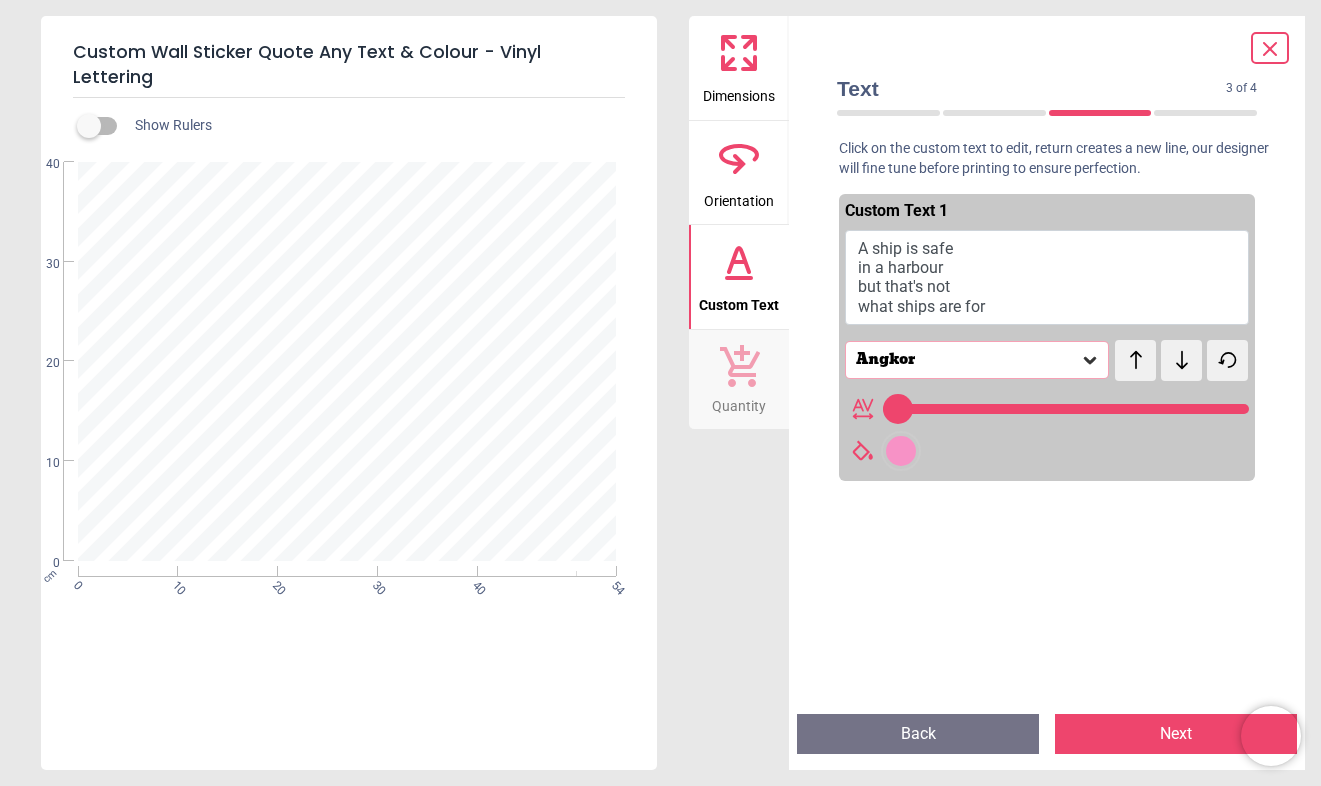 click on "Angkor" at bounding box center (967, 360) 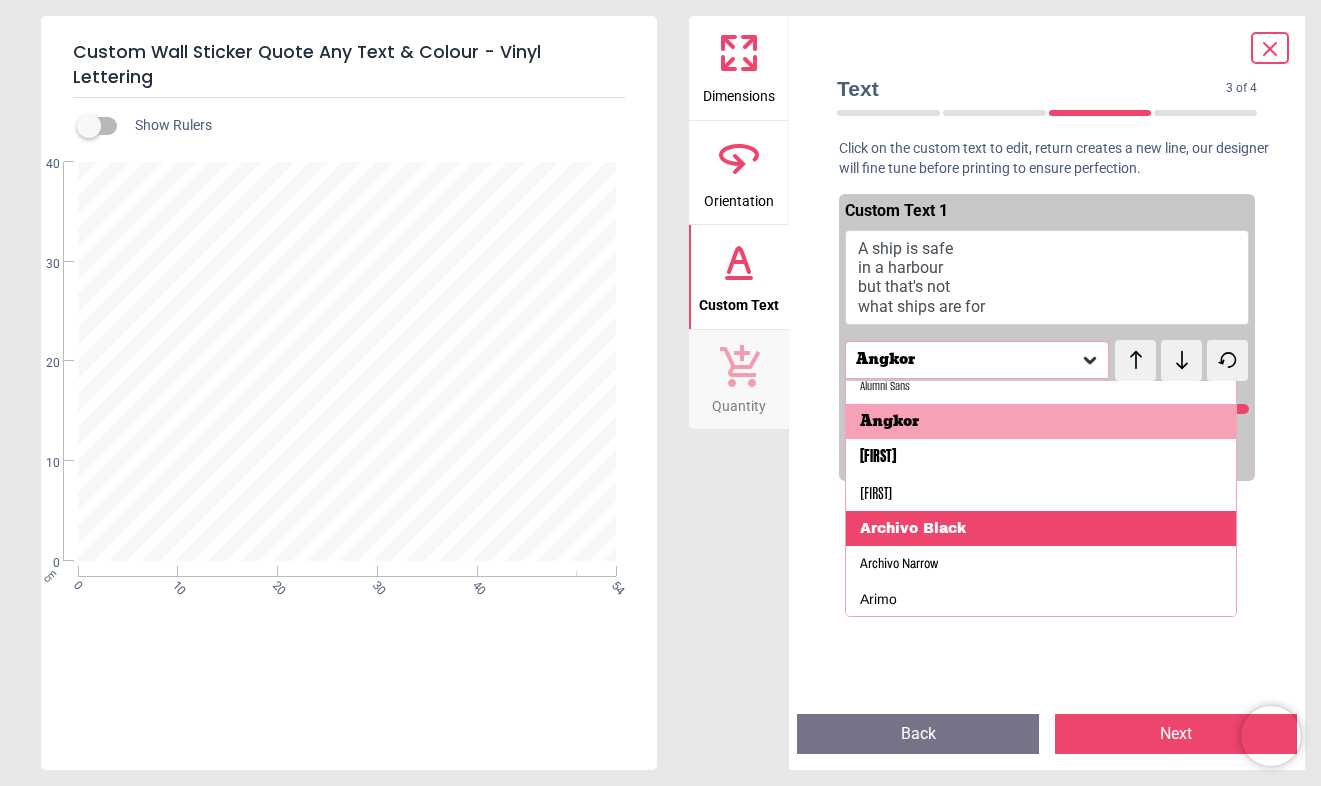 scroll, scrollTop: 264, scrollLeft: 0, axis: vertical 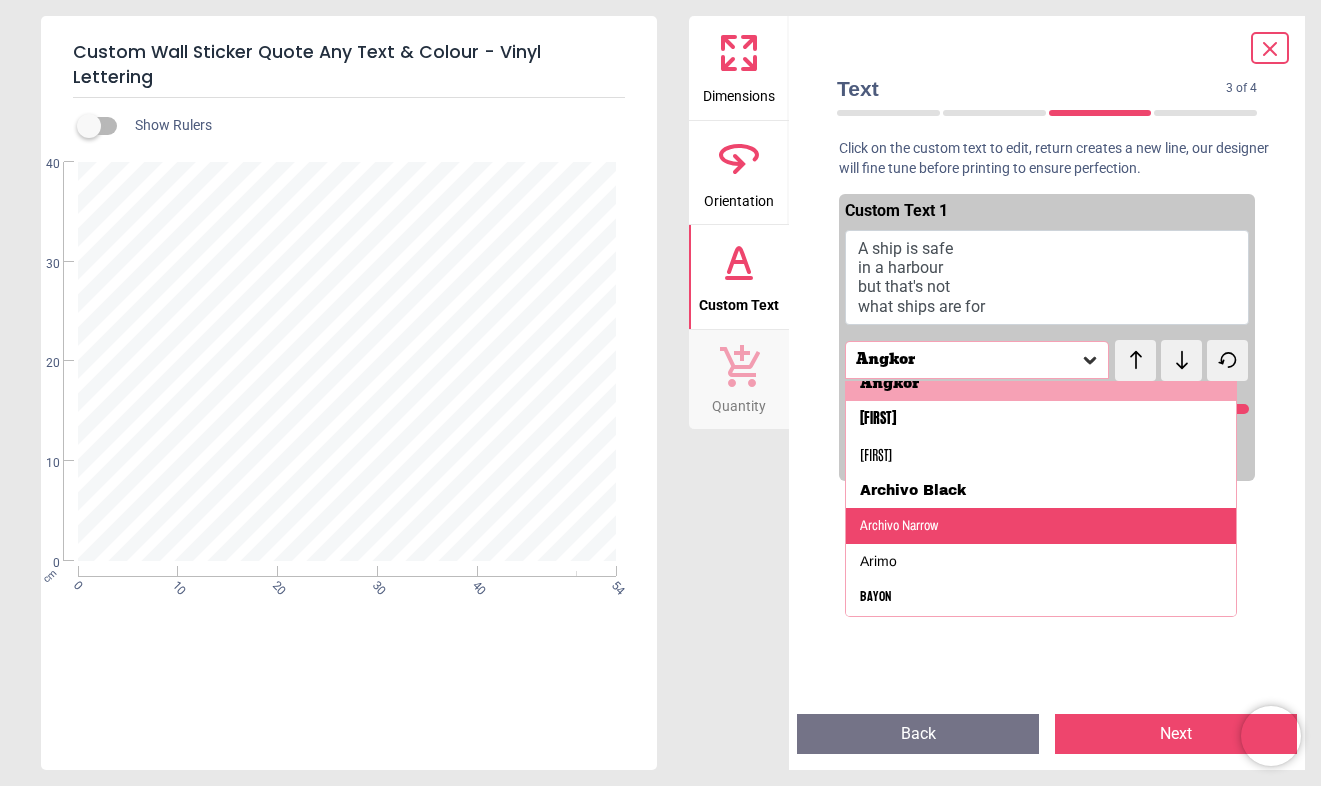 click on "Archivo Narrow" at bounding box center (1041, 526) 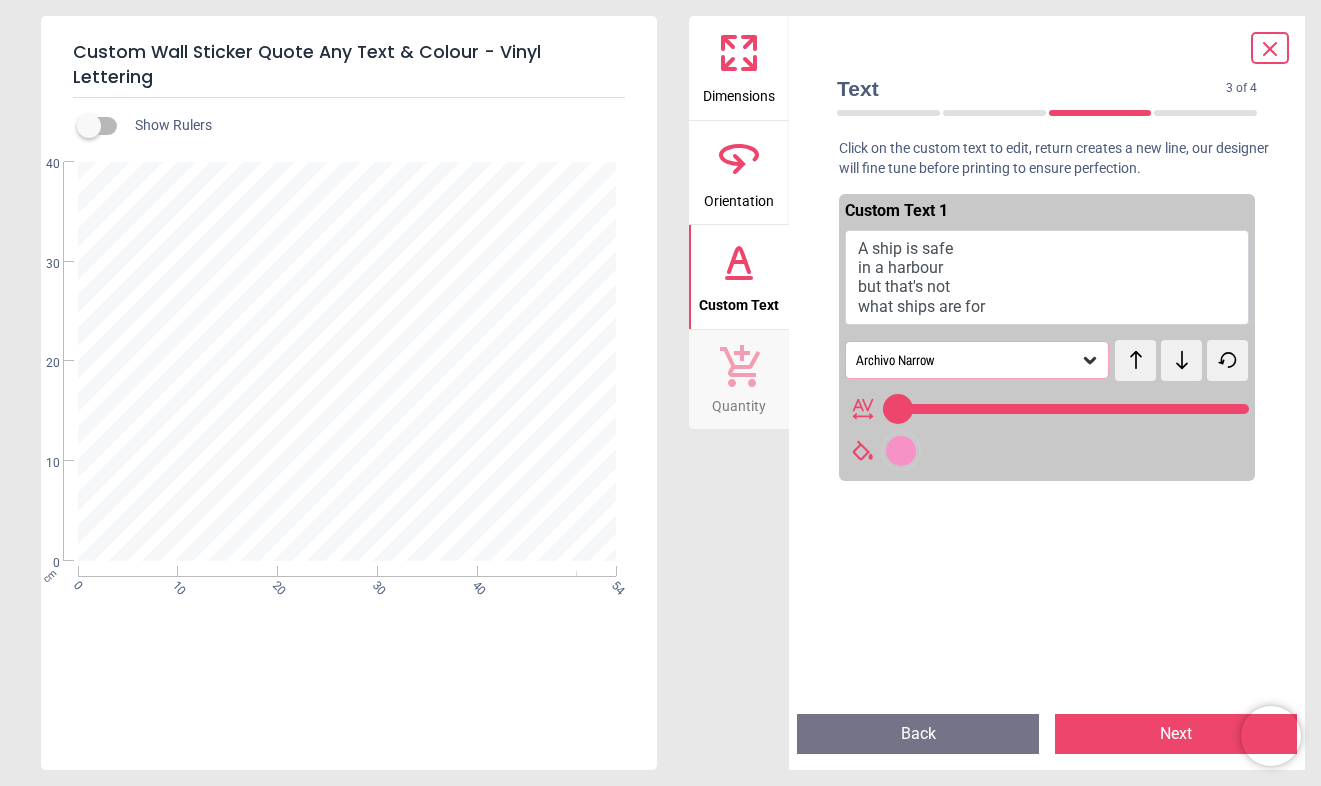 click on "Archivo Narrow" at bounding box center [967, 360] 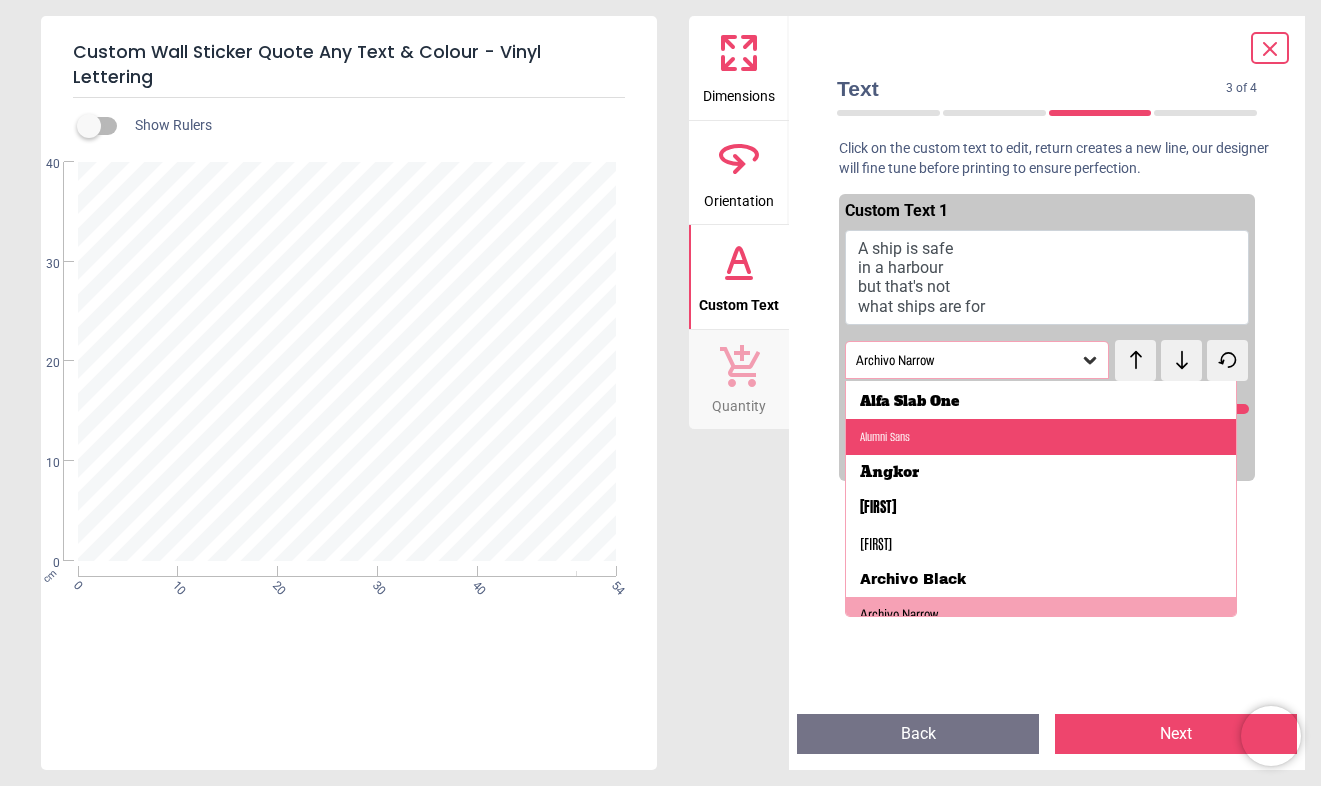 scroll, scrollTop: 185, scrollLeft: 0, axis: vertical 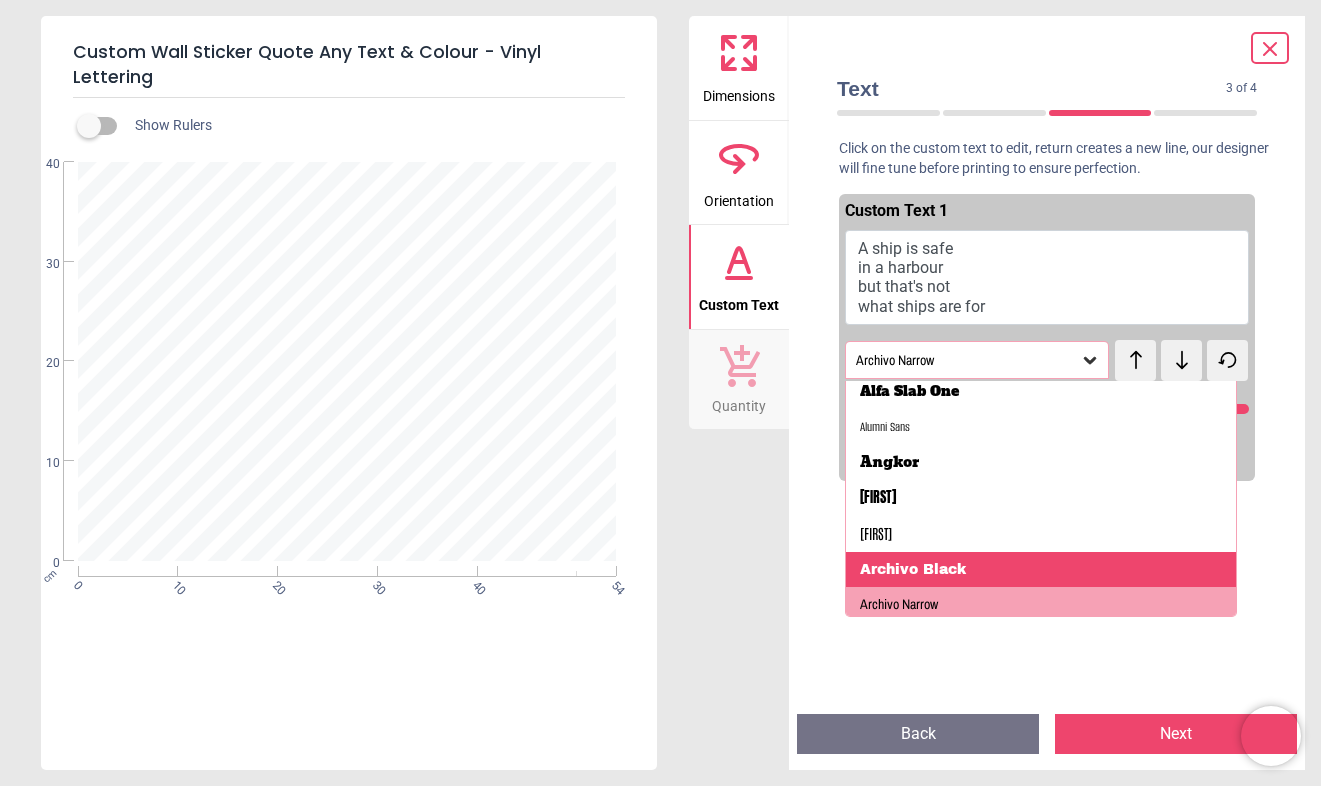 click on "Archivo Black" at bounding box center (913, 570) 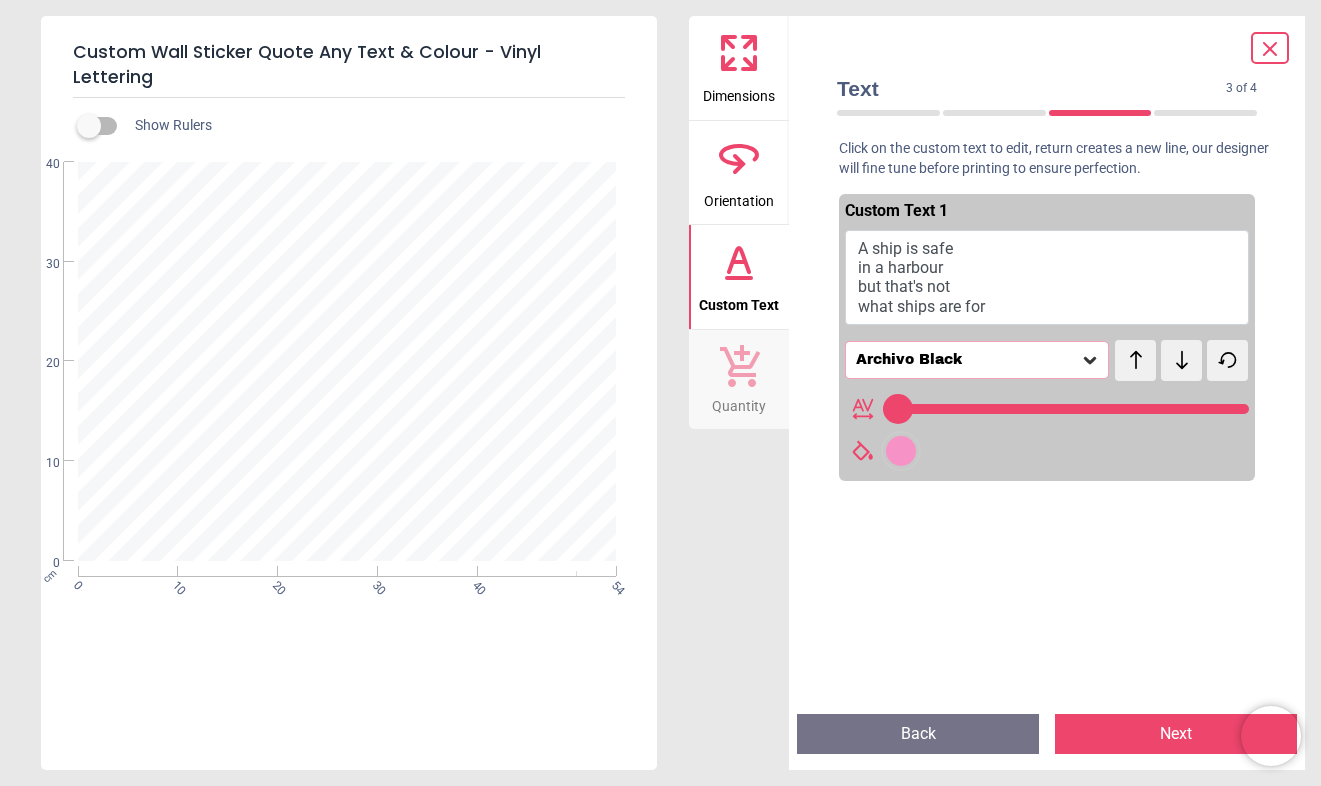 click on "Archivo Black" at bounding box center (967, 360) 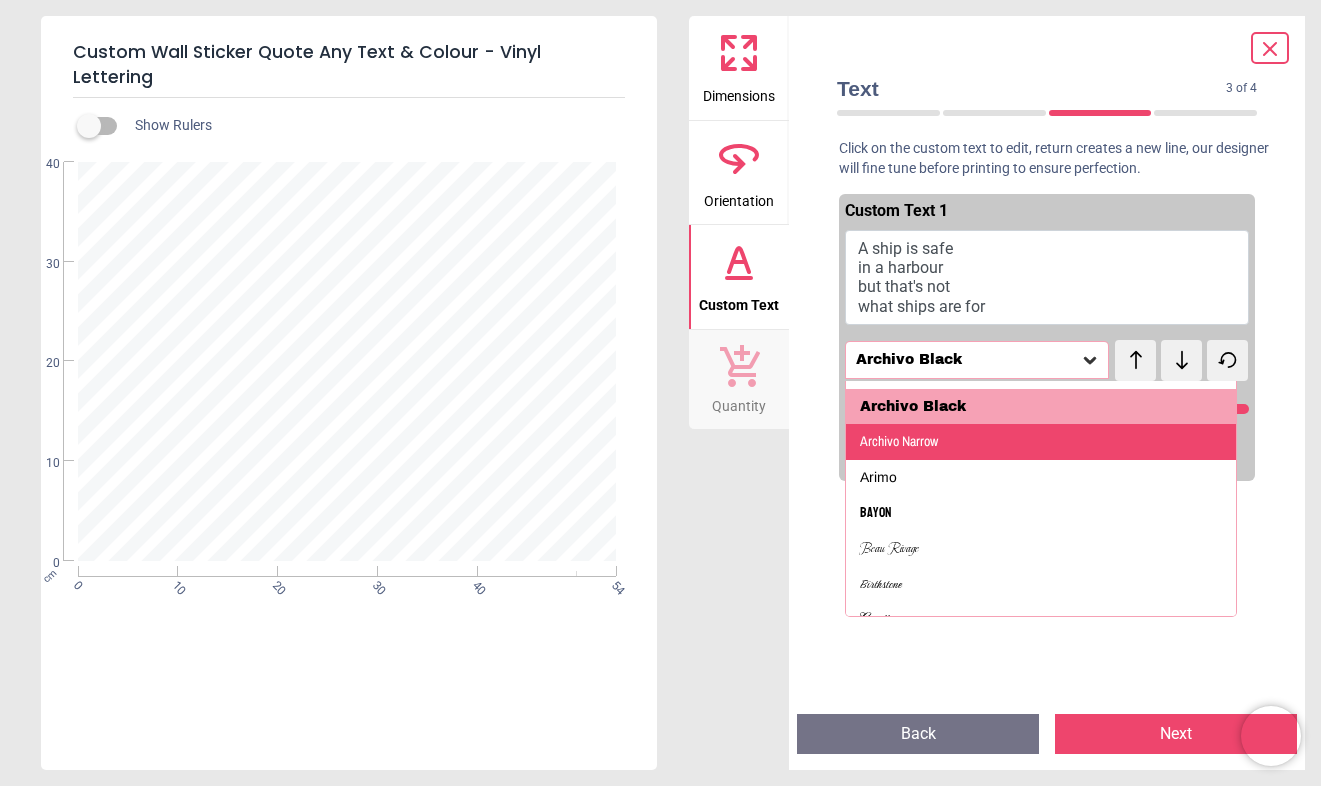 scroll, scrollTop: 418, scrollLeft: 0, axis: vertical 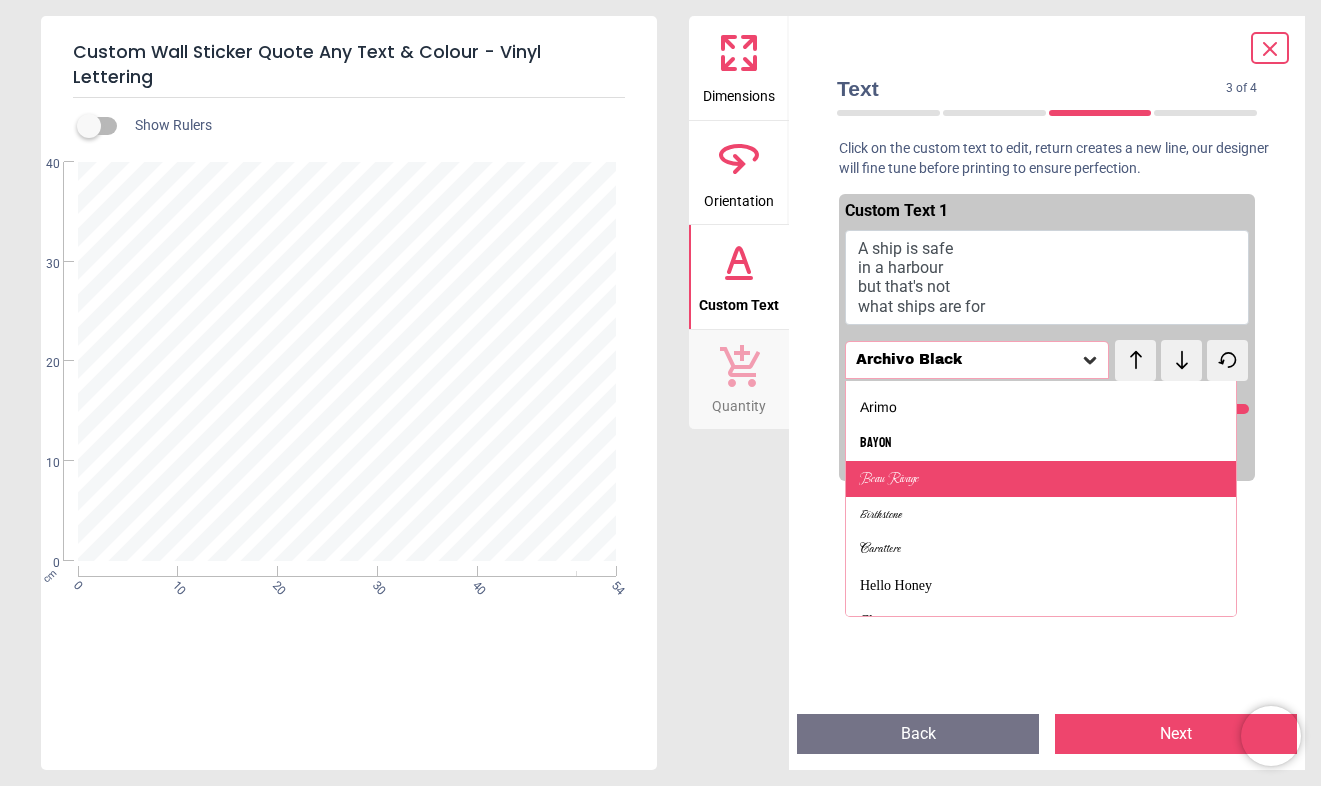click on "Beau Rivage" at bounding box center [889, 479] 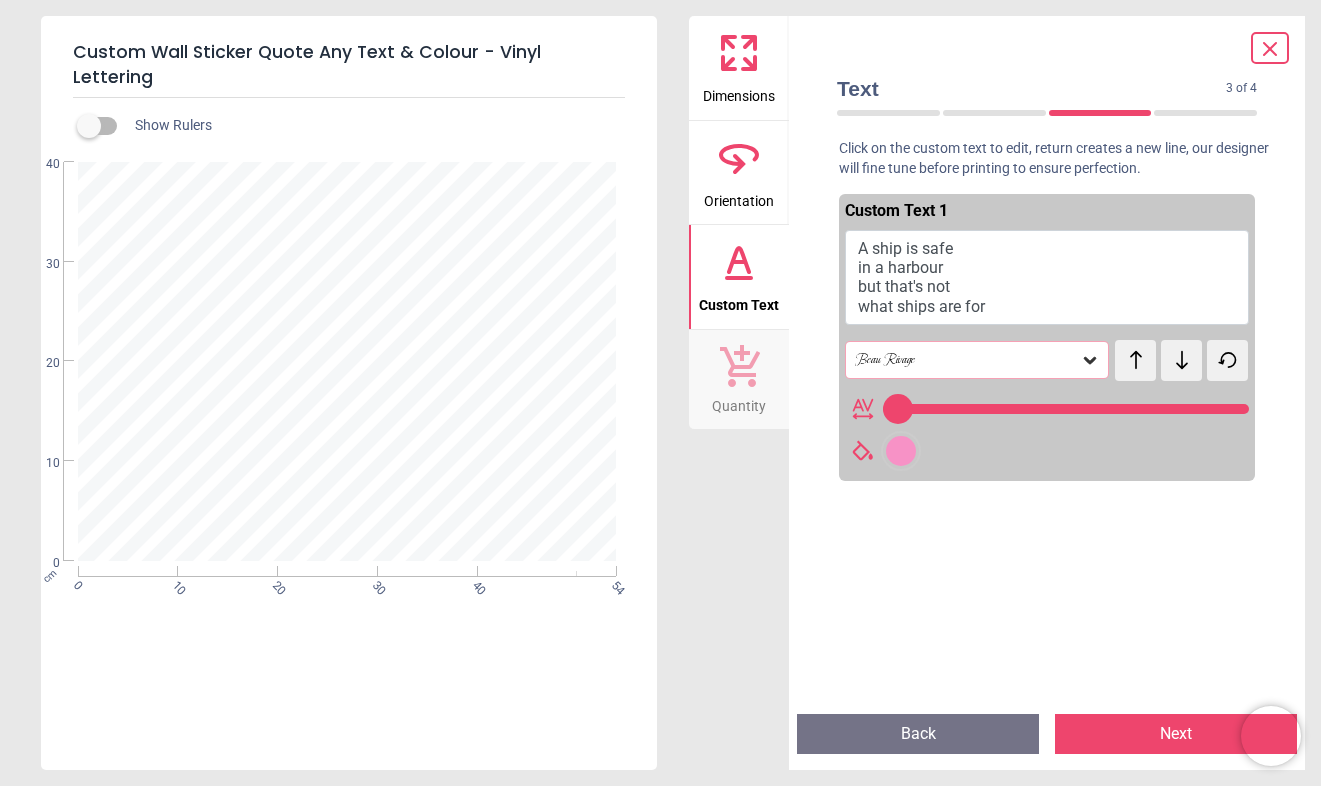 click on "Beau Rivage" at bounding box center [967, 360] 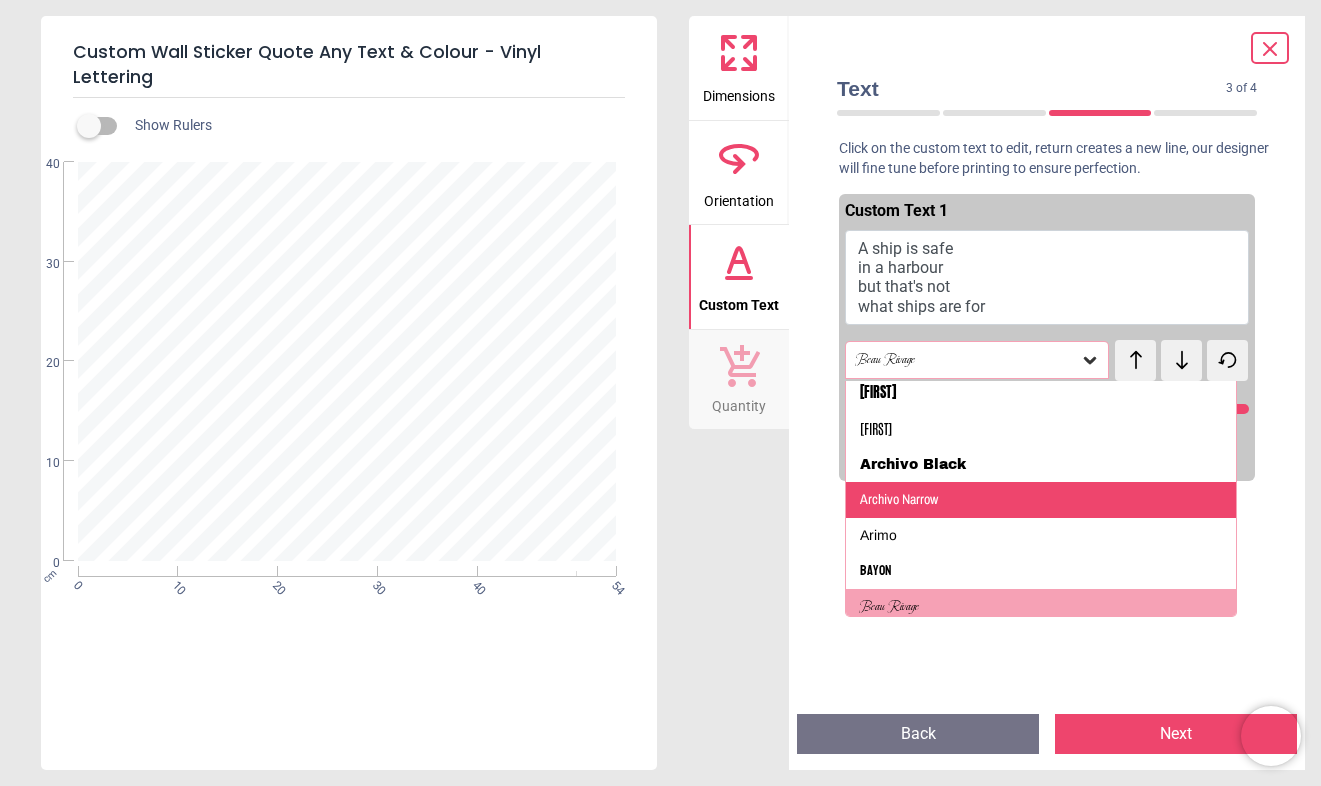 scroll, scrollTop: 426, scrollLeft: 0, axis: vertical 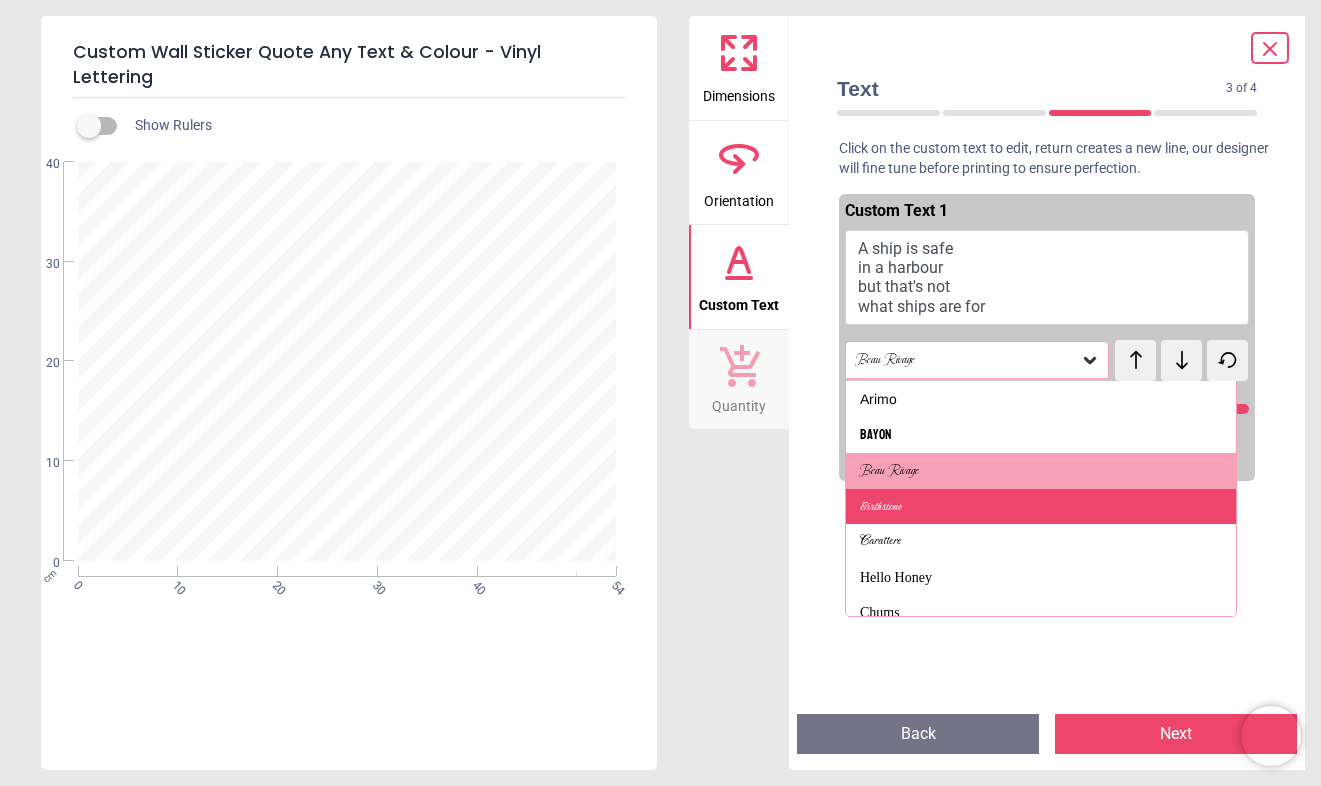 click on "Birthstone" at bounding box center [1041, 507] 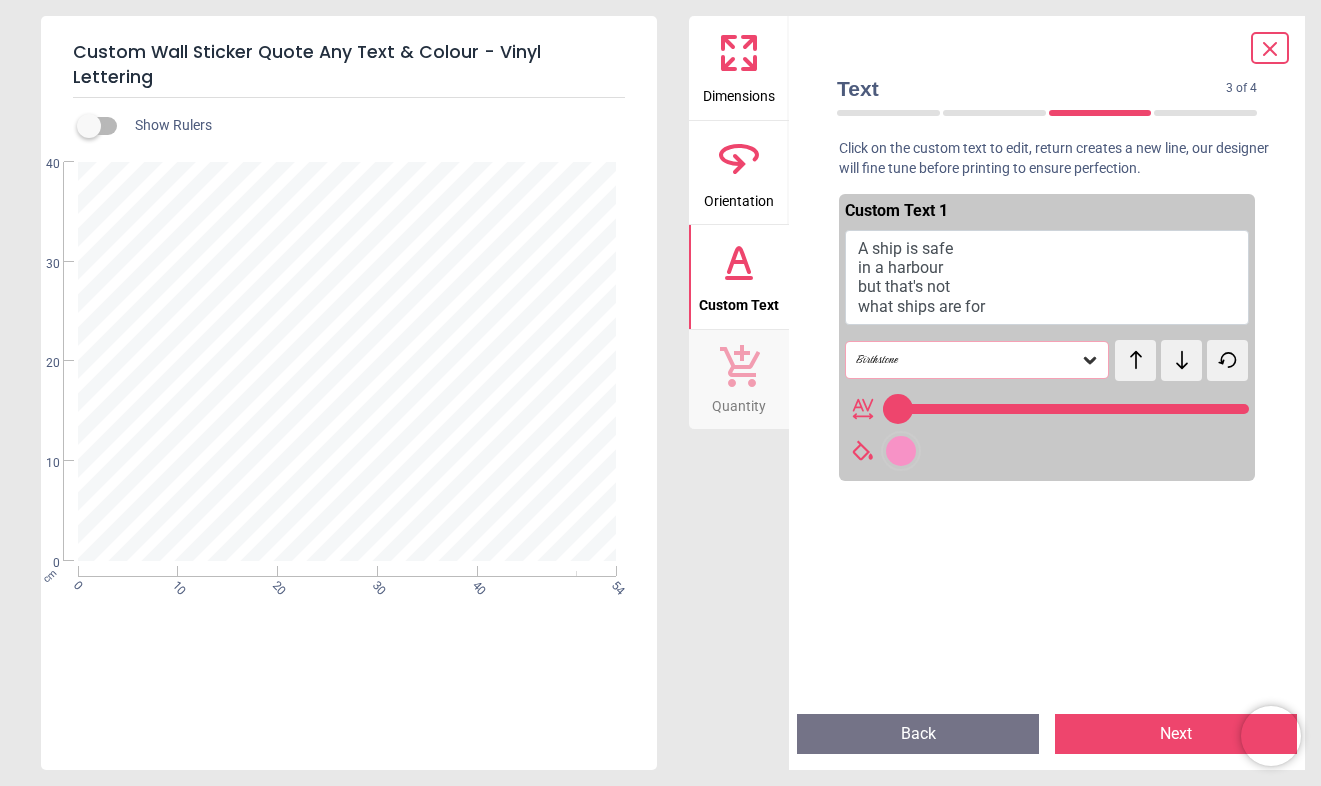 click on "Birthstone" at bounding box center [967, 360] 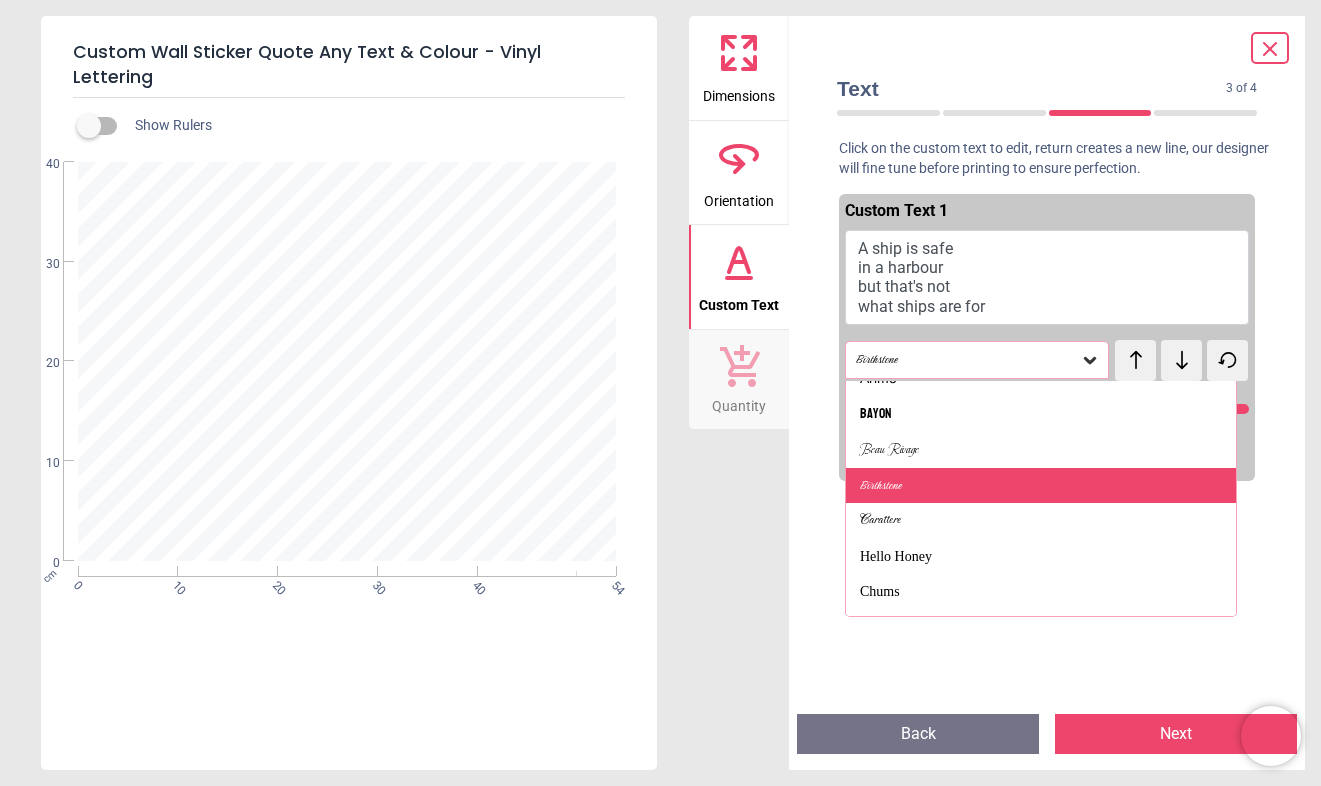 scroll, scrollTop: 495, scrollLeft: 0, axis: vertical 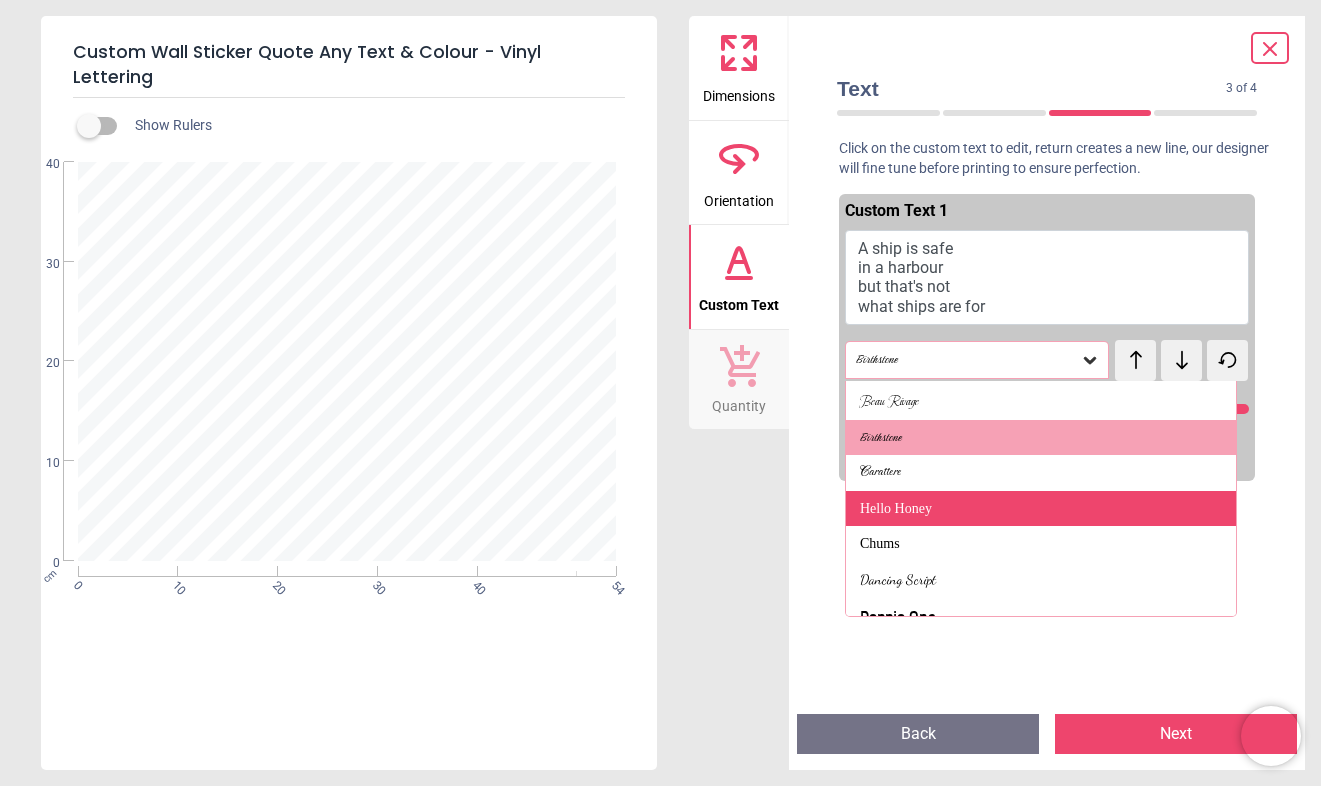 click on "Hello Honey" at bounding box center [1041, 509] 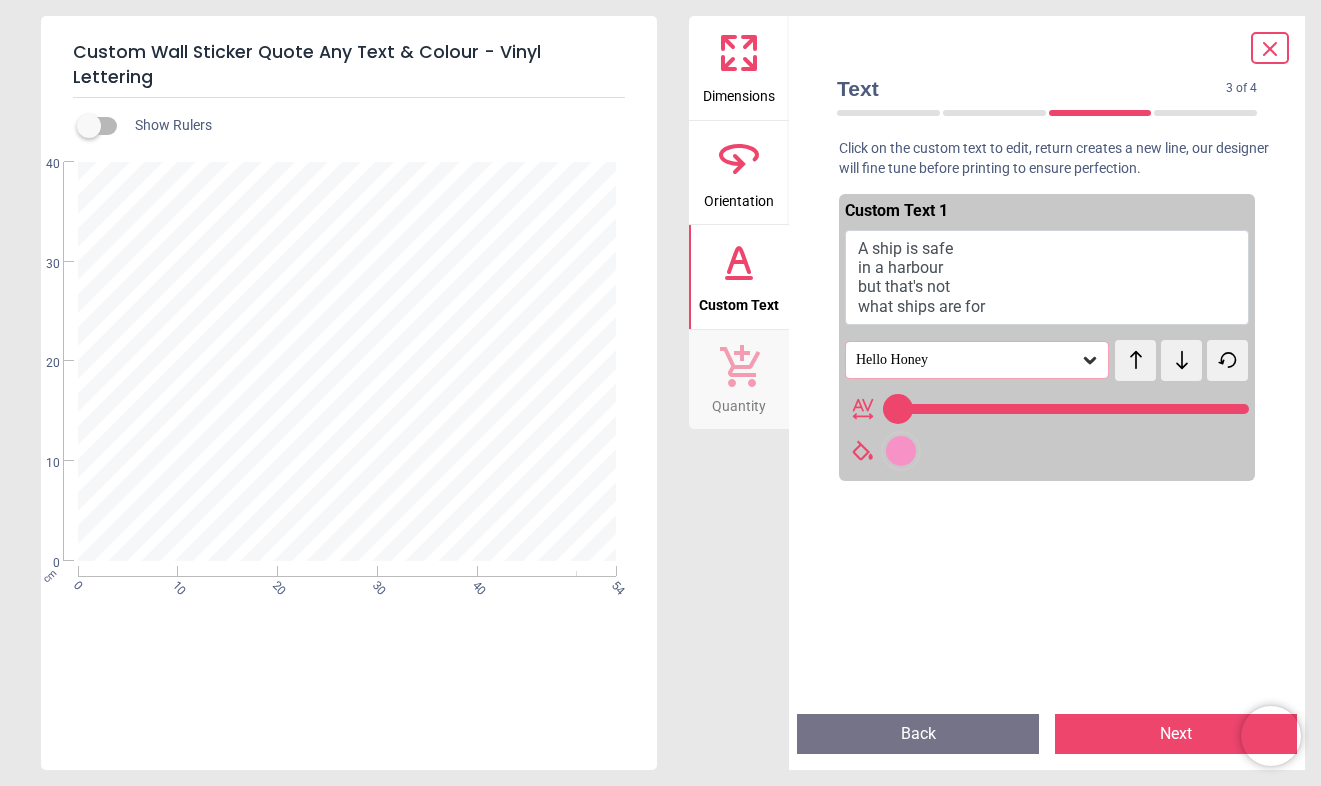 click on "Hello Honey" at bounding box center (967, 360) 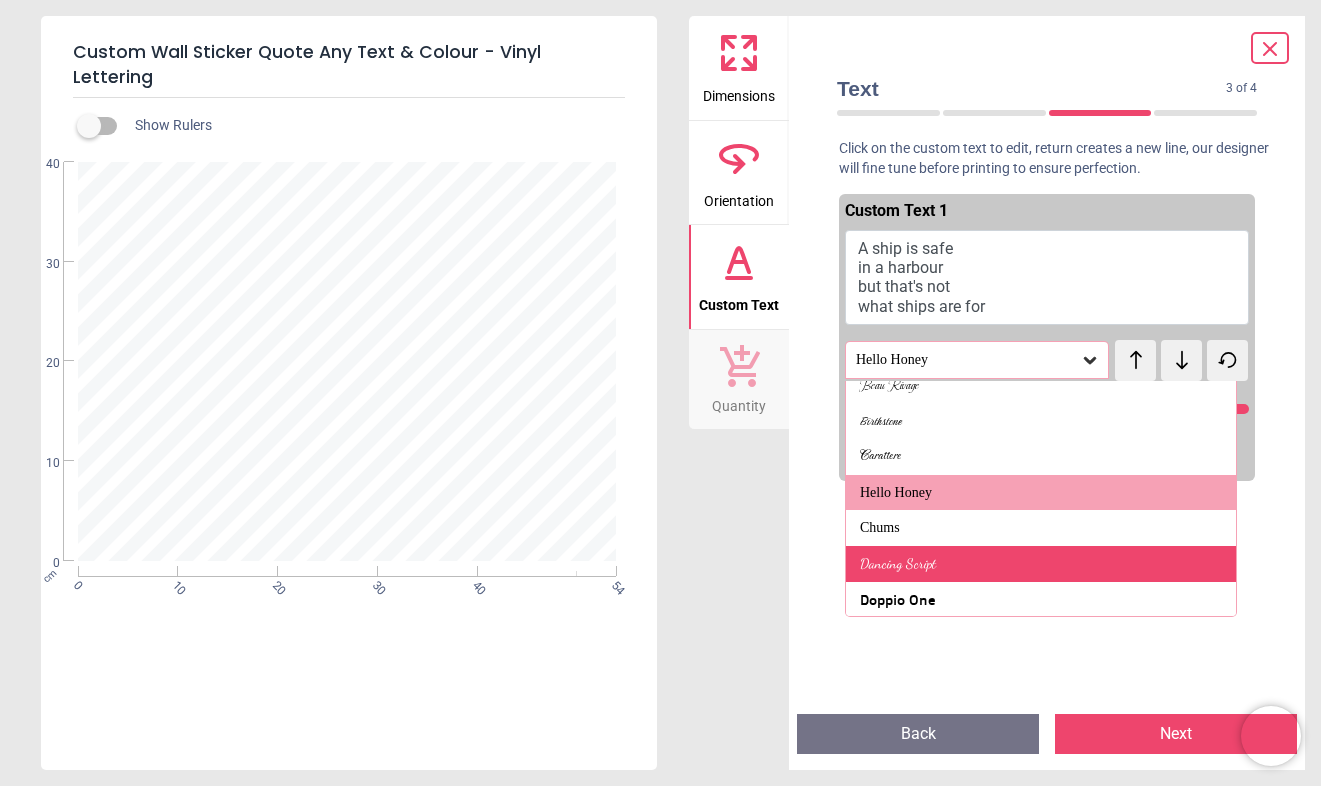 scroll, scrollTop: 515, scrollLeft: 0, axis: vertical 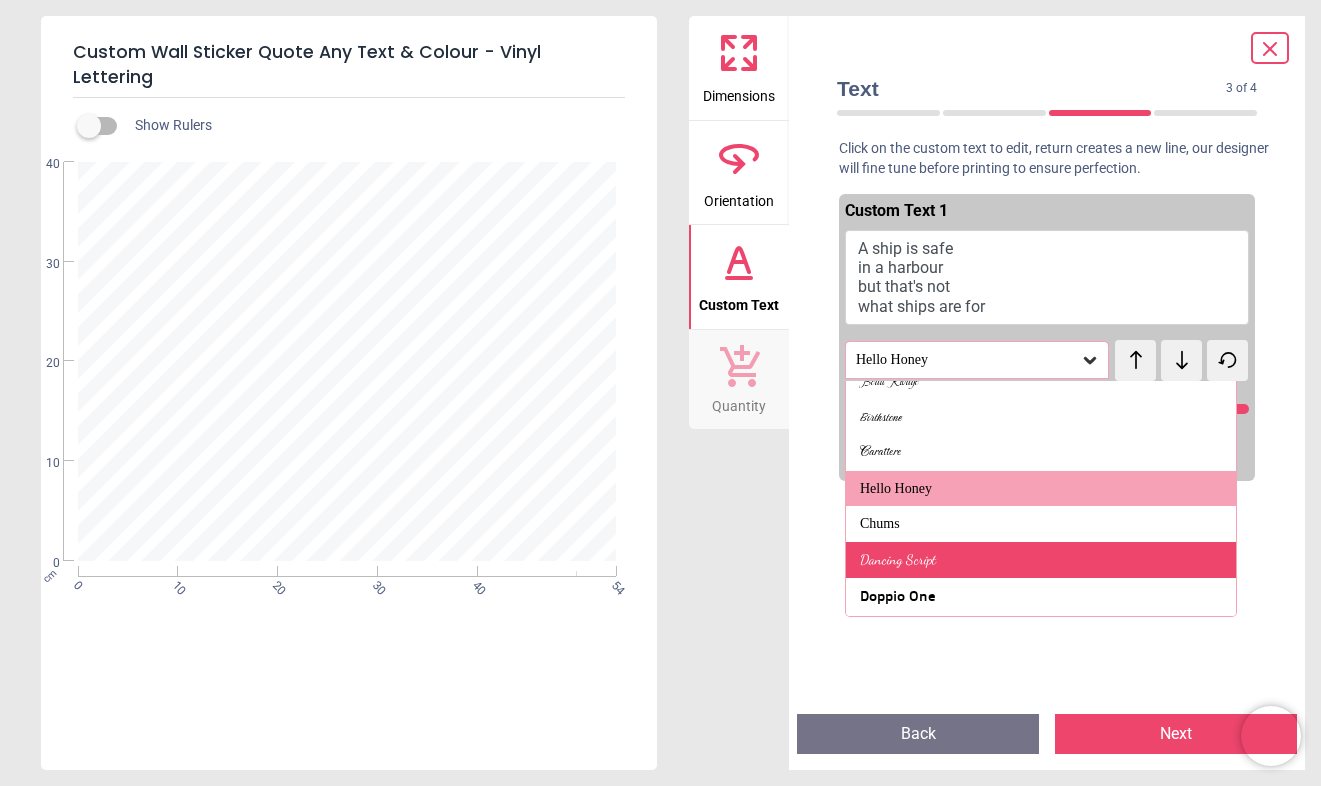 click on "Dancing Script" at bounding box center (1041, 560) 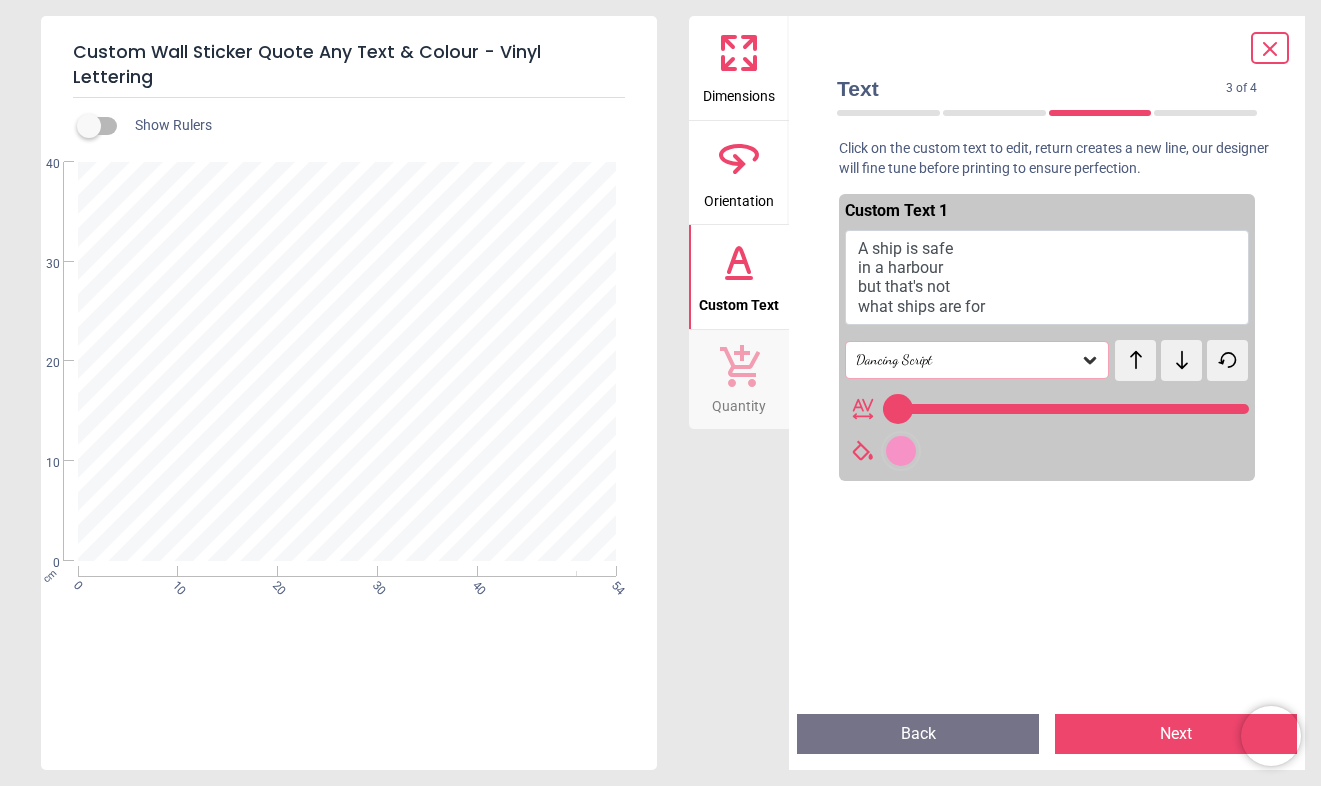 click on "Dancing Script" at bounding box center [967, 360] 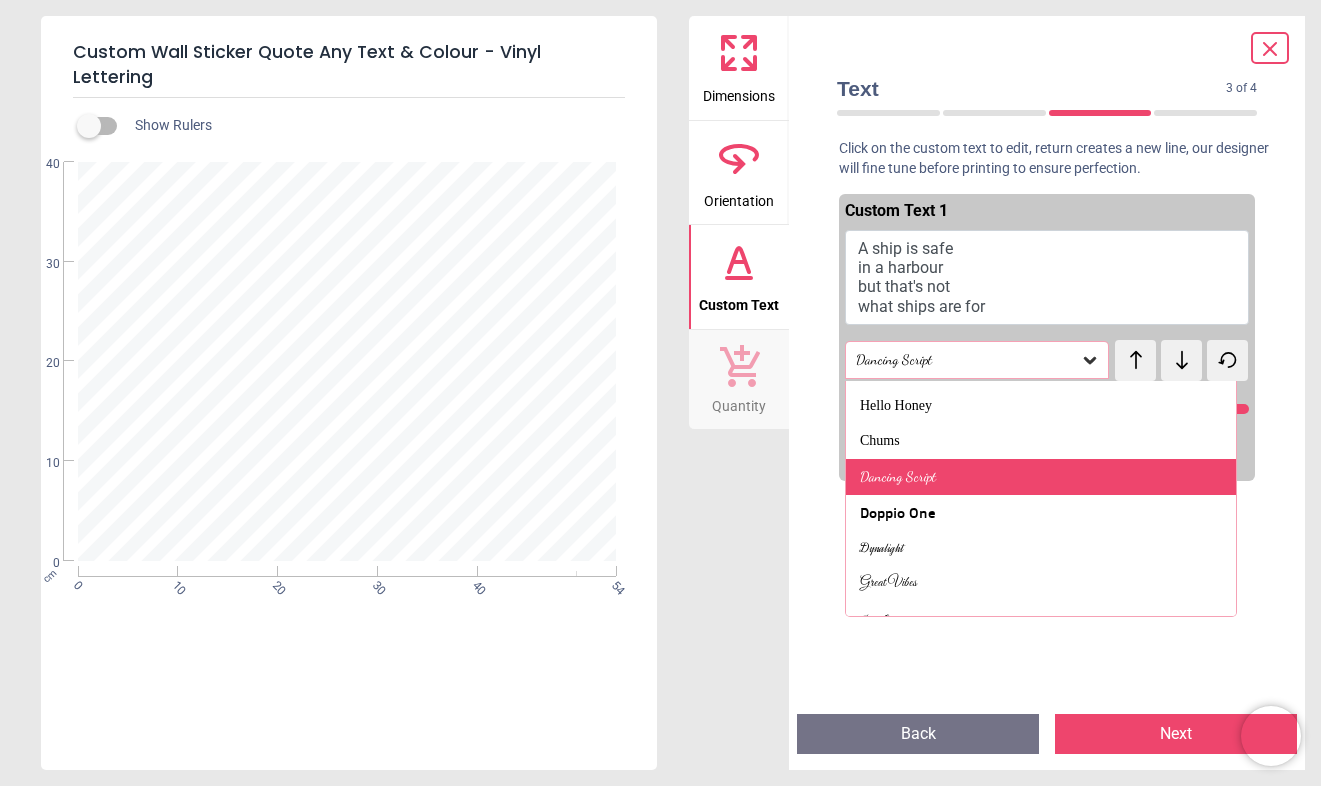 scroll, scrollTop: 602, scrollLeft: 0, axis: vertical 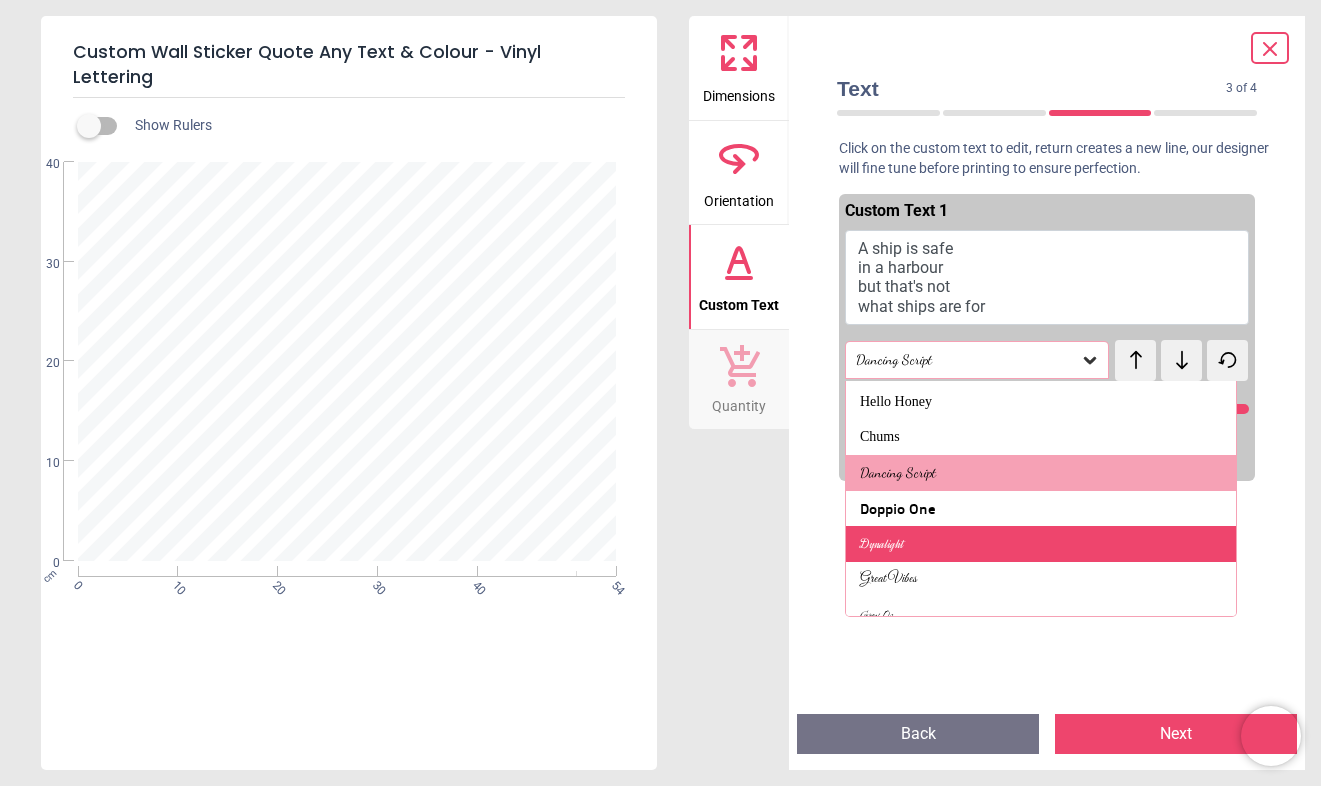 click on "Dynalight" at bounding box center (1041, 544) 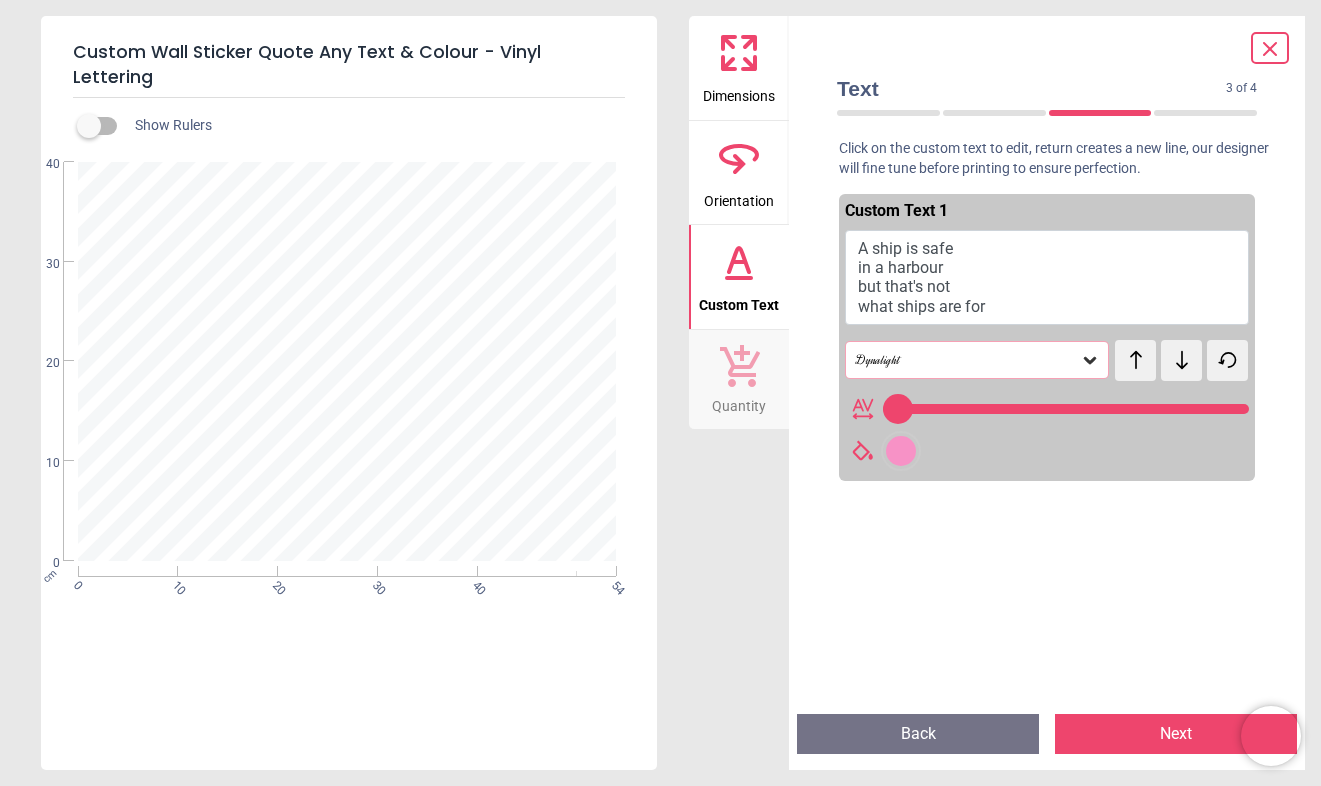 click on "Dynalight" at bounding box center [967, 360] 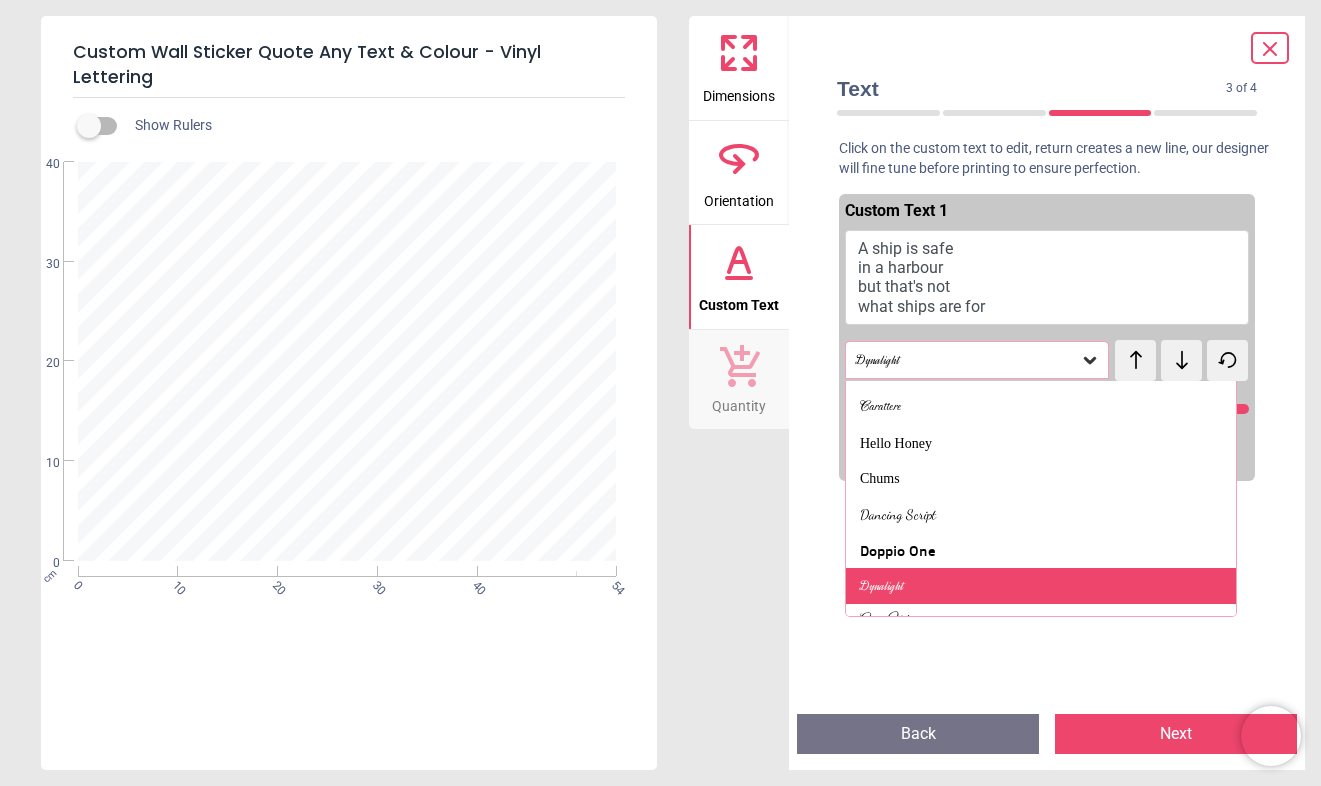 scroll, scrollTop: 564, scrollLeft: 0, axis: vertical 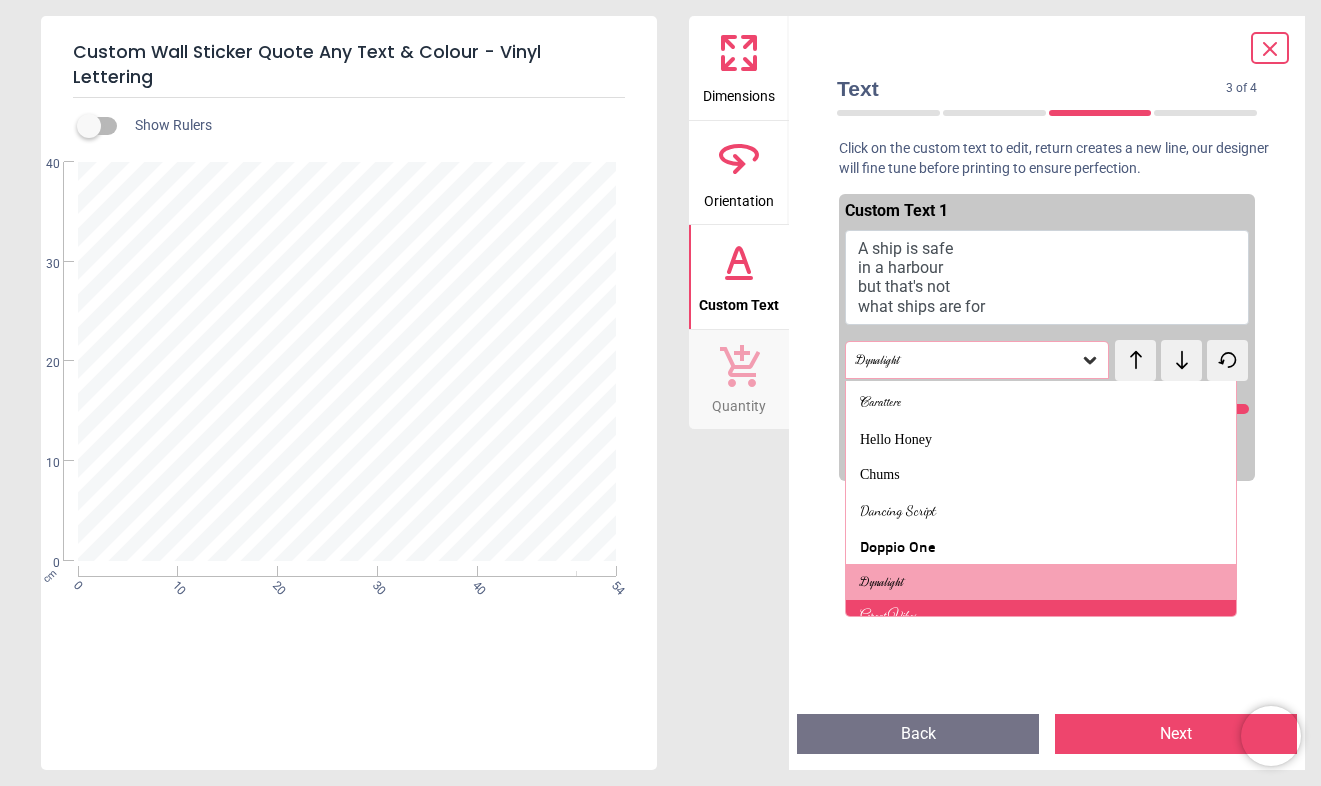 click on "Great Vibes" at bounding box center (1041, 618) 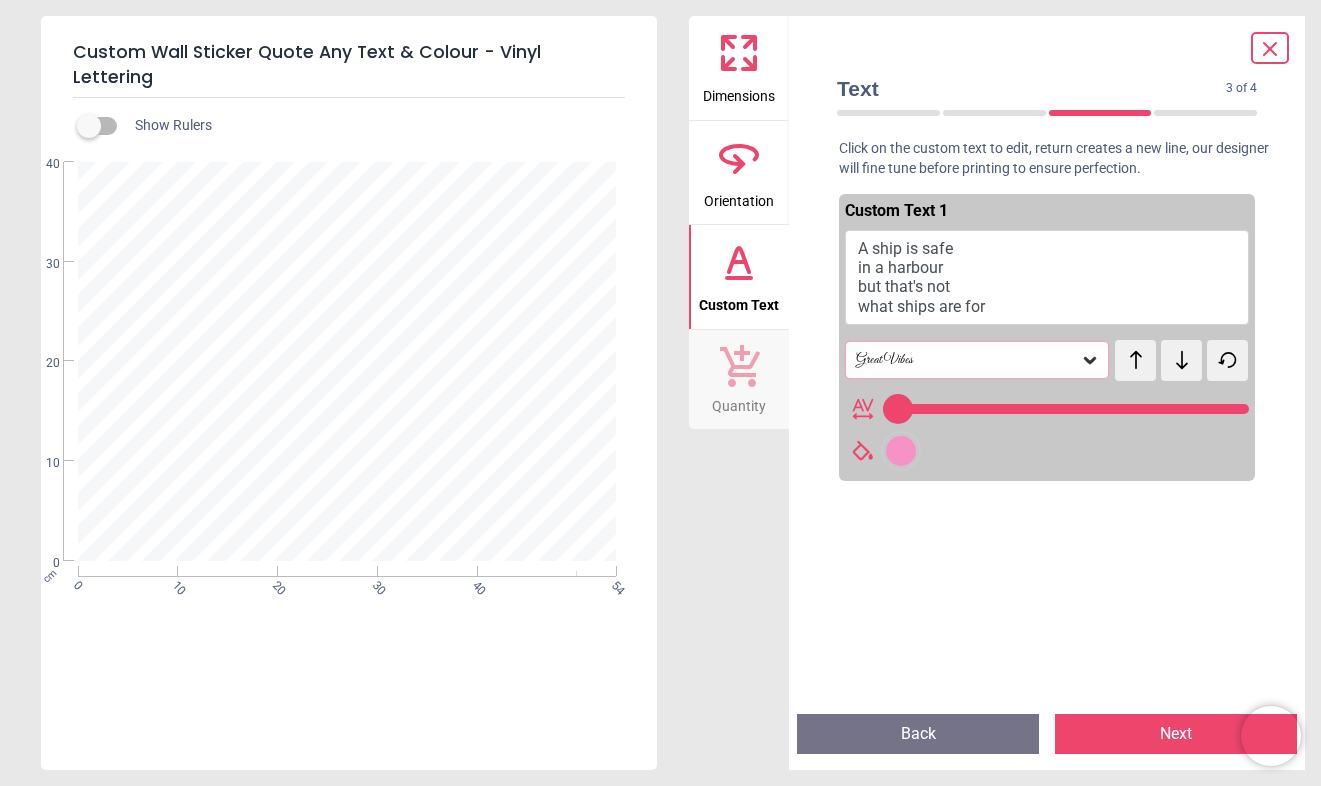 click on "Great Vibes" at bounding box center (977, 360) 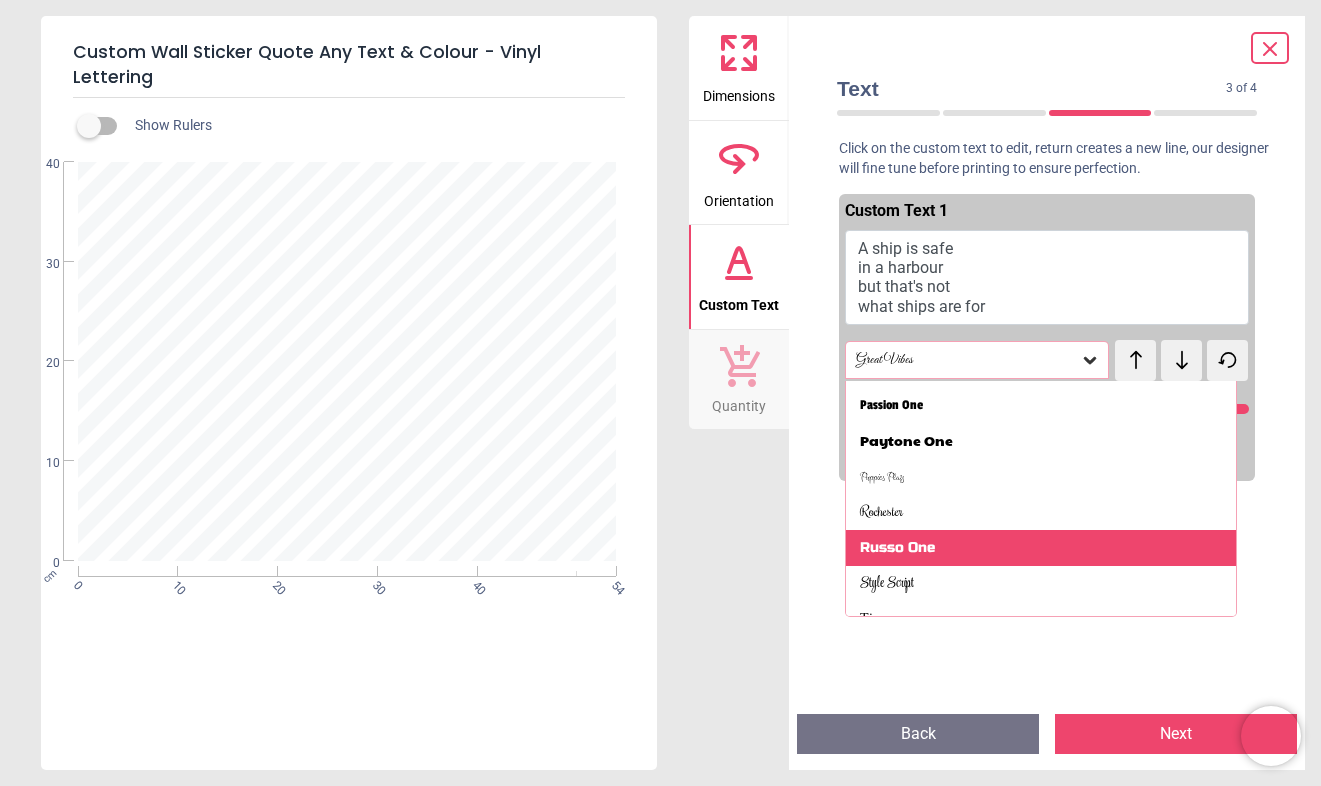 scroll, scrollTop: 901, scrollLeft: 0, axis: vertical 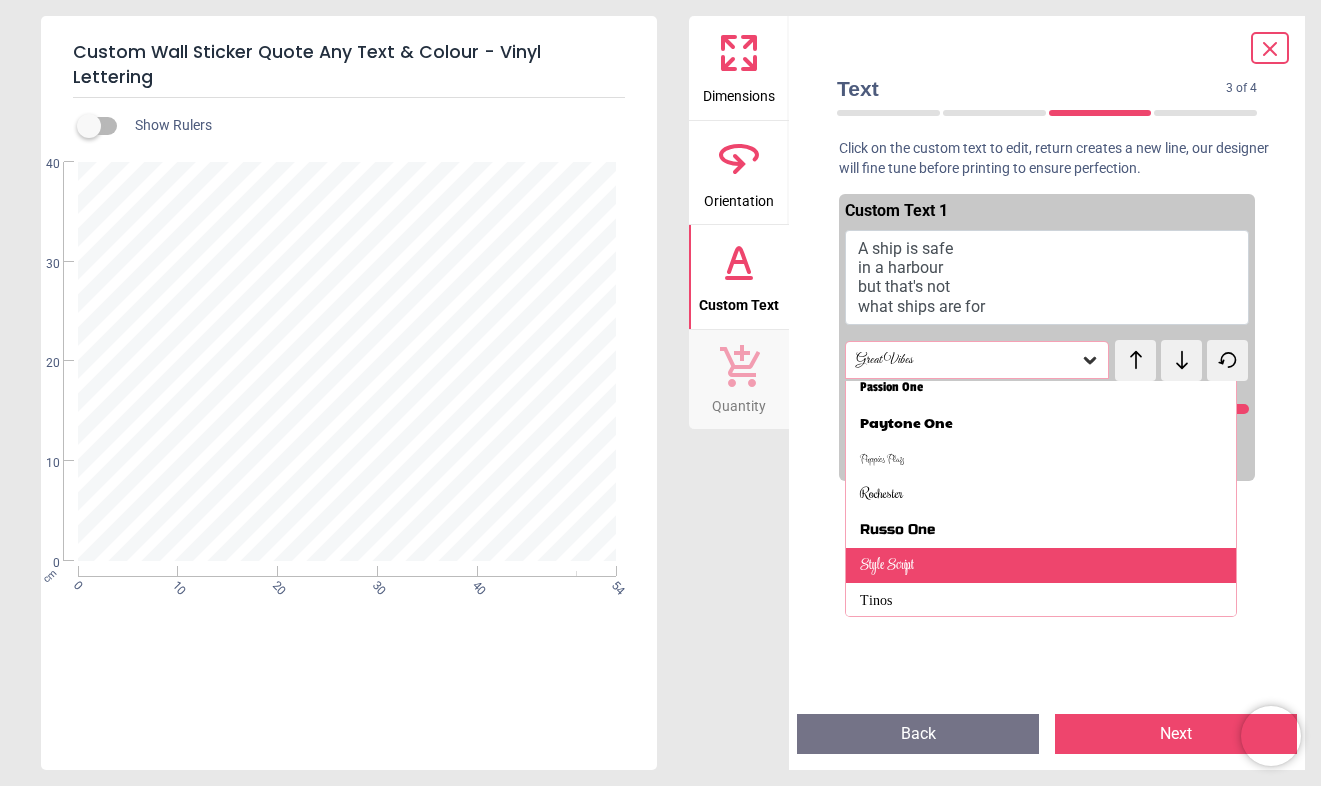 click on "Style Script" at bounding box center (1041, 566) 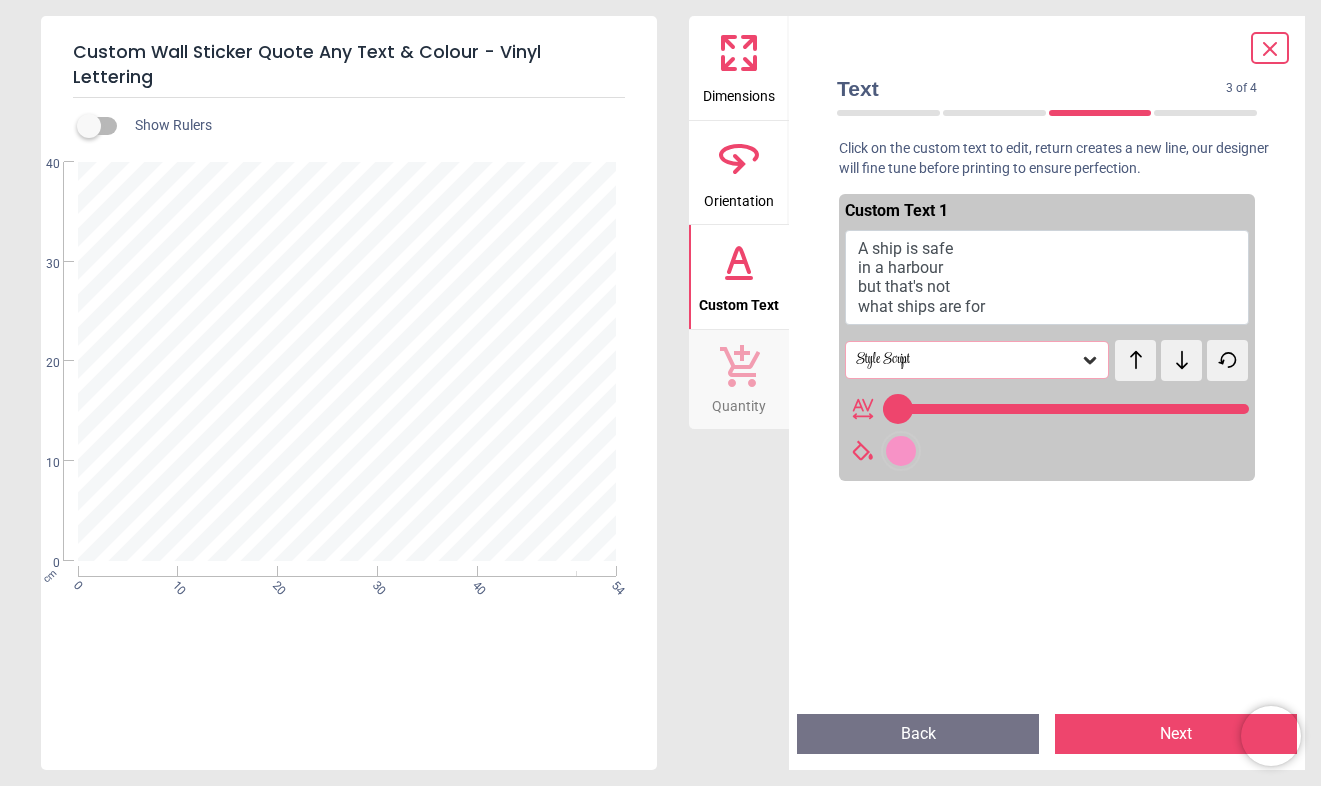 click on "Style Script" at bounding box center (967, 360) 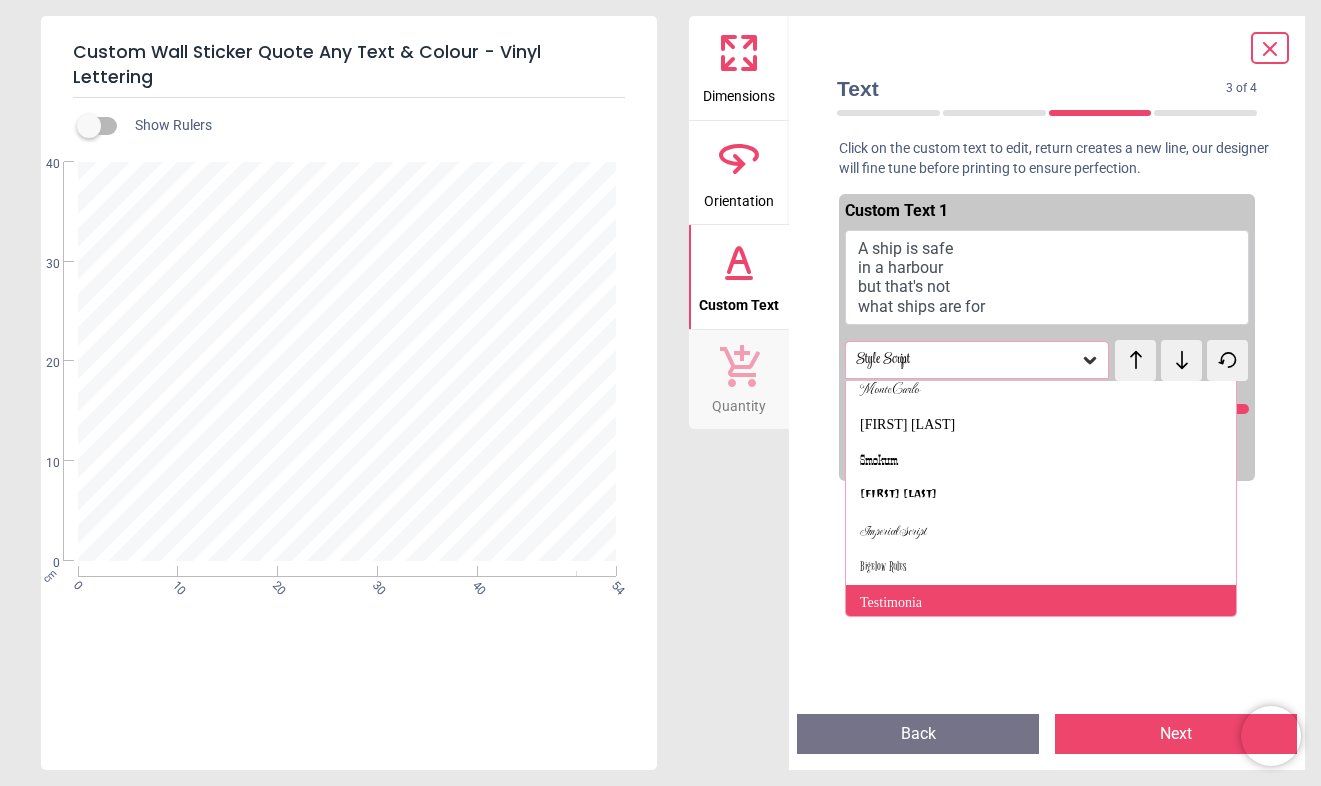 scroll, scrollTop: 2144, scrollLeft: 0, axis: vertical 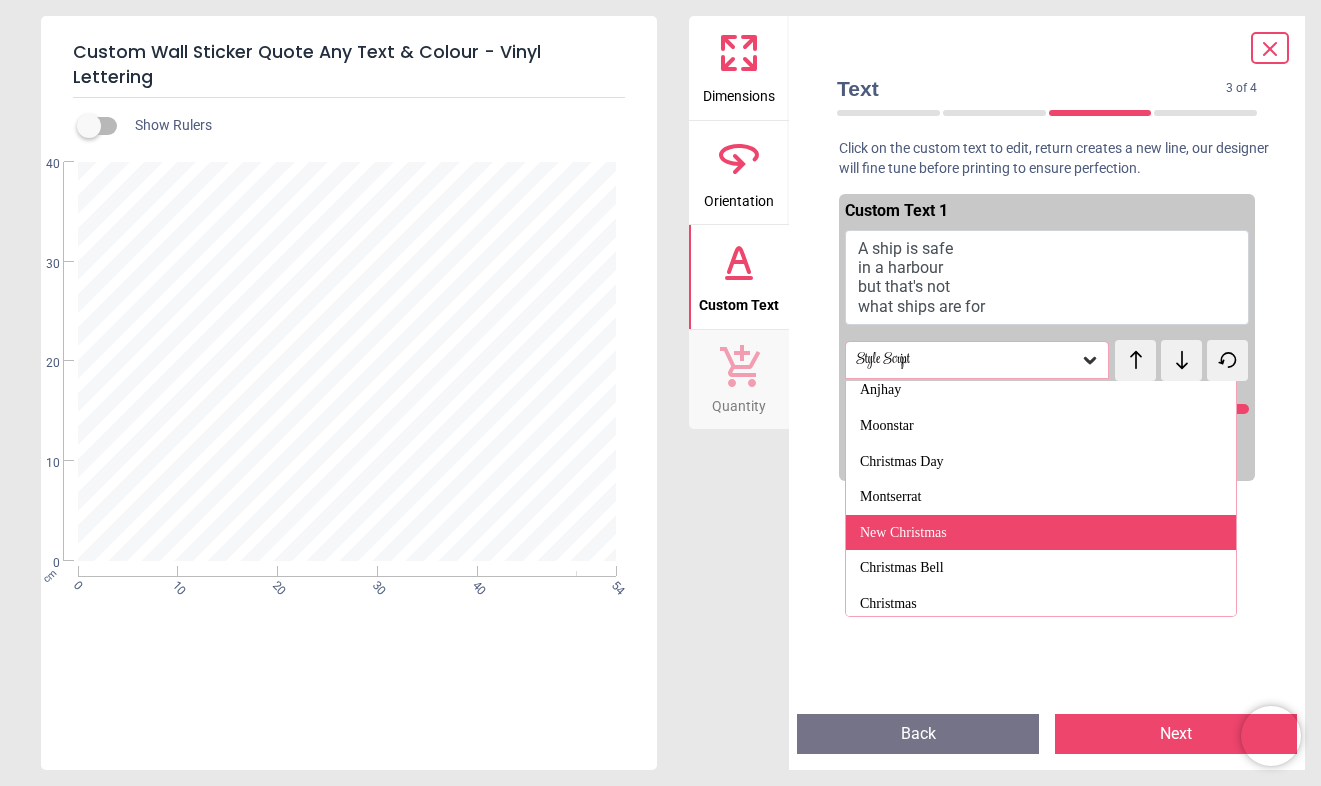 click on "New Christmas" at bounding box center [1041, 533] 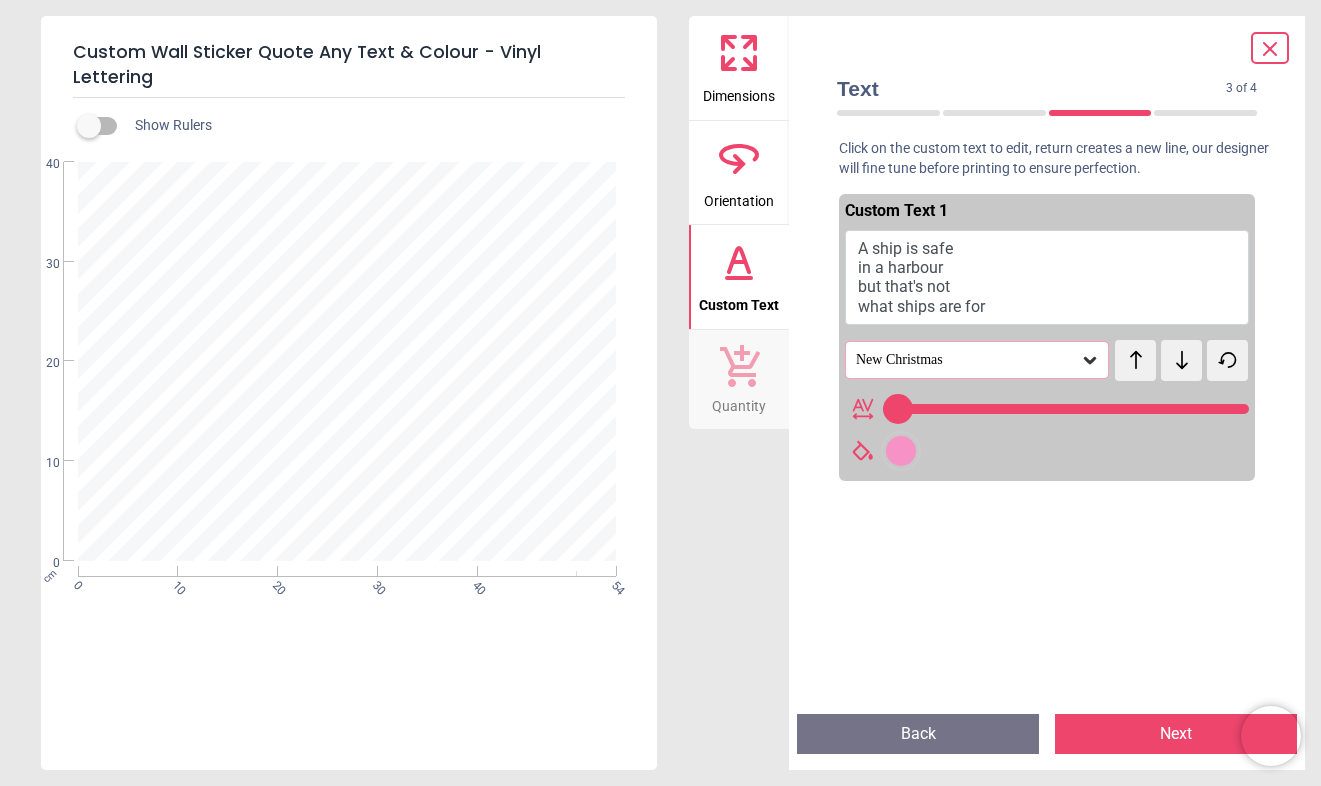 click on "New Christmas" at bounding box center [967, 360] 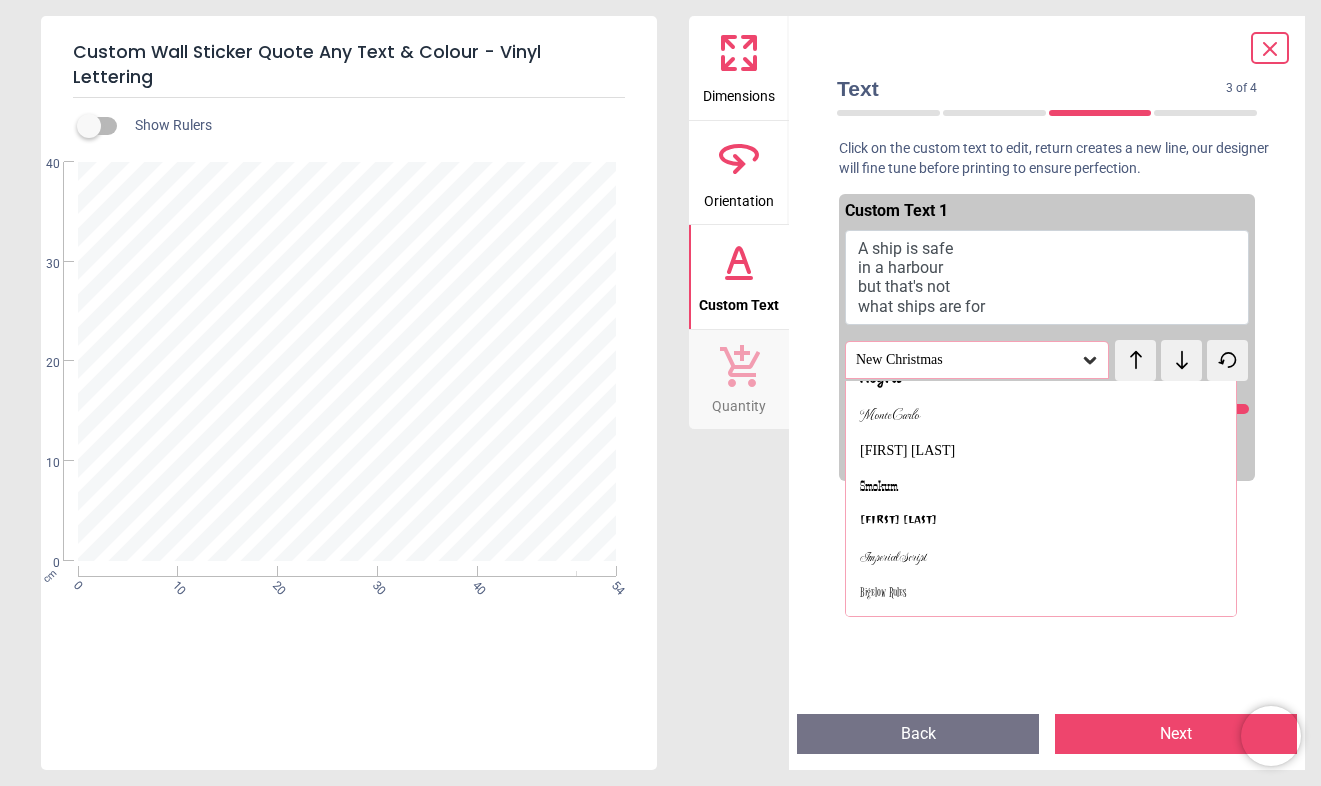 scroll, scrollTop: 2040, scrollLeft: 0, axis: vertical 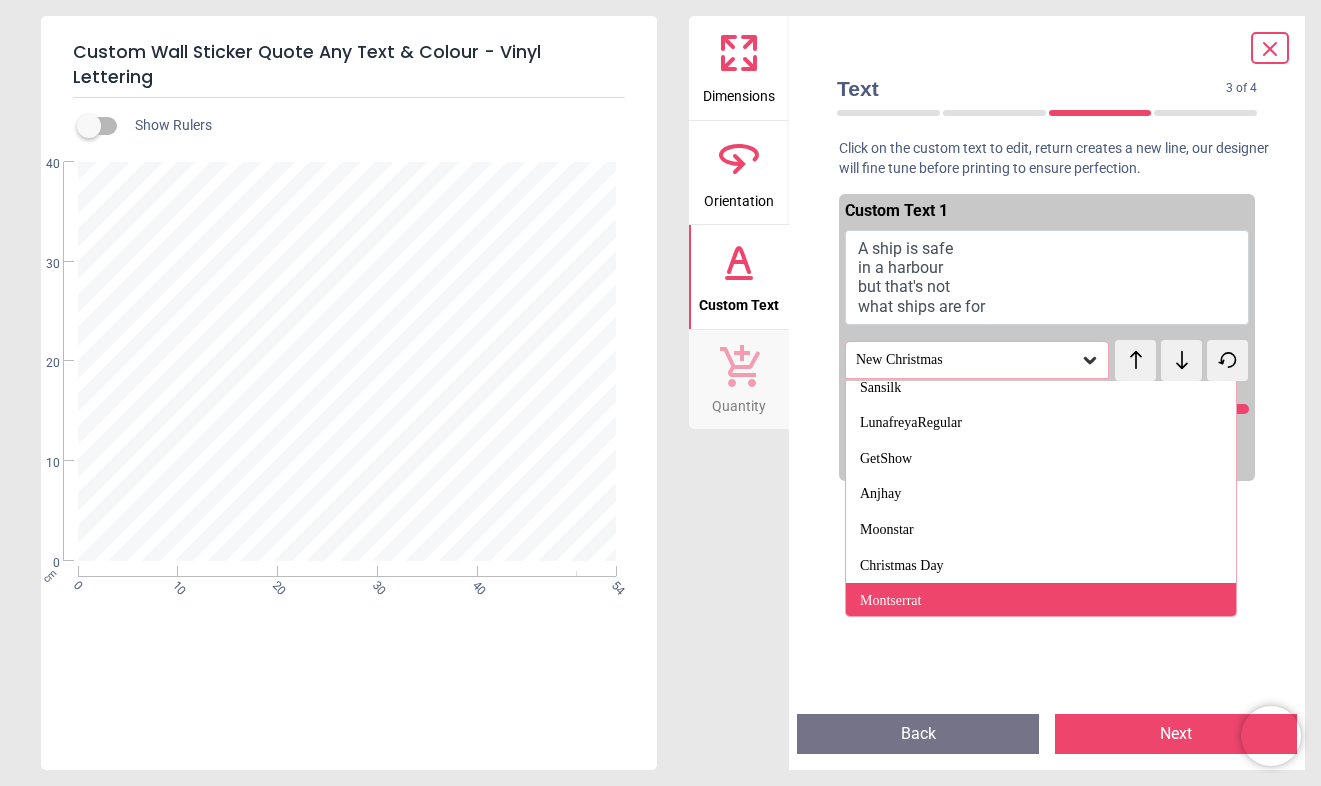 click on "Montserrat" at bounding box center [1041, 601] 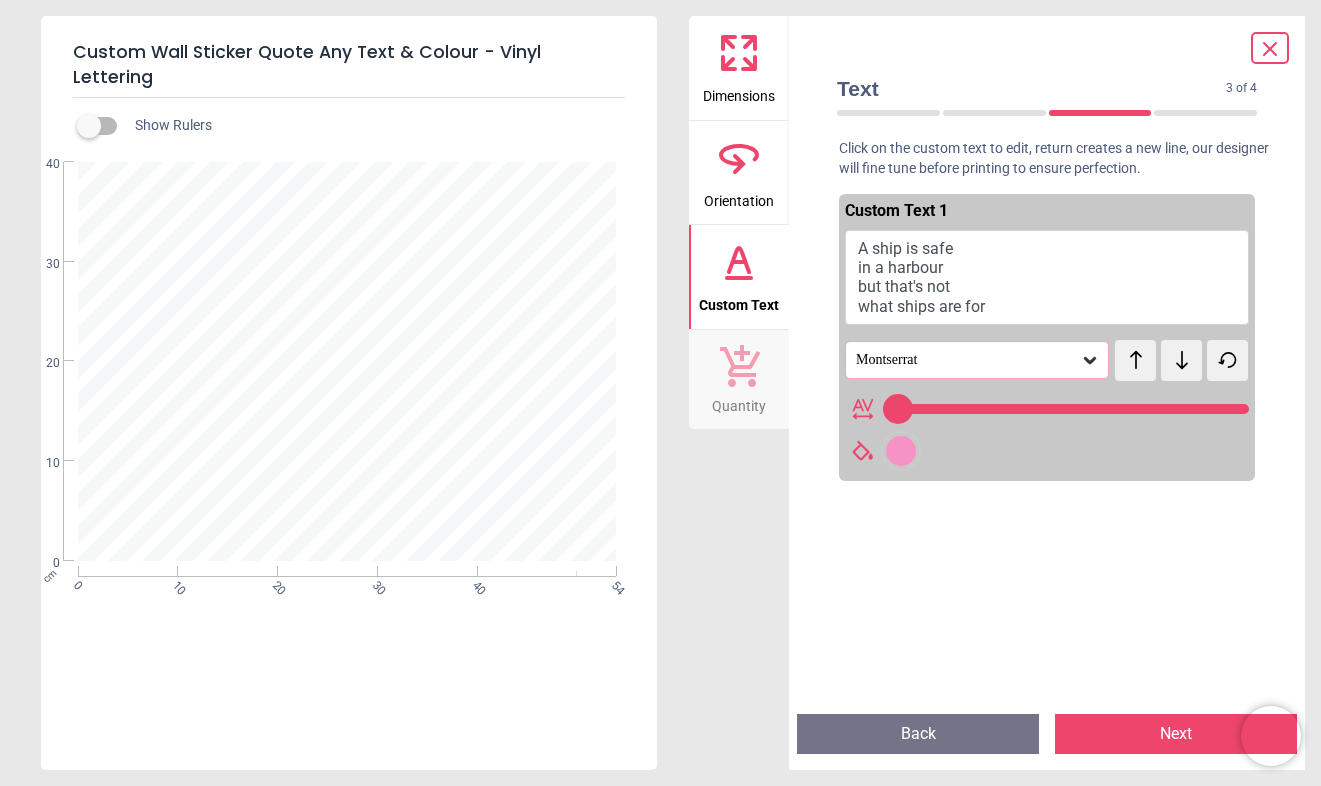 click on "Montserrat" at bounding box center [967, 360] 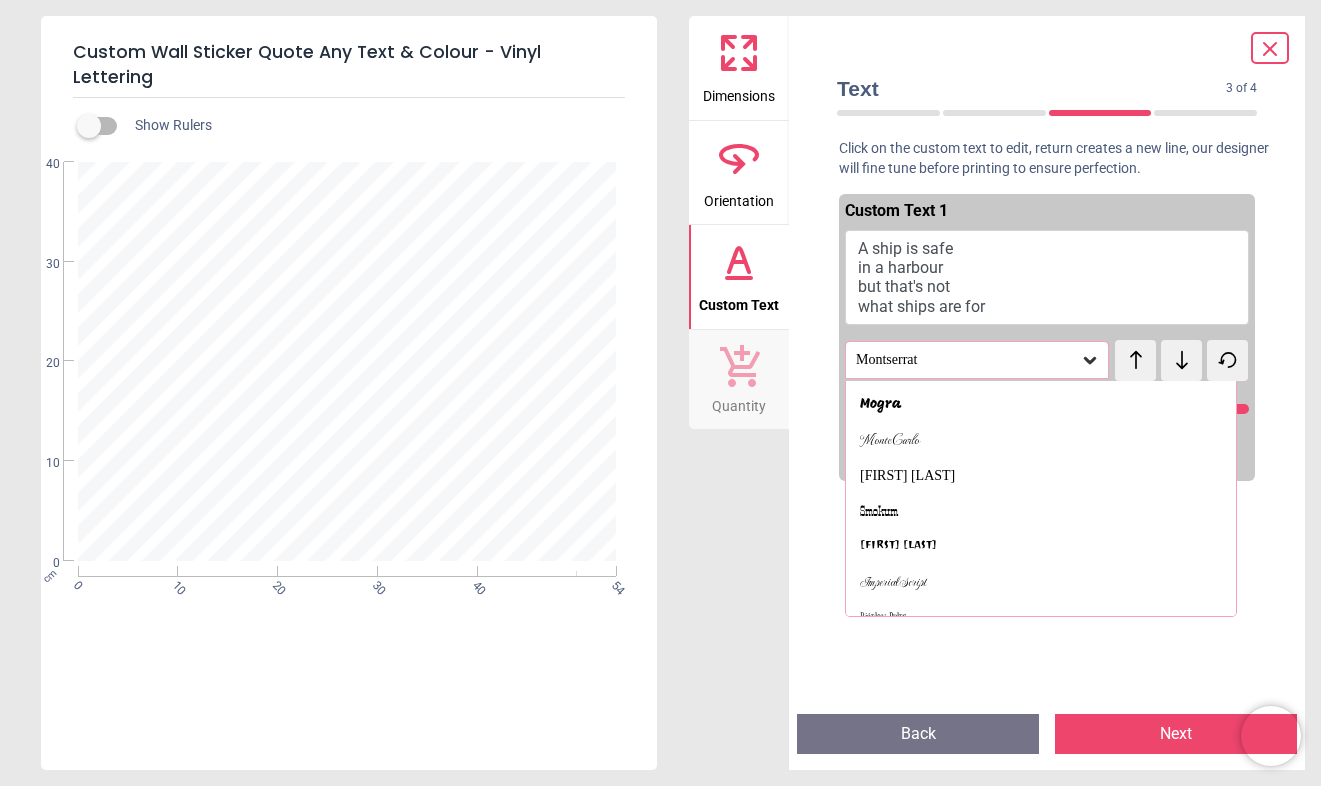 scroll, scrollTop: 2005, scrollLeft: 0, axis: vertical 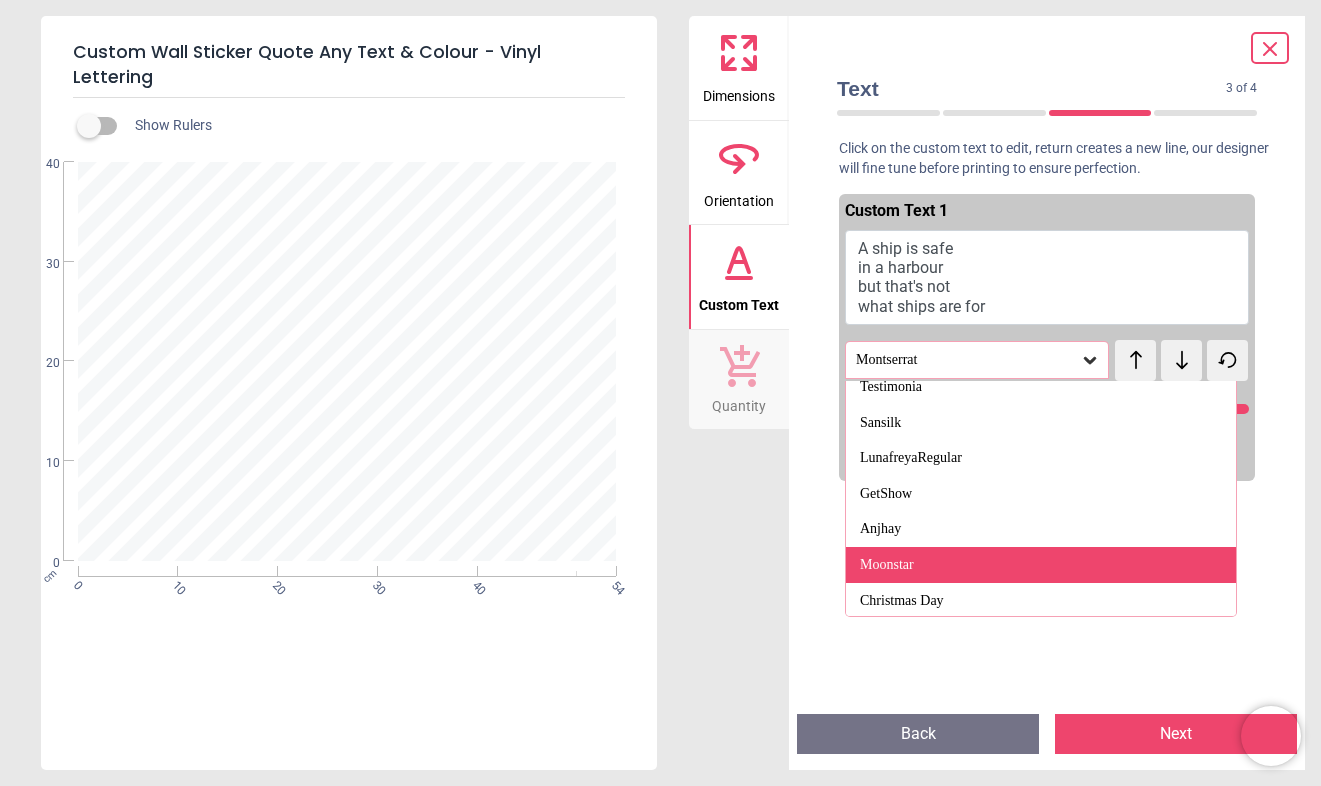 click on "Moonstar" at bounding box center [1041, 565] 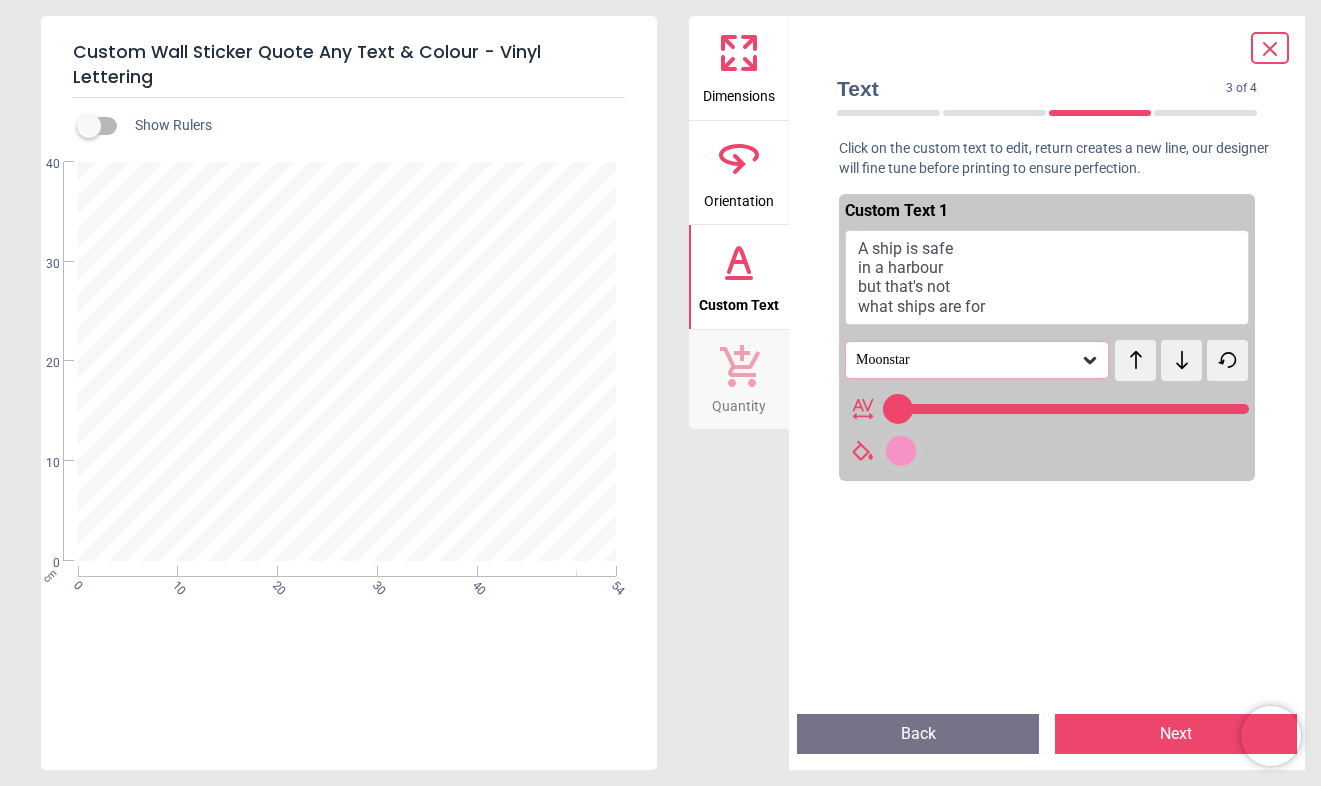 click on "Moonstar" at bounding box center [967, 360] 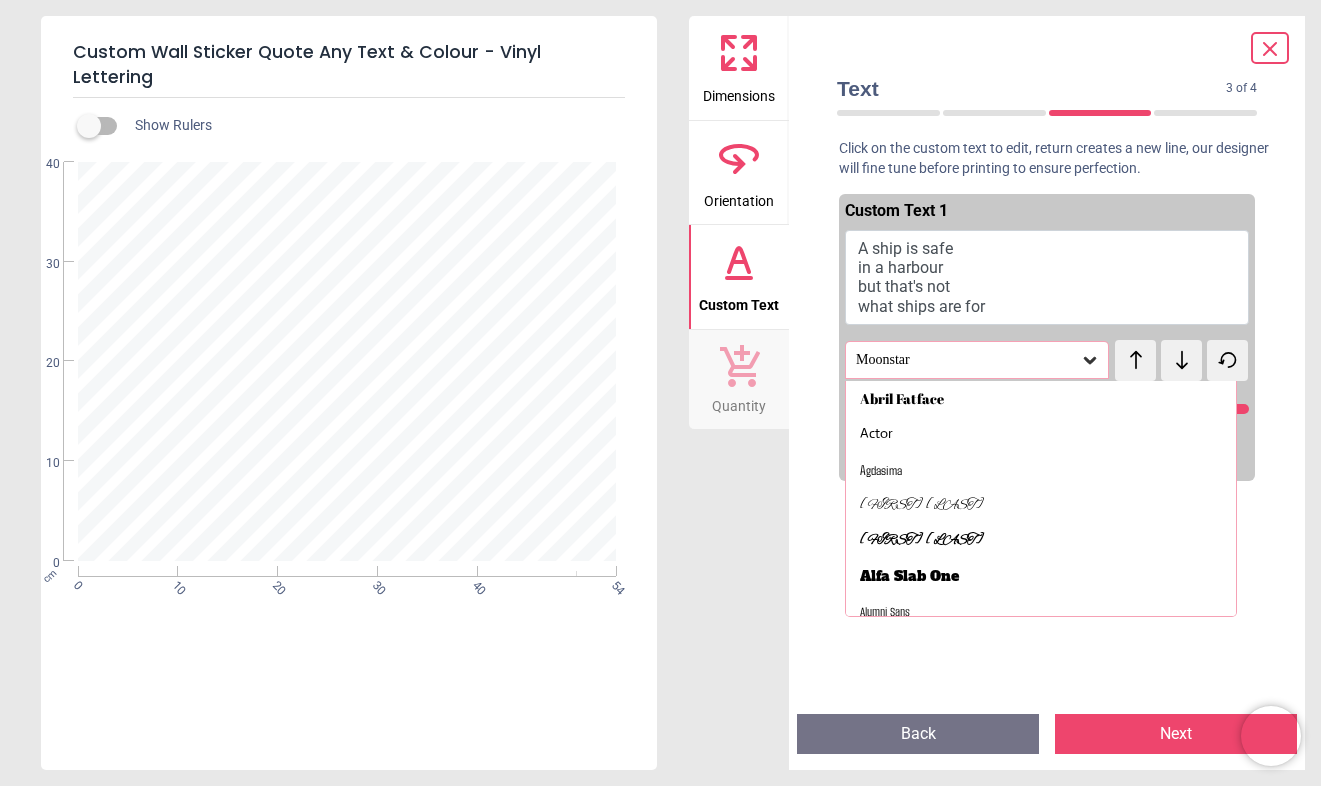scroll, scrollTop: 1935, scrollLeft: 0, axis: vertical 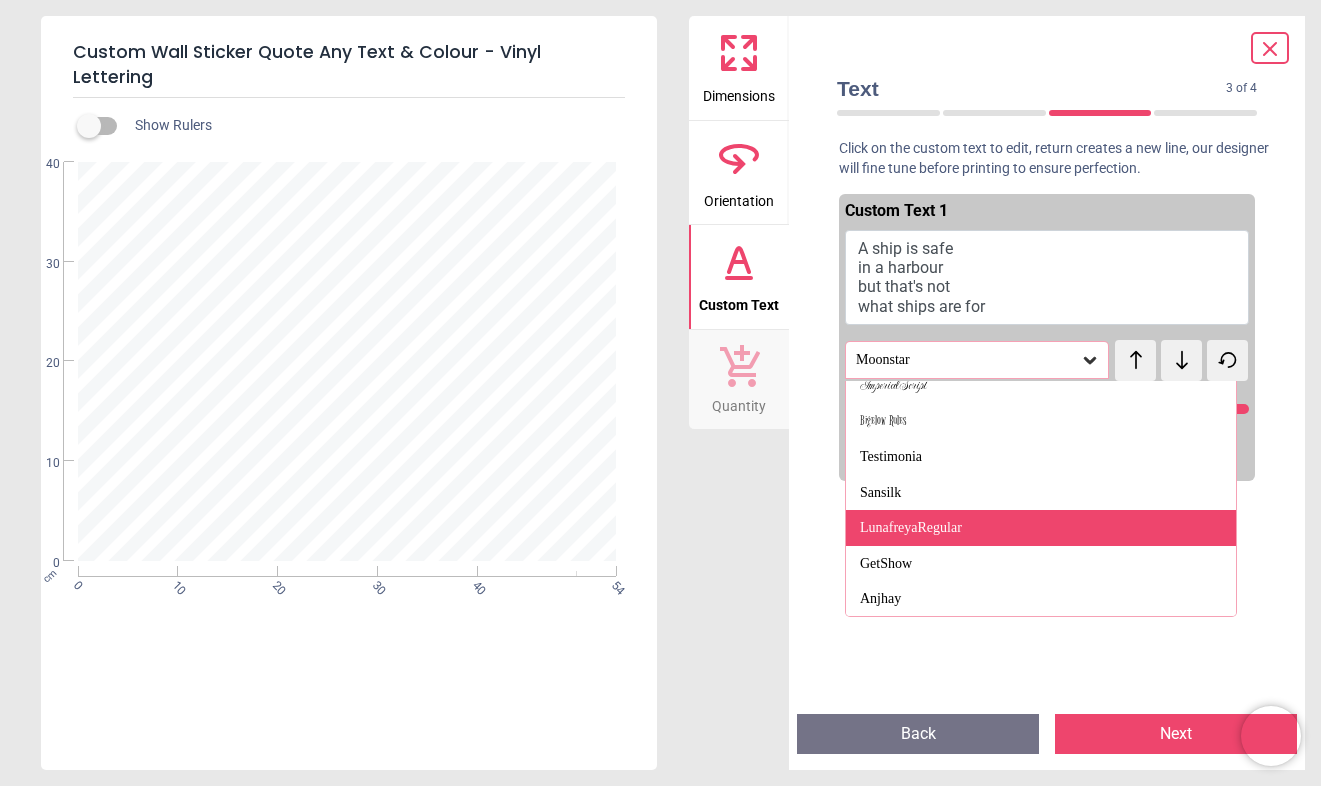 click on "LunafreyaRegular" at bounding box center [1041, 528] 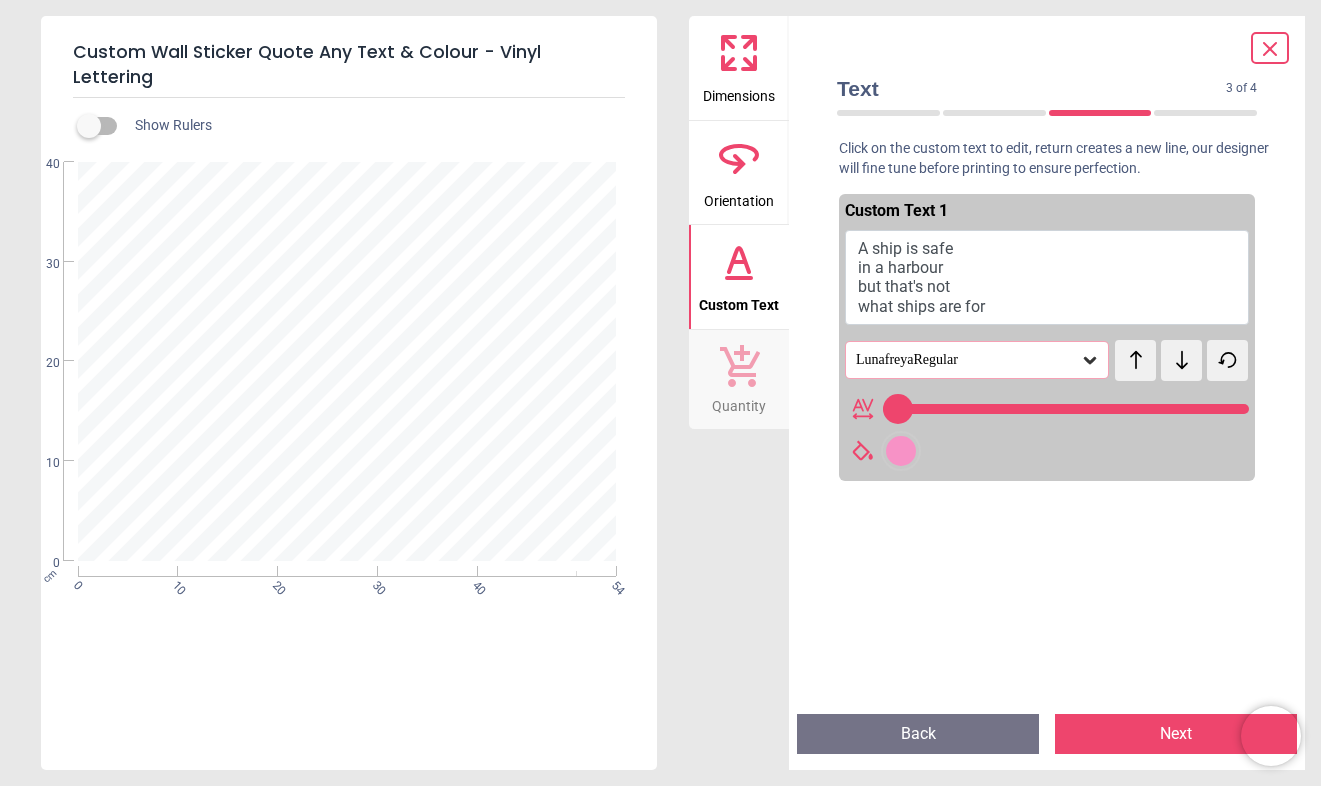 click on "LunafreyaRegular" at bounding box center (967, 360) 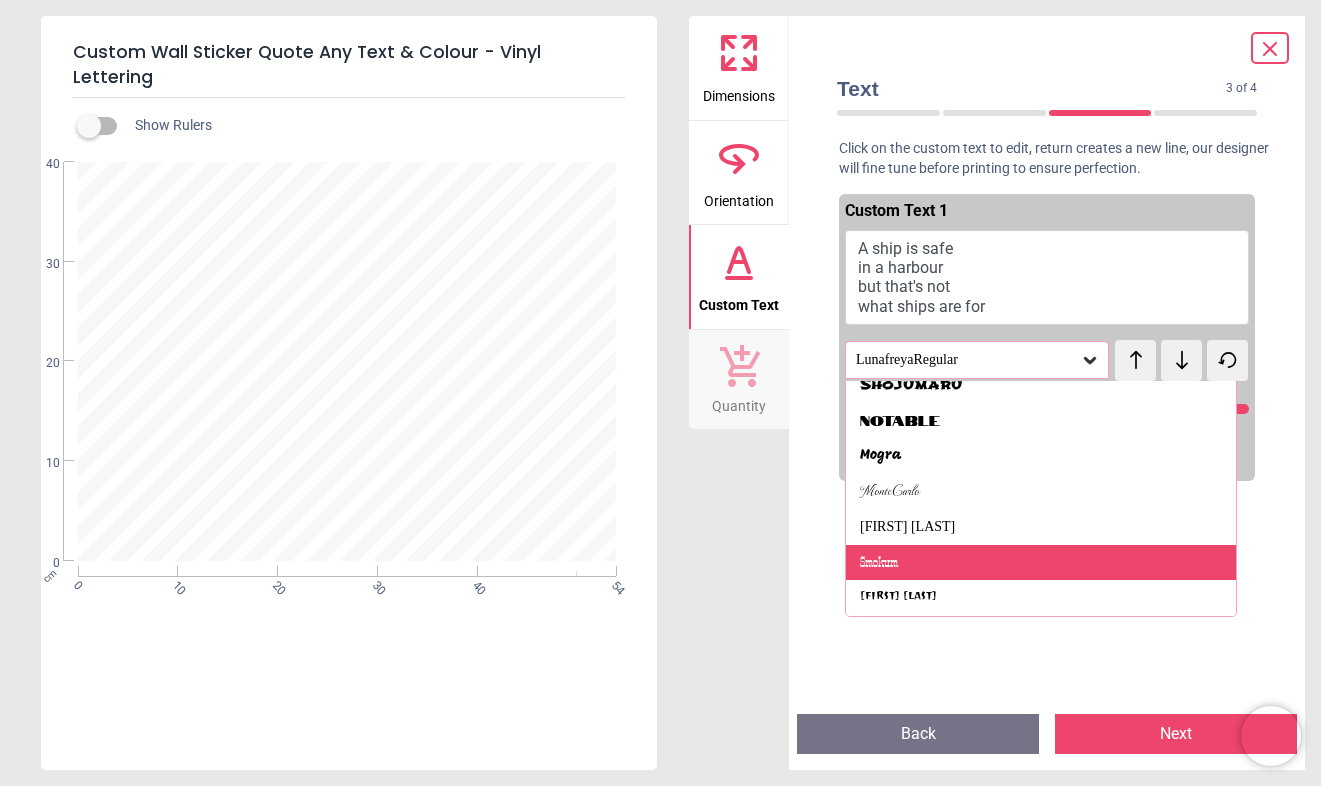 scroll, scrollTop: 1830, scrollLeft: 0, axis: vertical 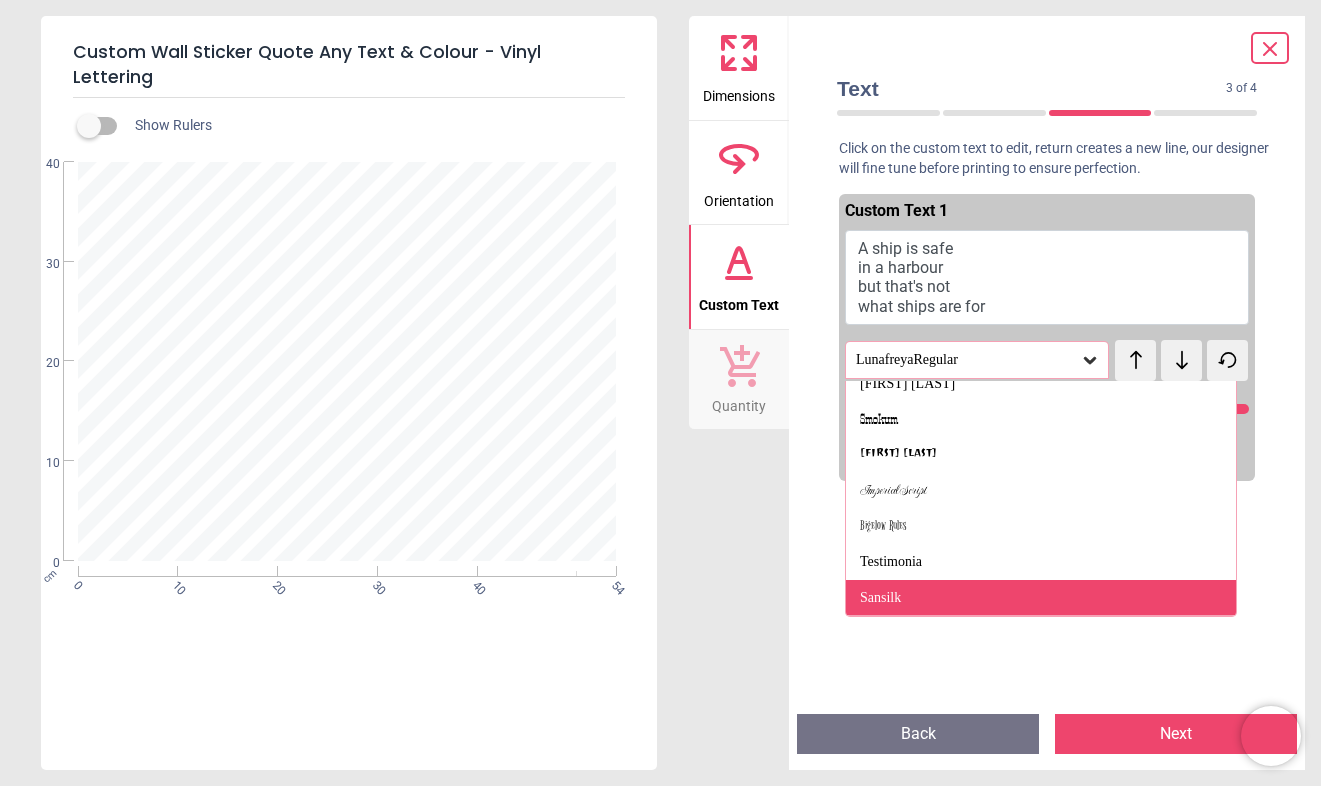 click on "Sansilk" at bounding box center [1041, 598] 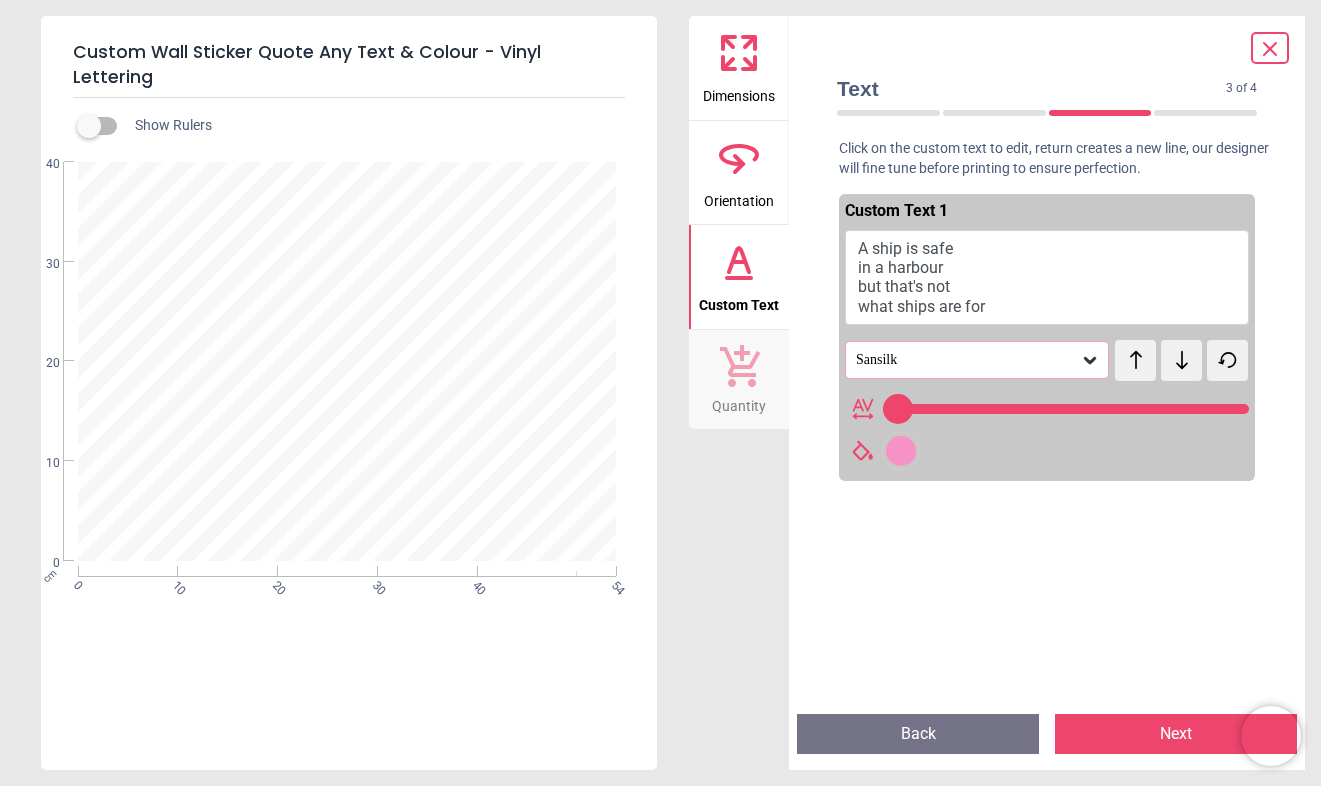 click on "Sansilk" at bounding box center (967, 360) 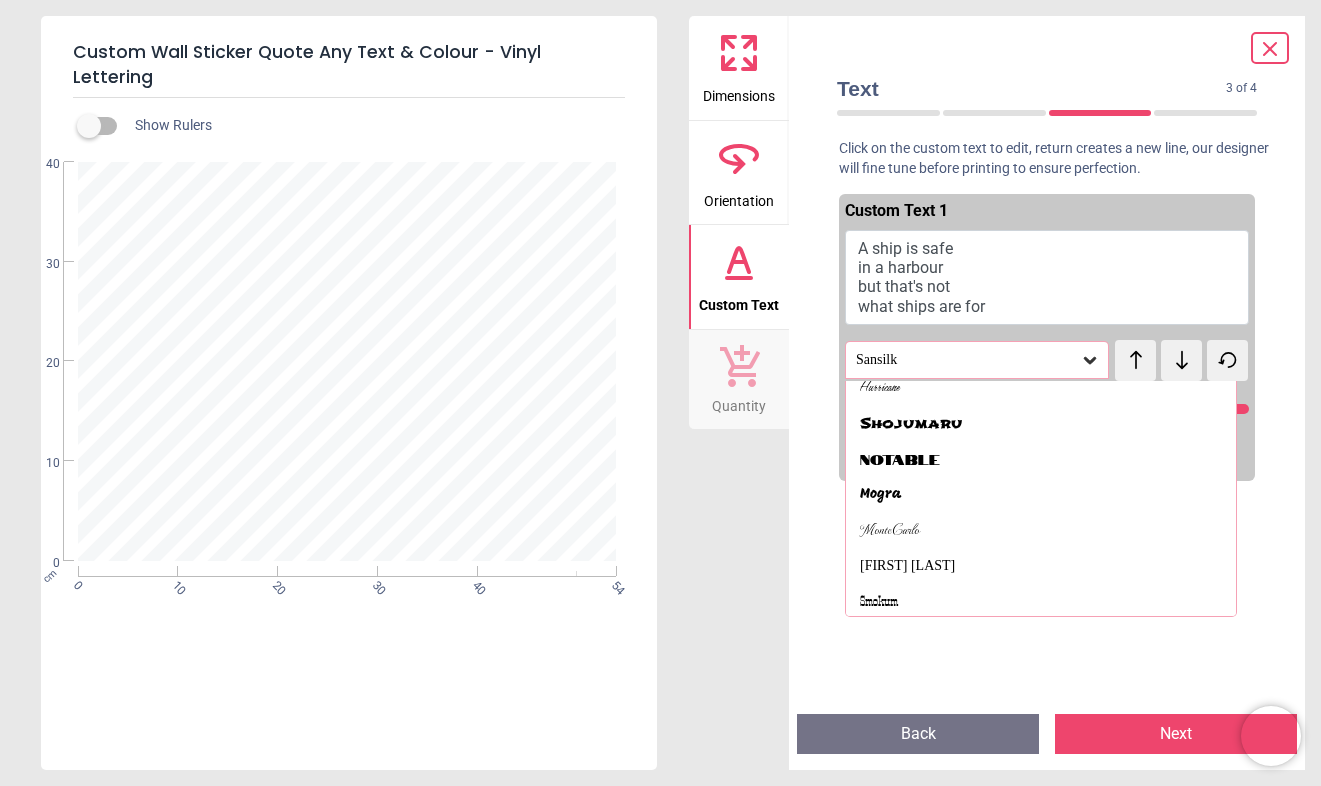 scroll, scrollTop: 1795, scrollLeft: 0, axis: vertical 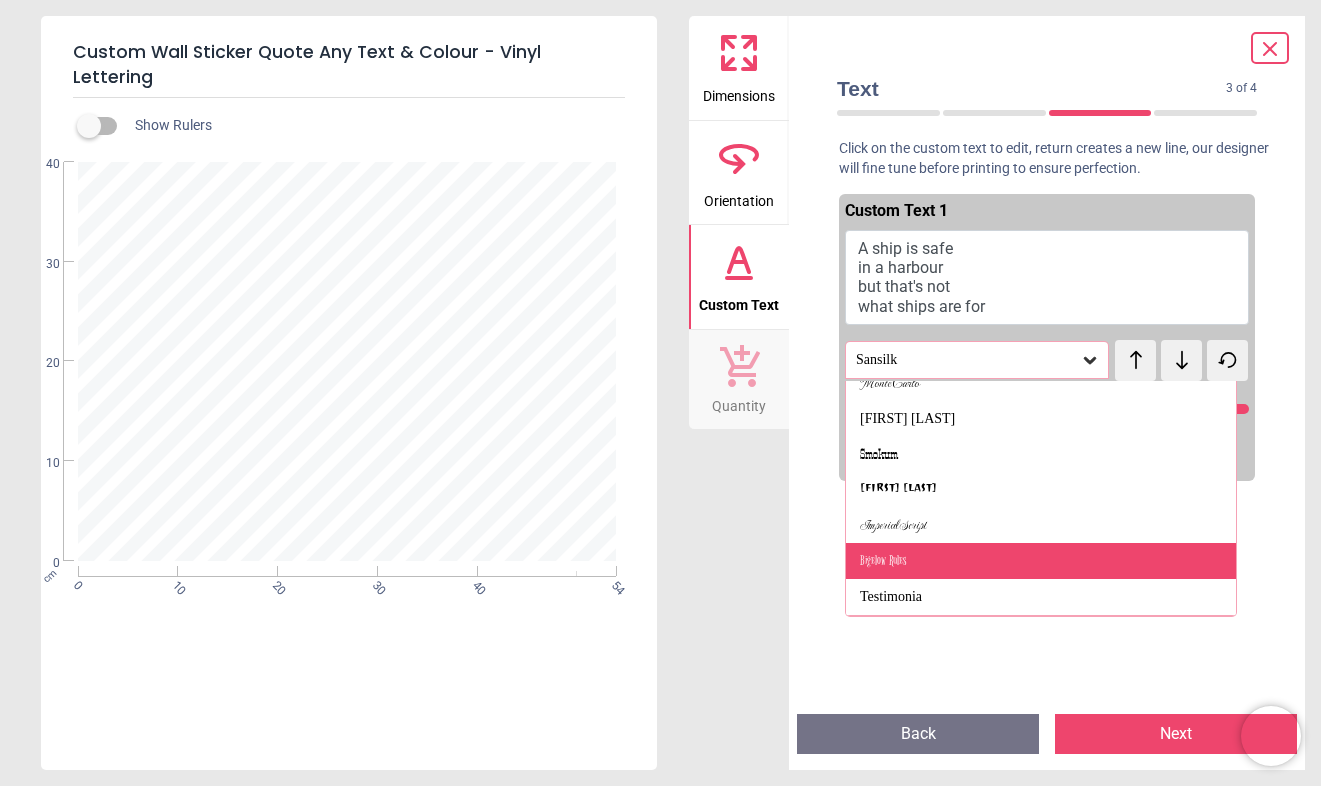 click on "Bigelow Rules" at bounding box center (1041, 561) 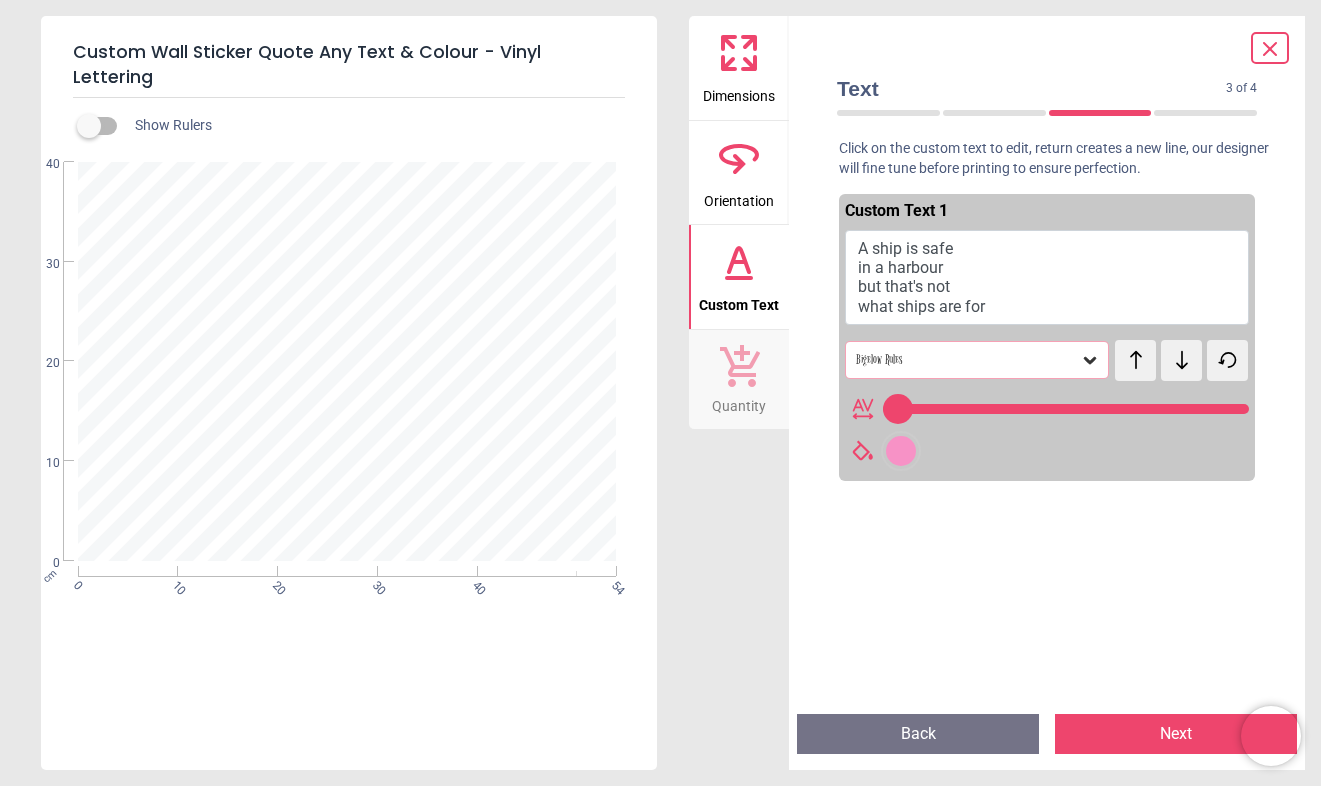 click on "Bigelow Rules" at bounding box center [967, 360] 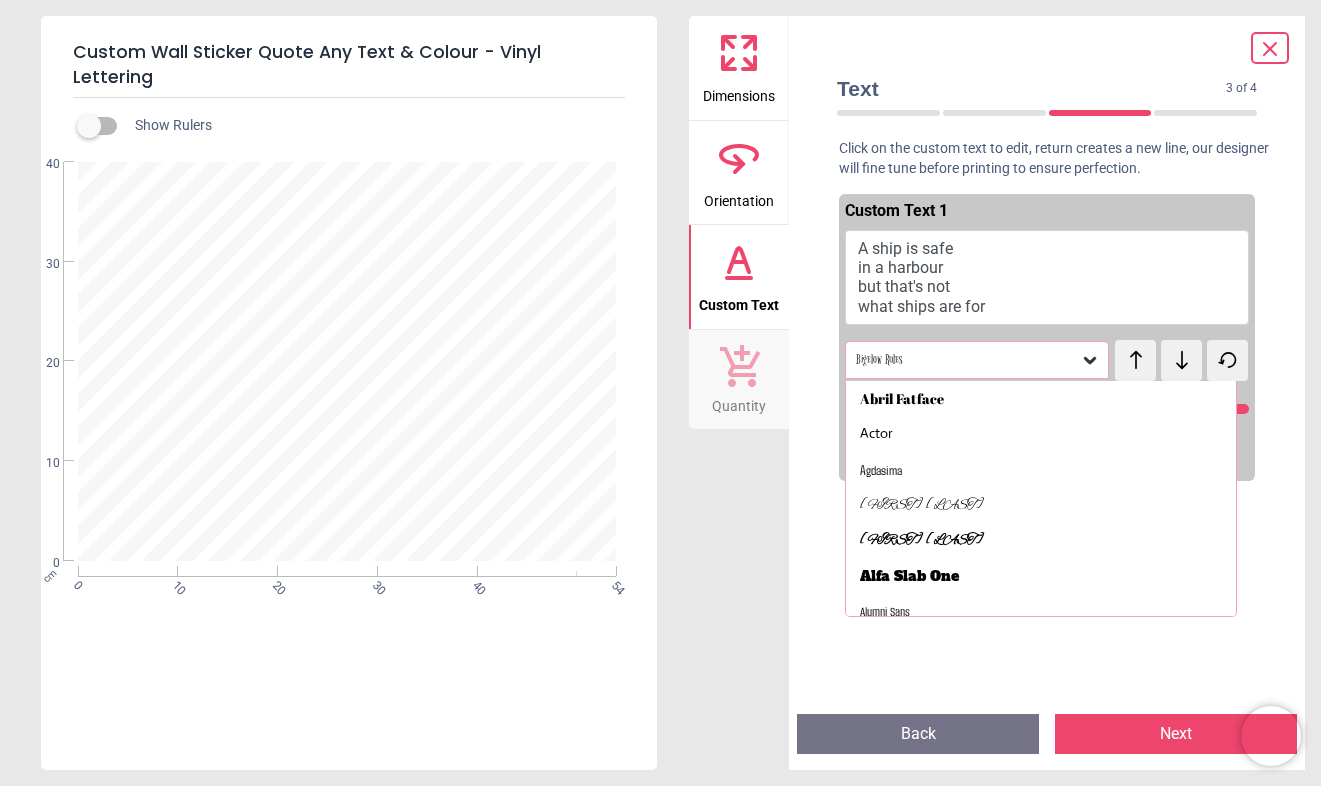 scroll, scrollTop: 1725, scrollLeft: 0, axis: vertical 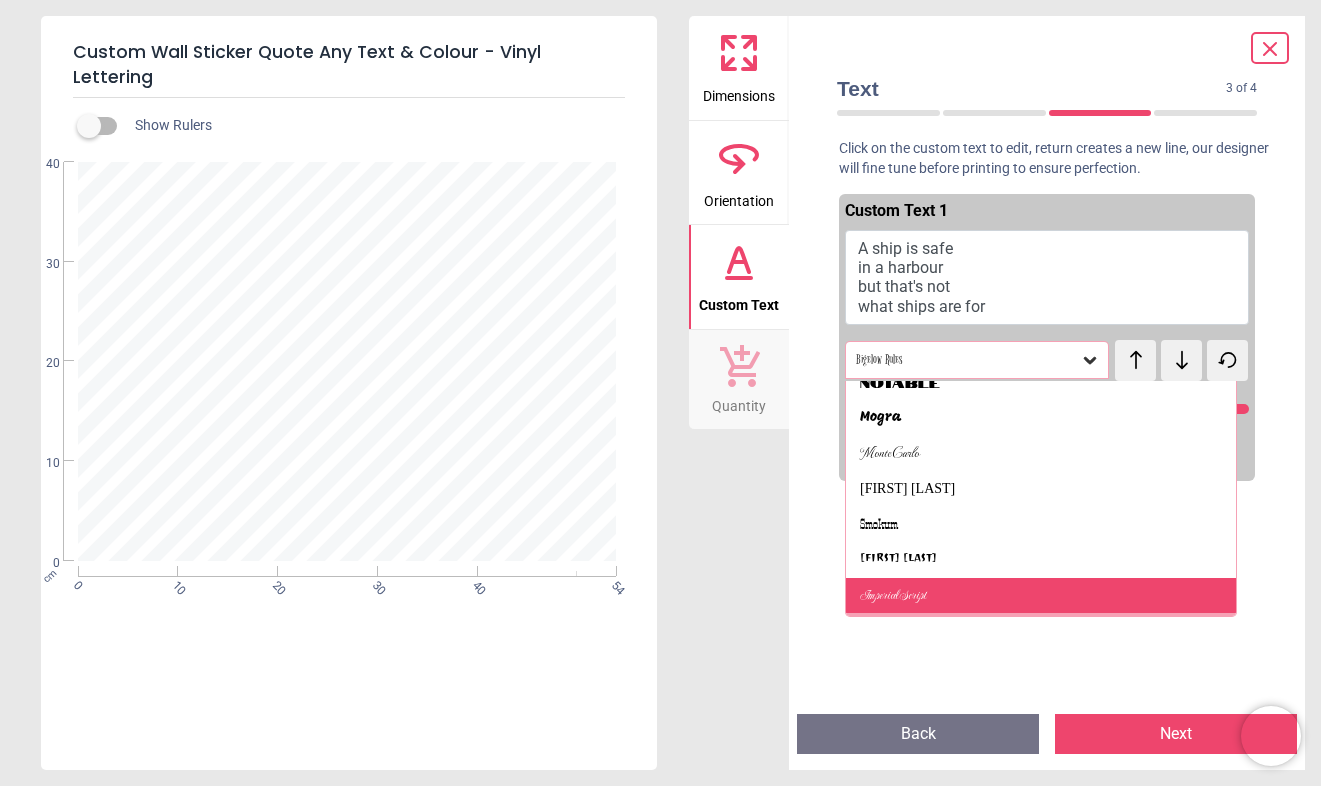 click on "Imperial Script" at bounding box center [1041, 596] 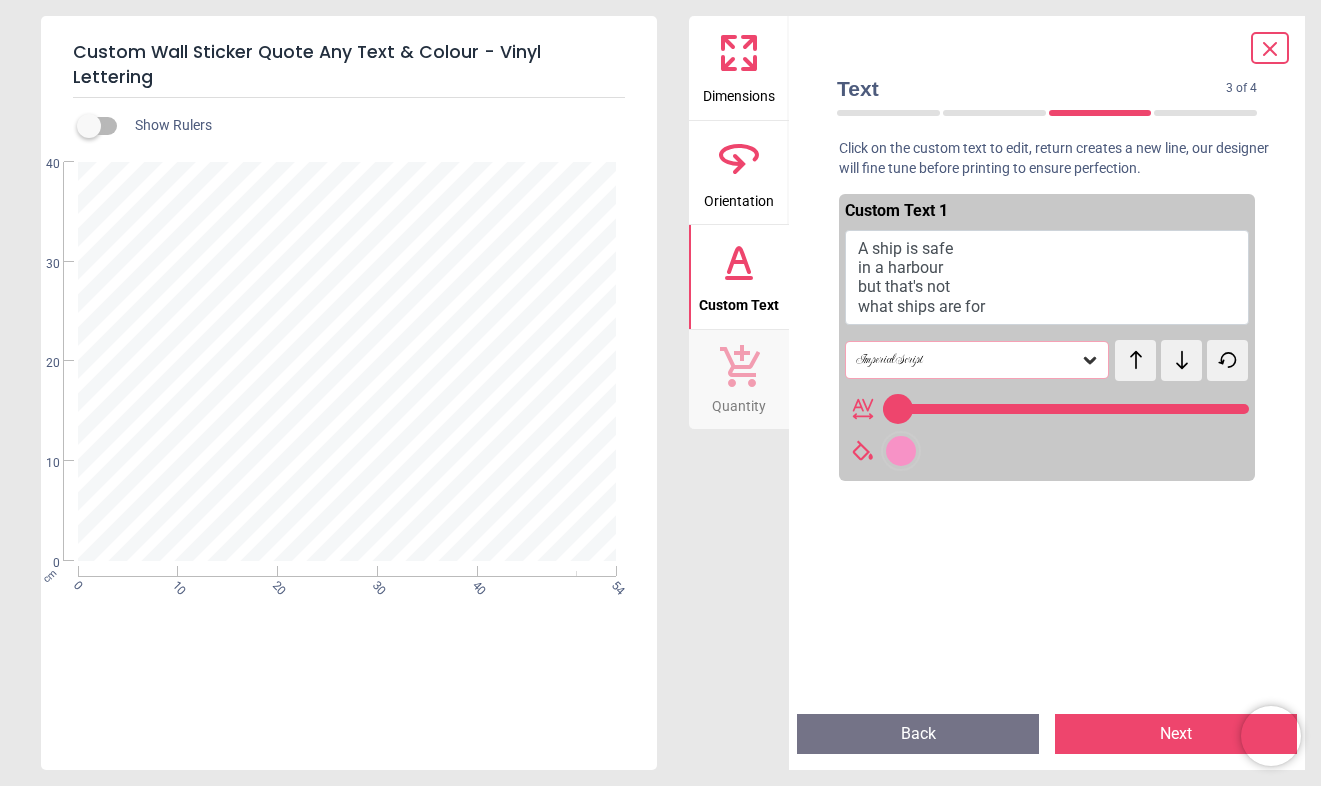 click 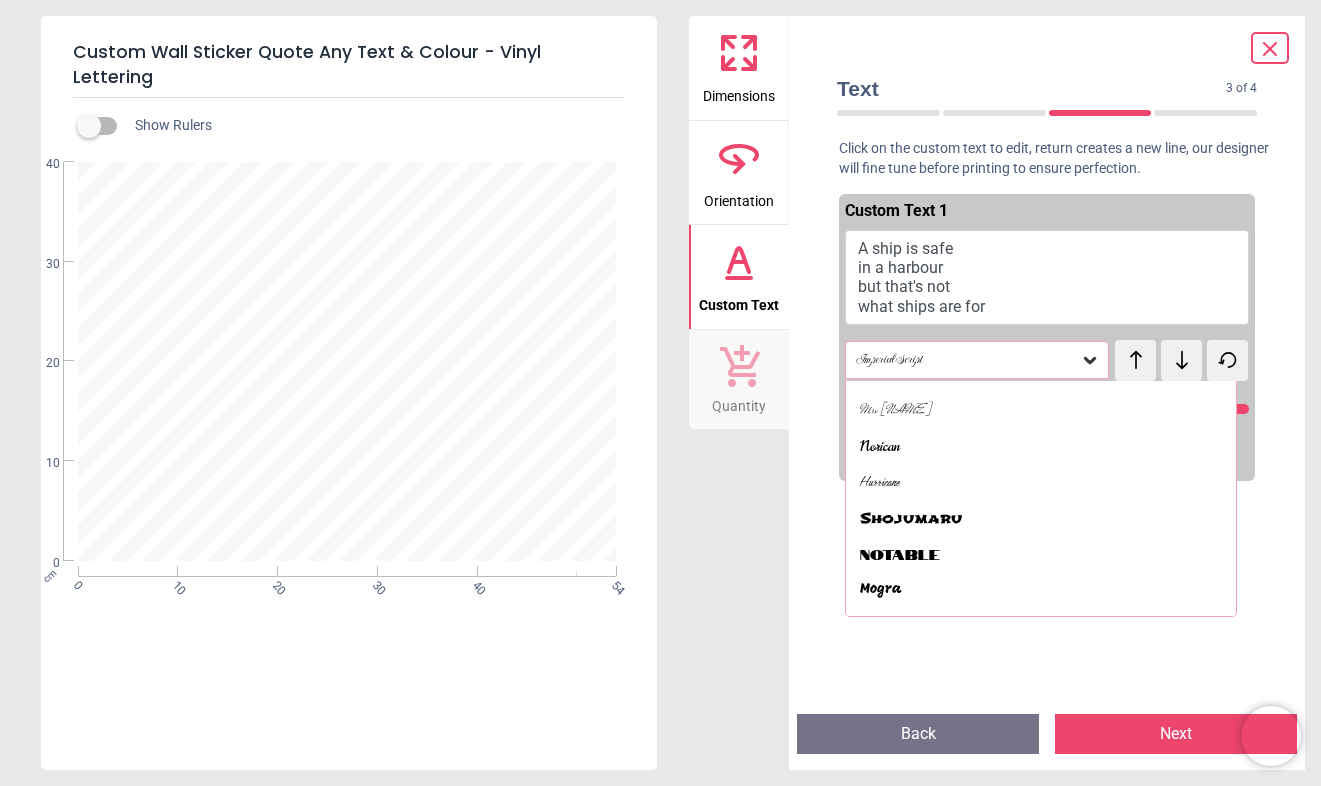 scroll, scrollTop: 1690, scrollLeft: 0, axis: vertical 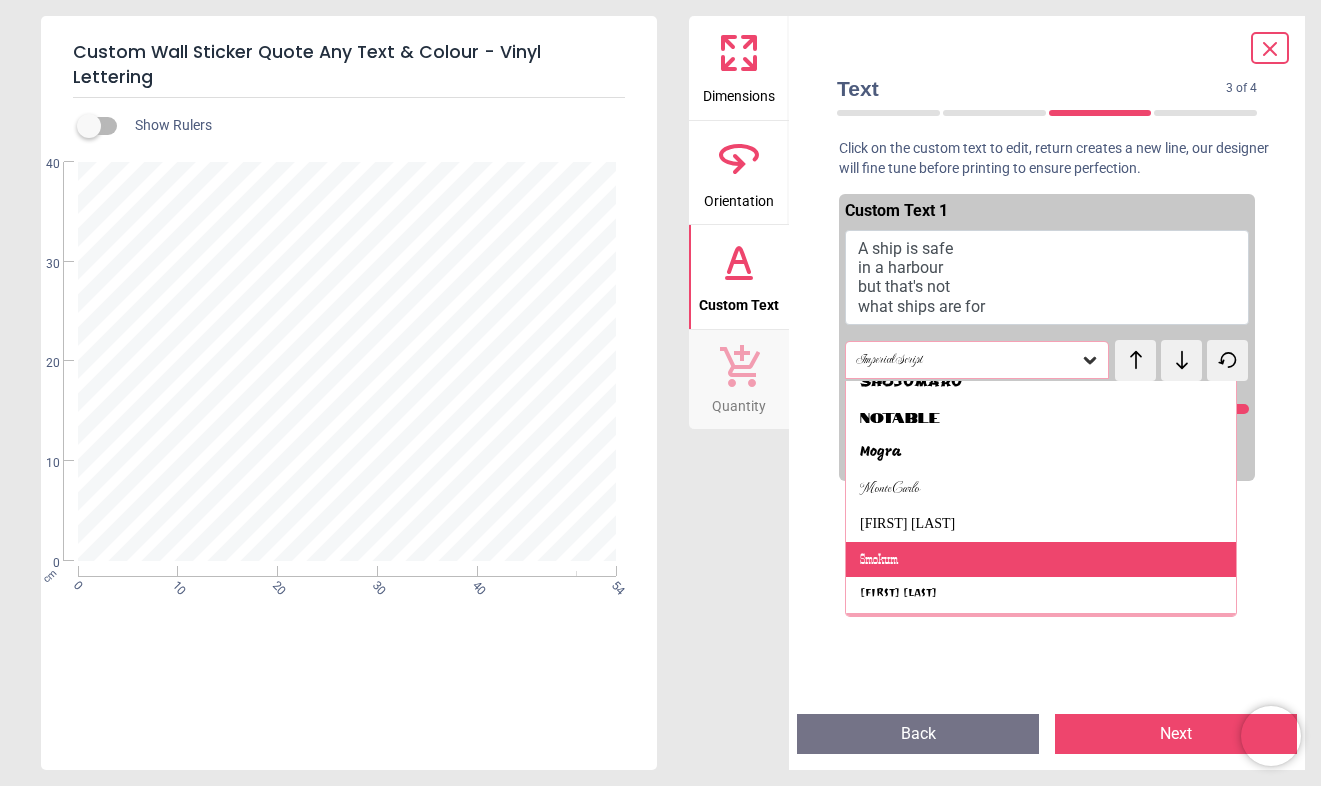 click on "Smokum" at bounding box center [1041, 560] 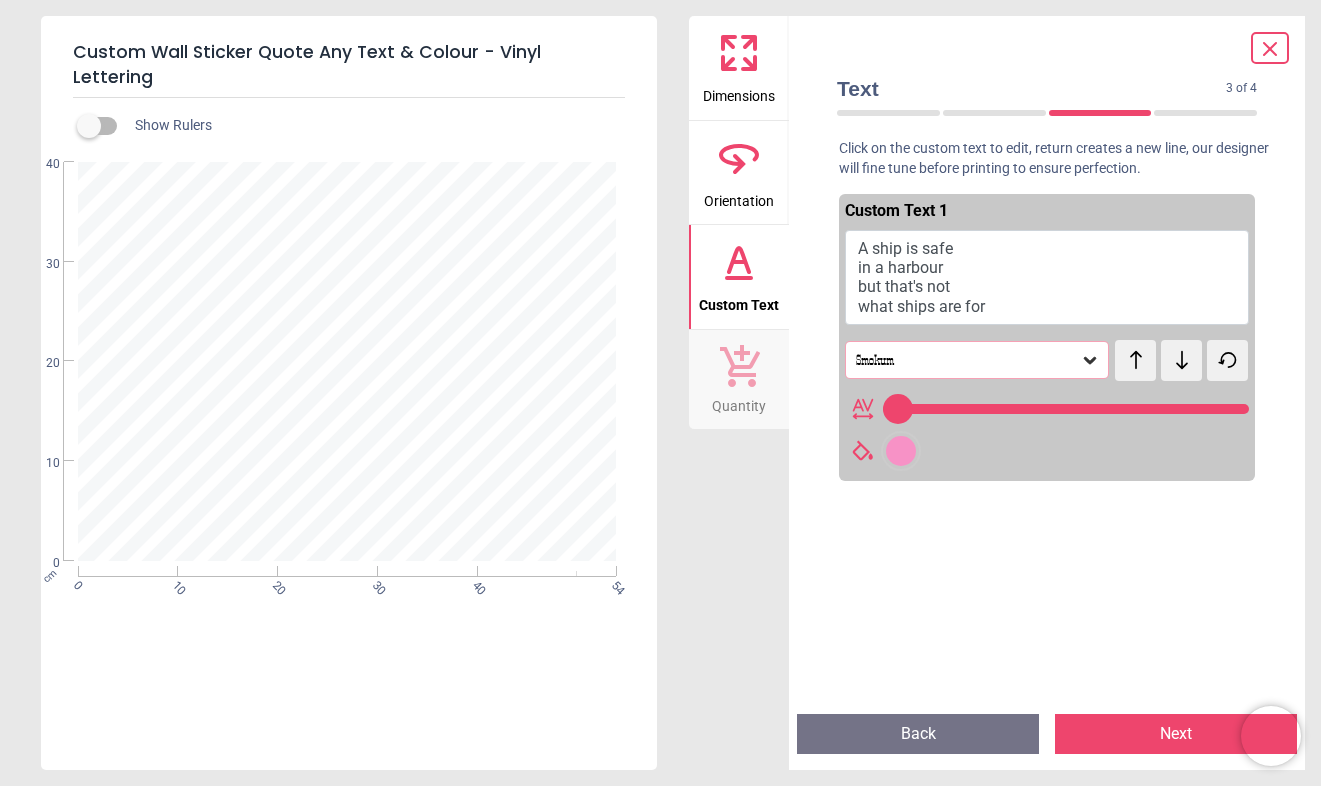 click on "Smokum" at bounding box center [967, 360] 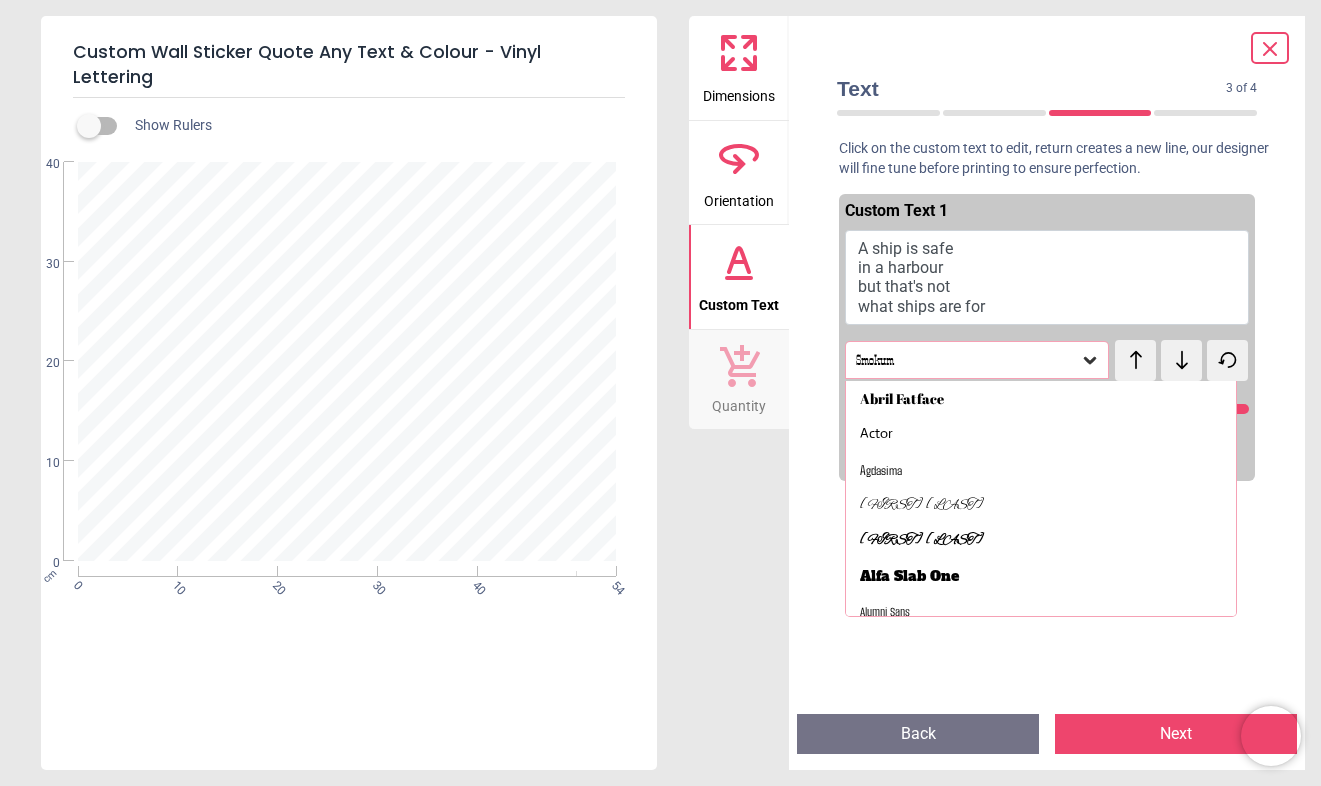 scroll, scrollTop: 1620, scrollLeft: 0, axis: vertical 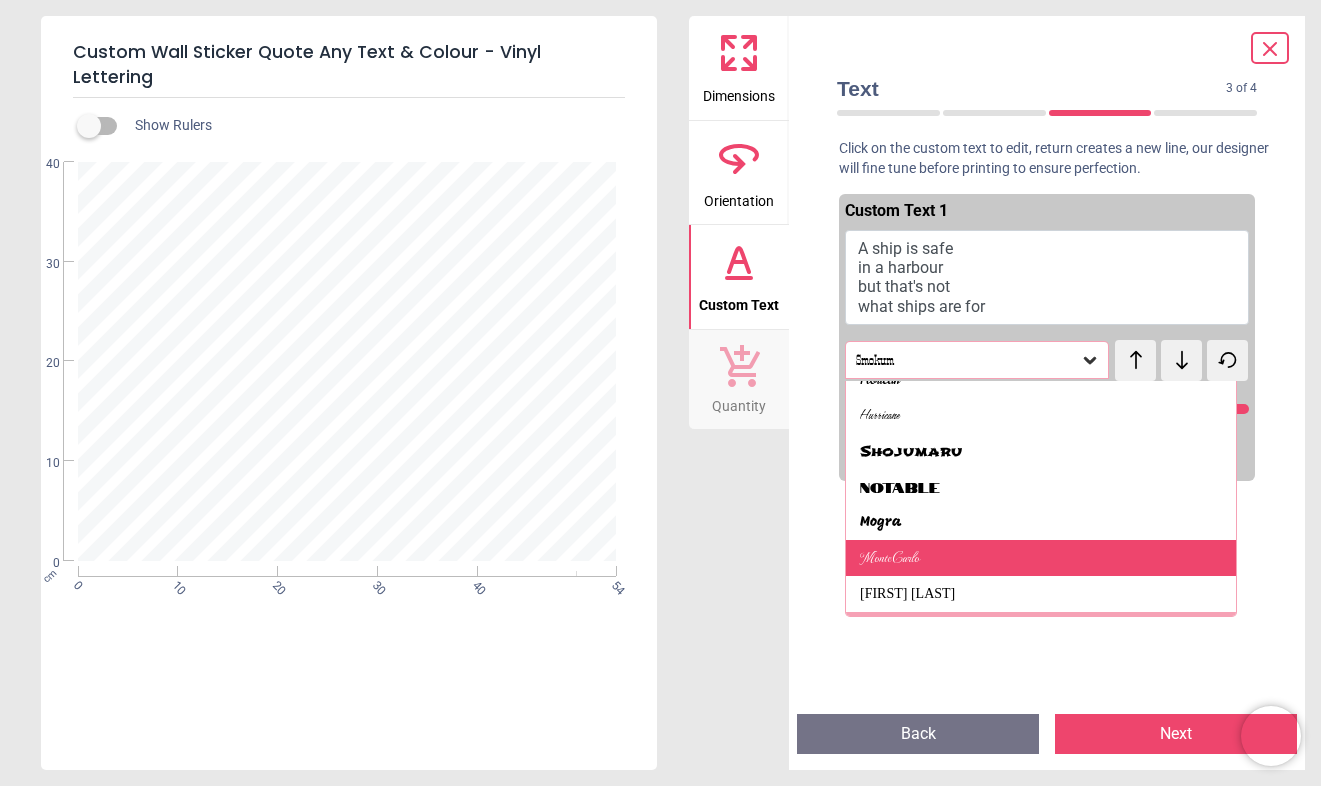 click on "MonteCarlo" at bounding box center [1041, 558] 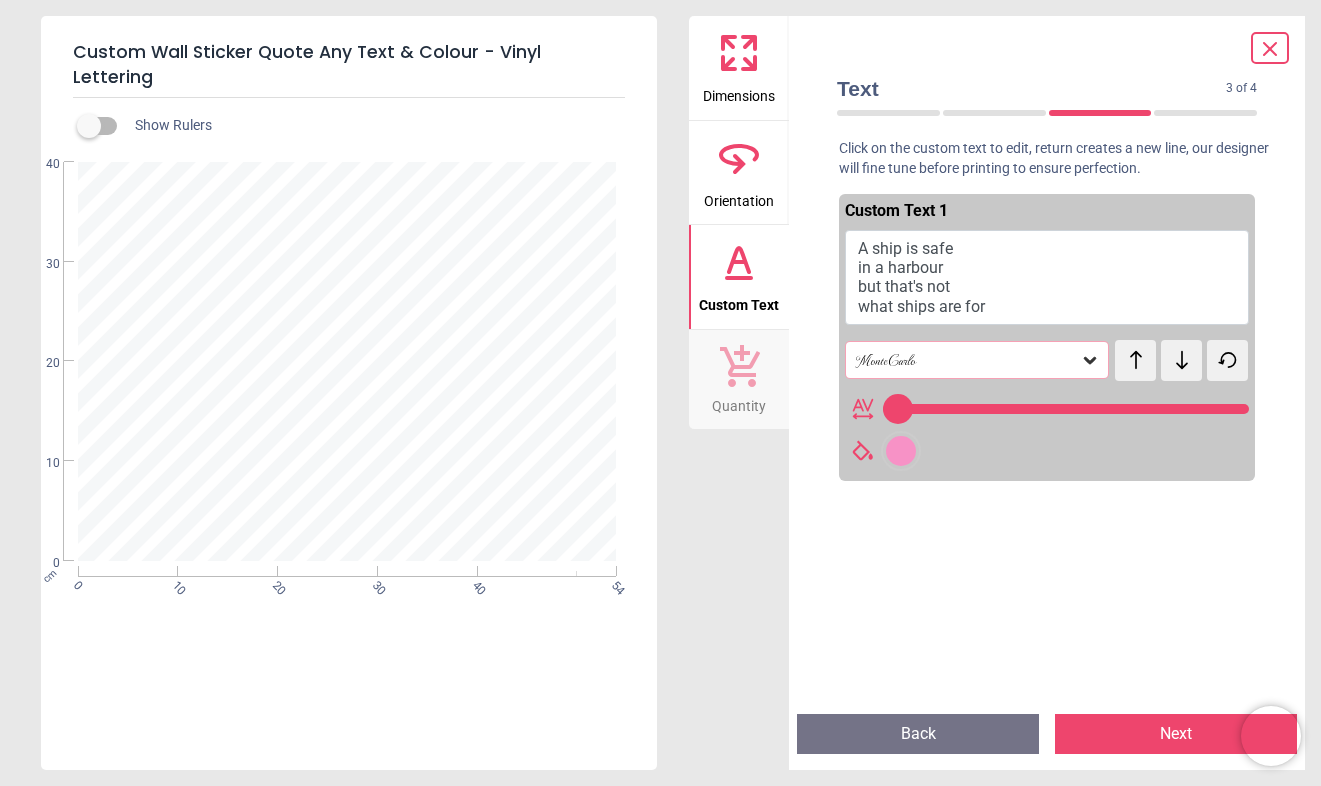 click on "MonteCarlo" at bounding box center [967, 360] 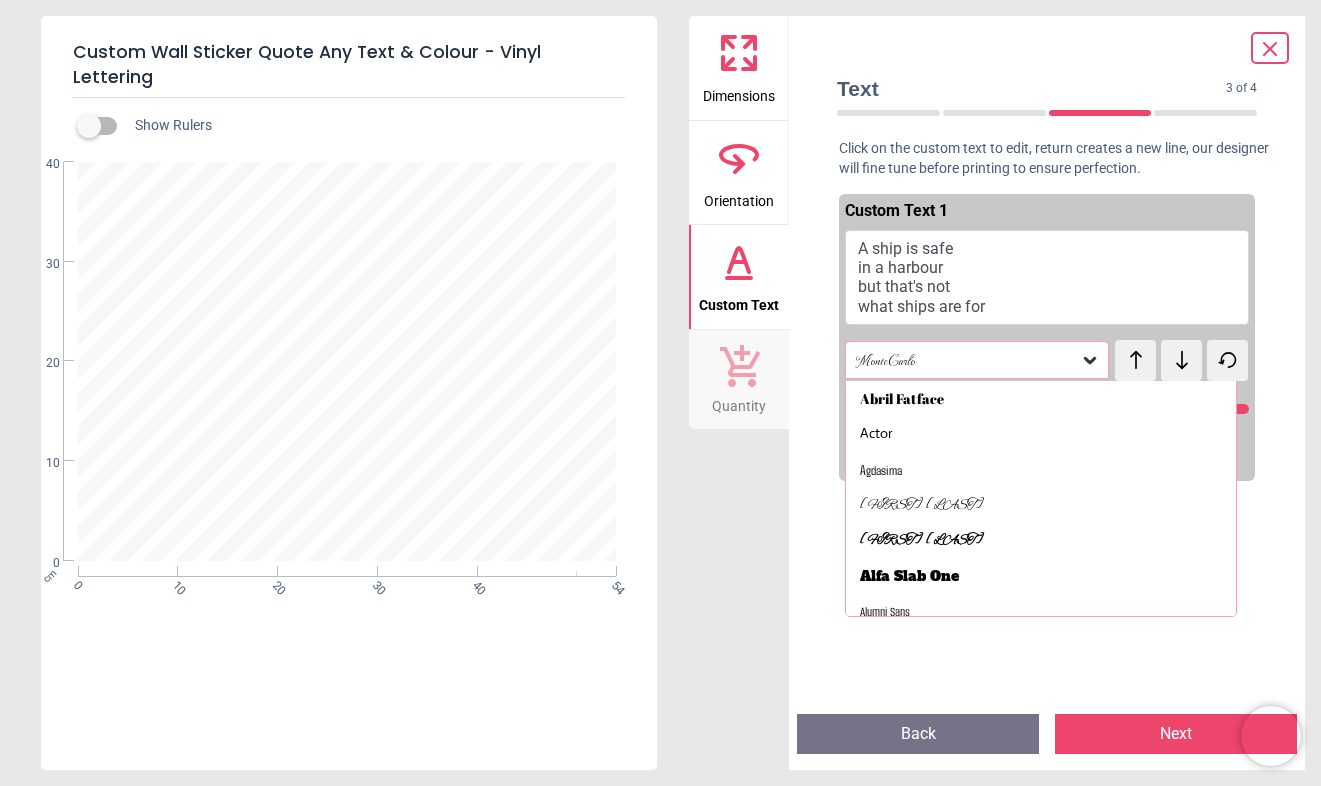 scroll, scrollTop: 1550, scrollLeft: 0, axis: vertical 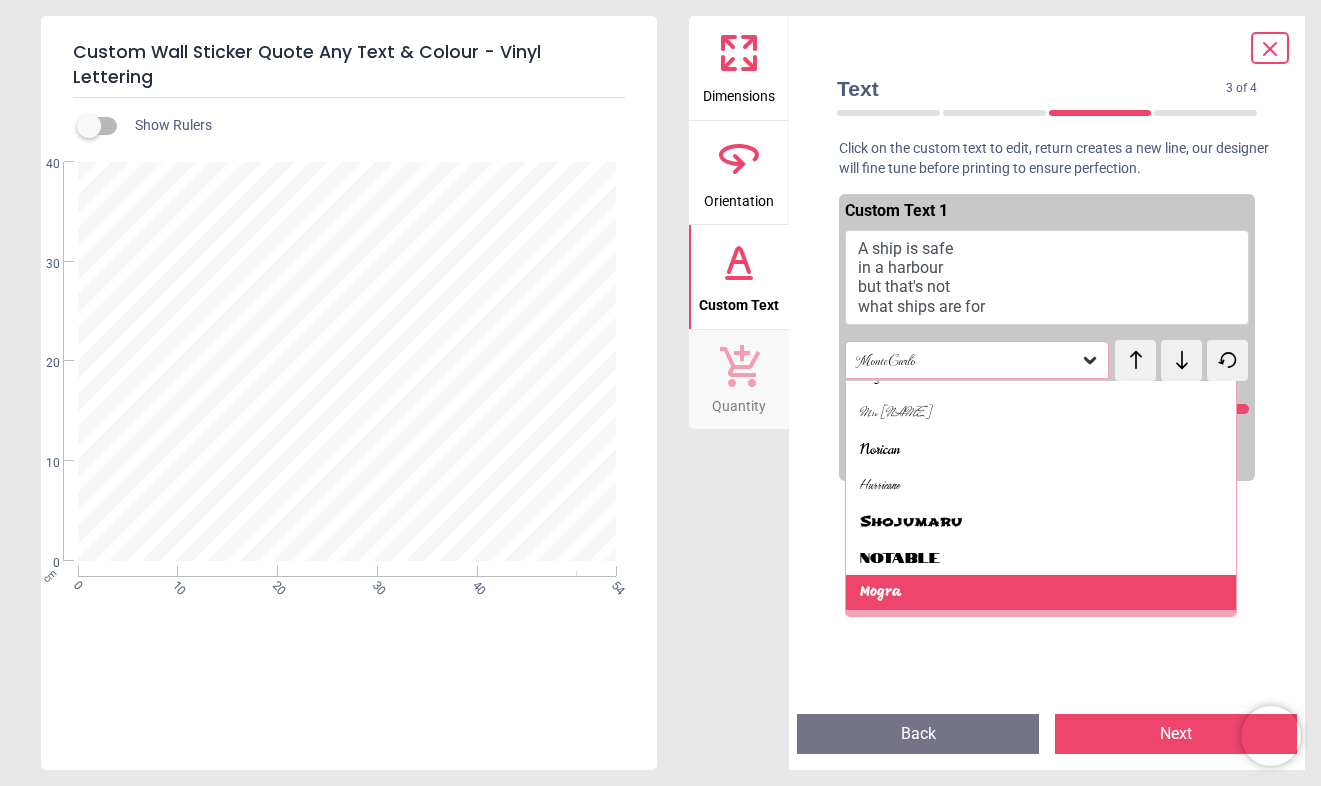 click on "Mogra" at bounding box center [1041, 593] 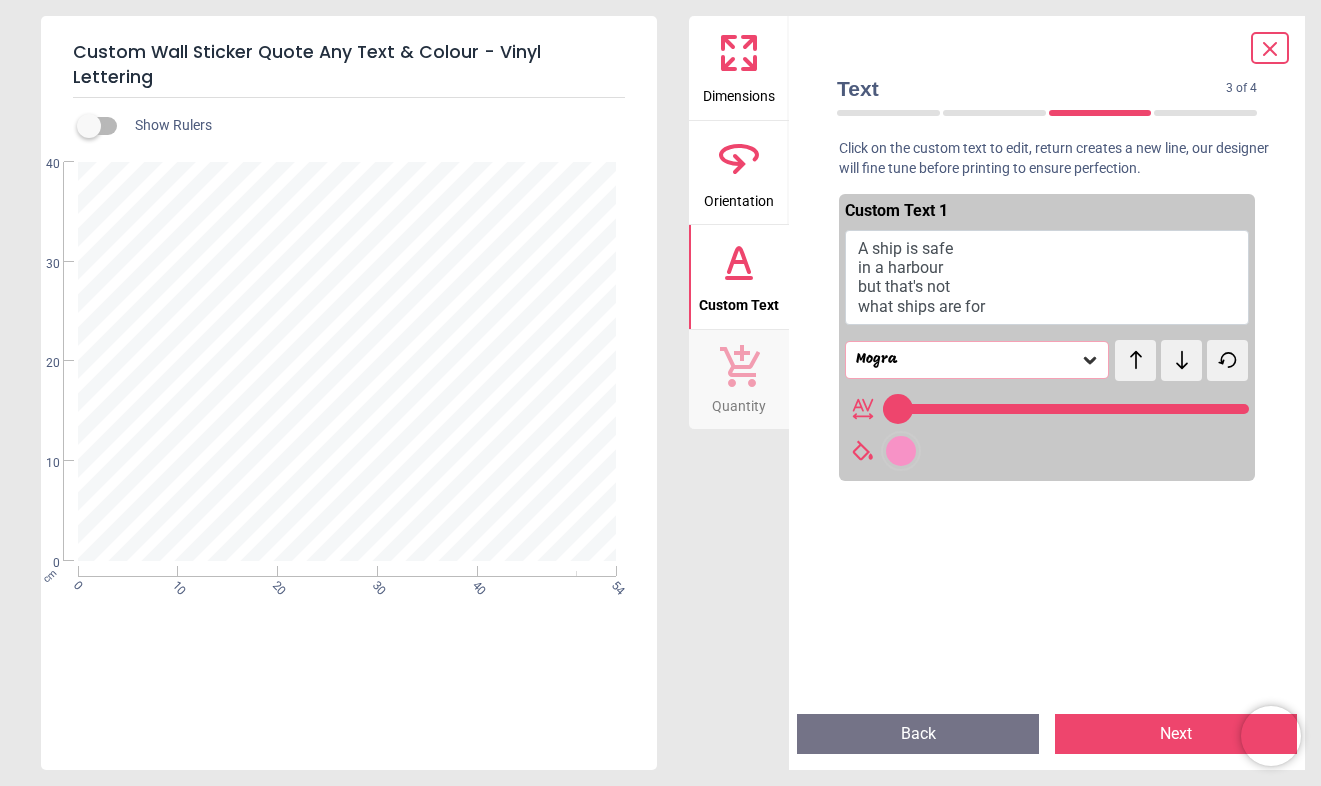click on "**********" at bounding box center (347, 365) 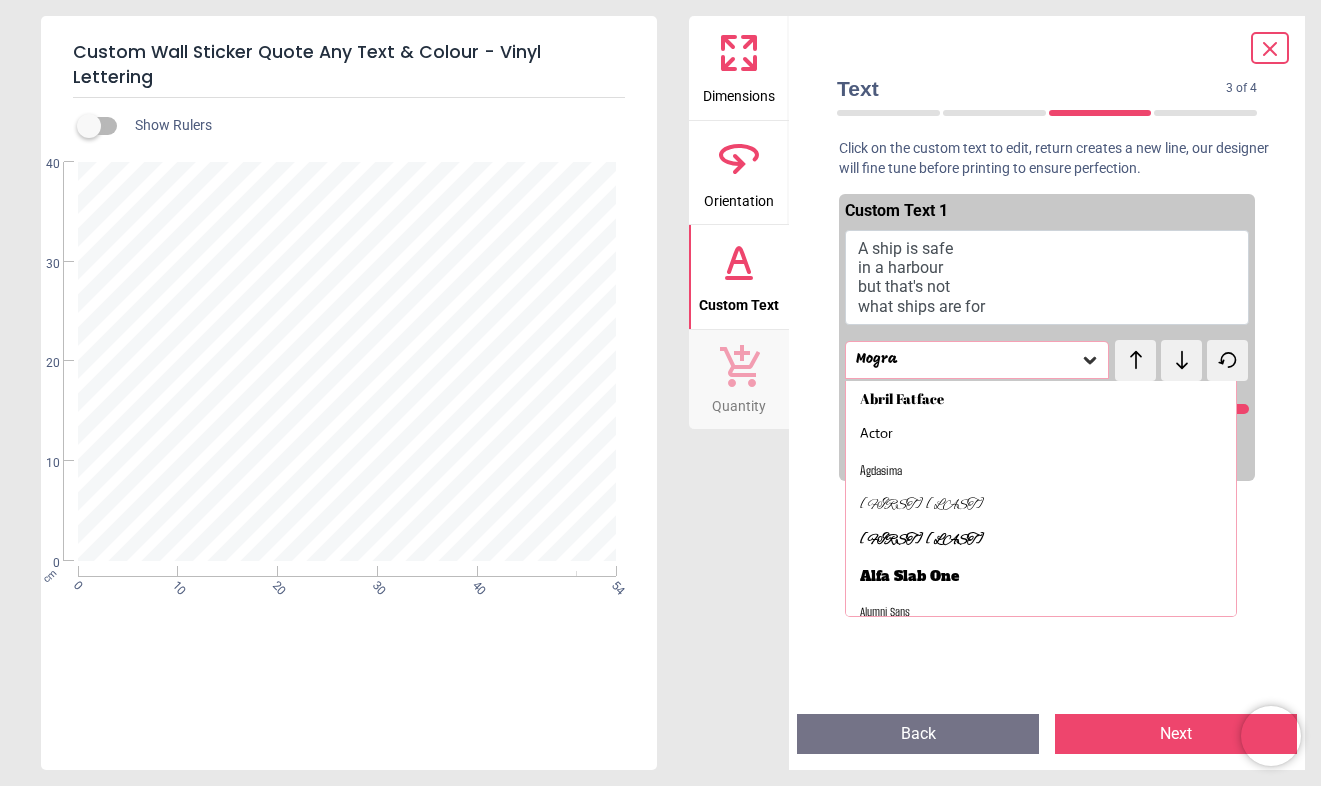 scroll, scrollTop: 1515, scrollLeft: 0, axis: vertical 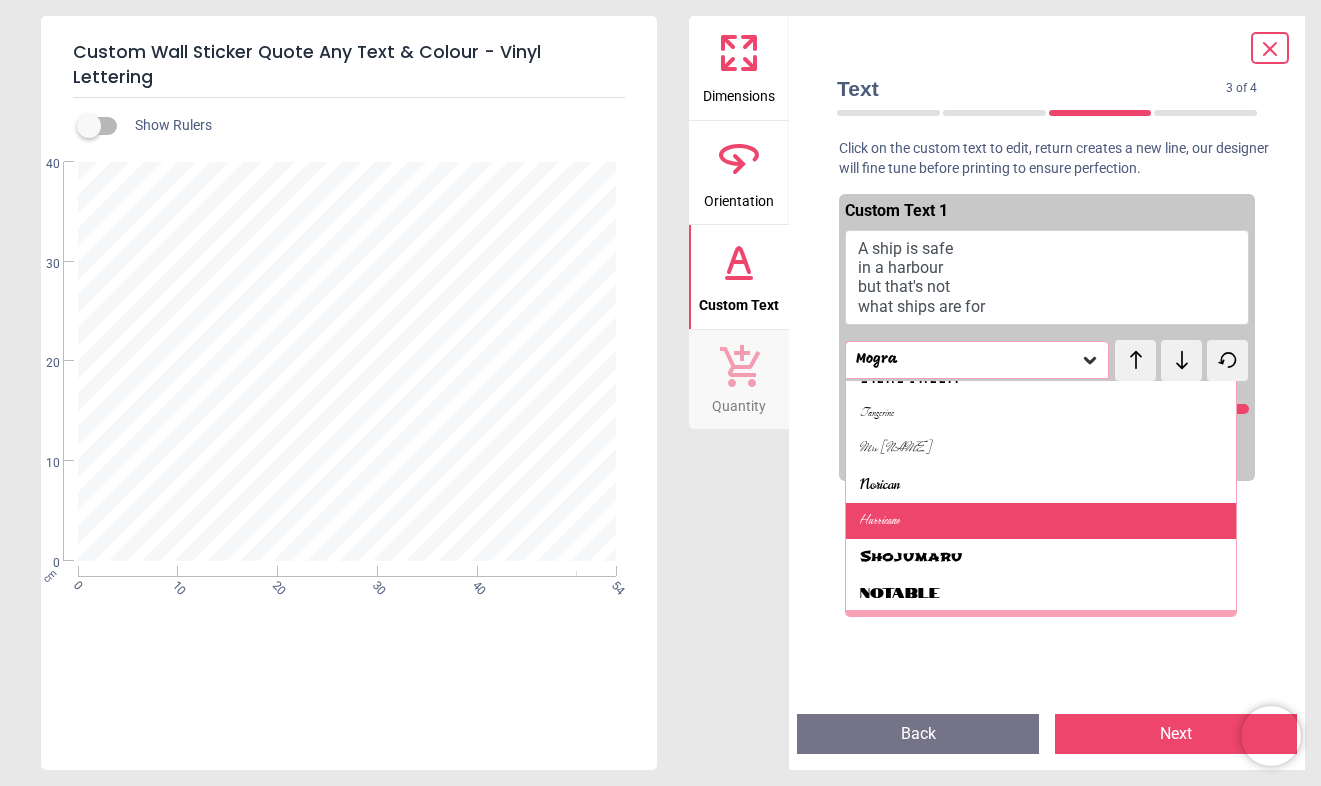 click on "Hurricane" at bounding box center [879, 521] 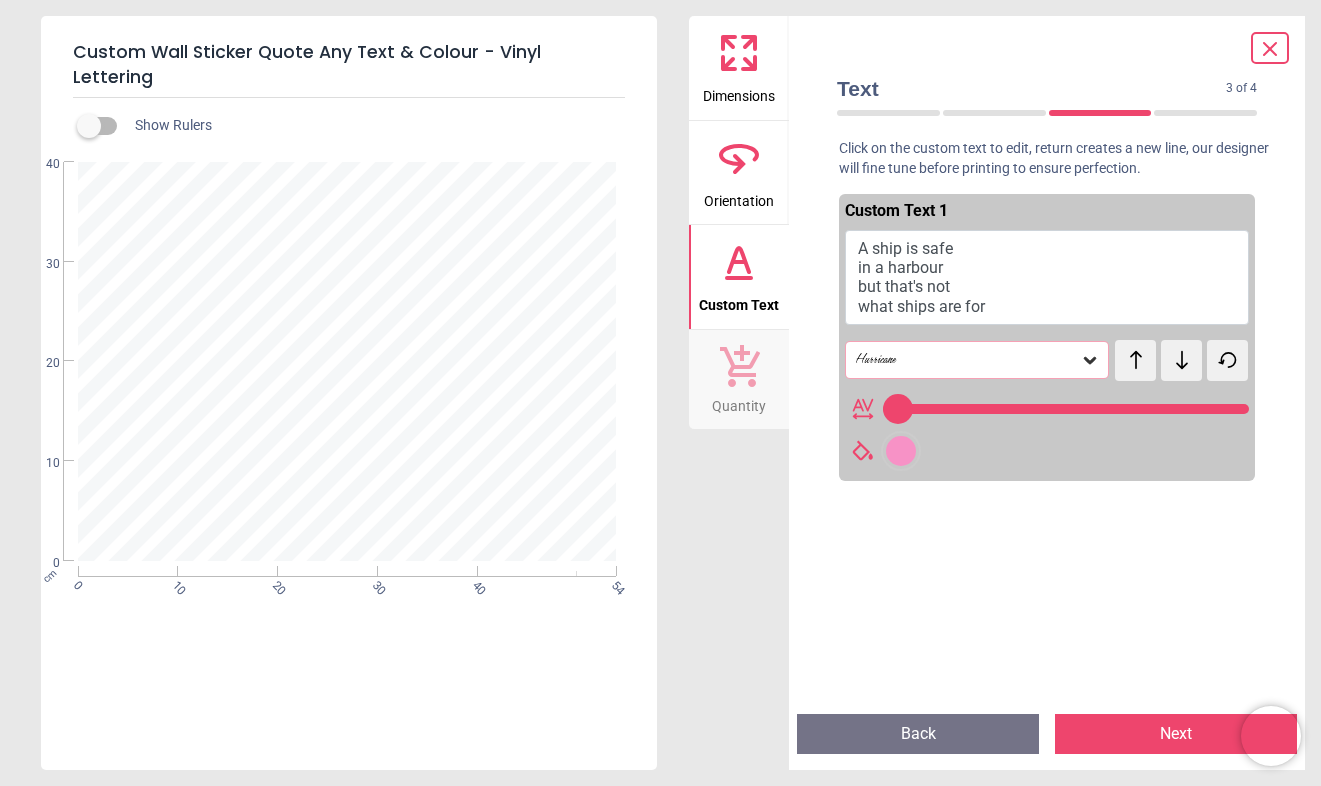 click on "Hurricane" at bounding box center (967, 360) 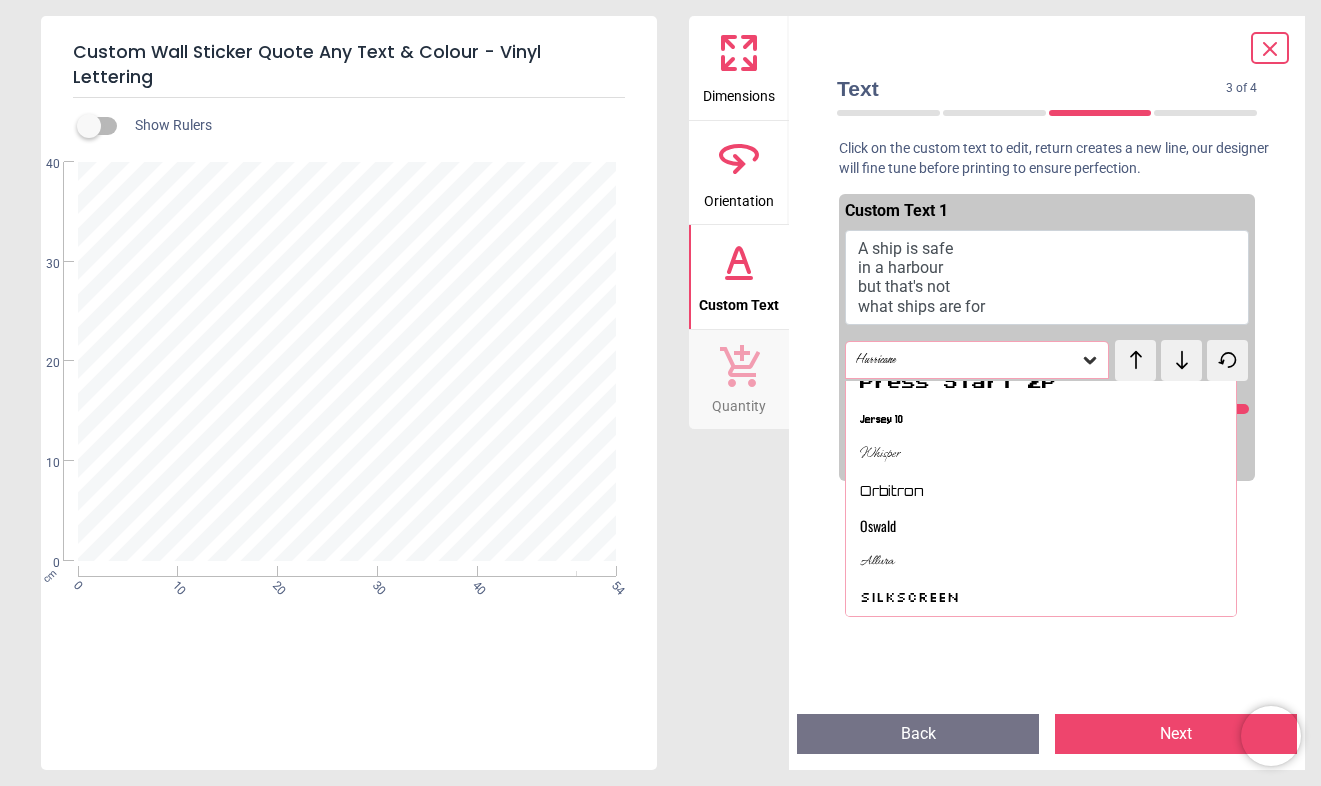scroll, scrollTop: 1410, scrollLeft: 0, axis: vertical 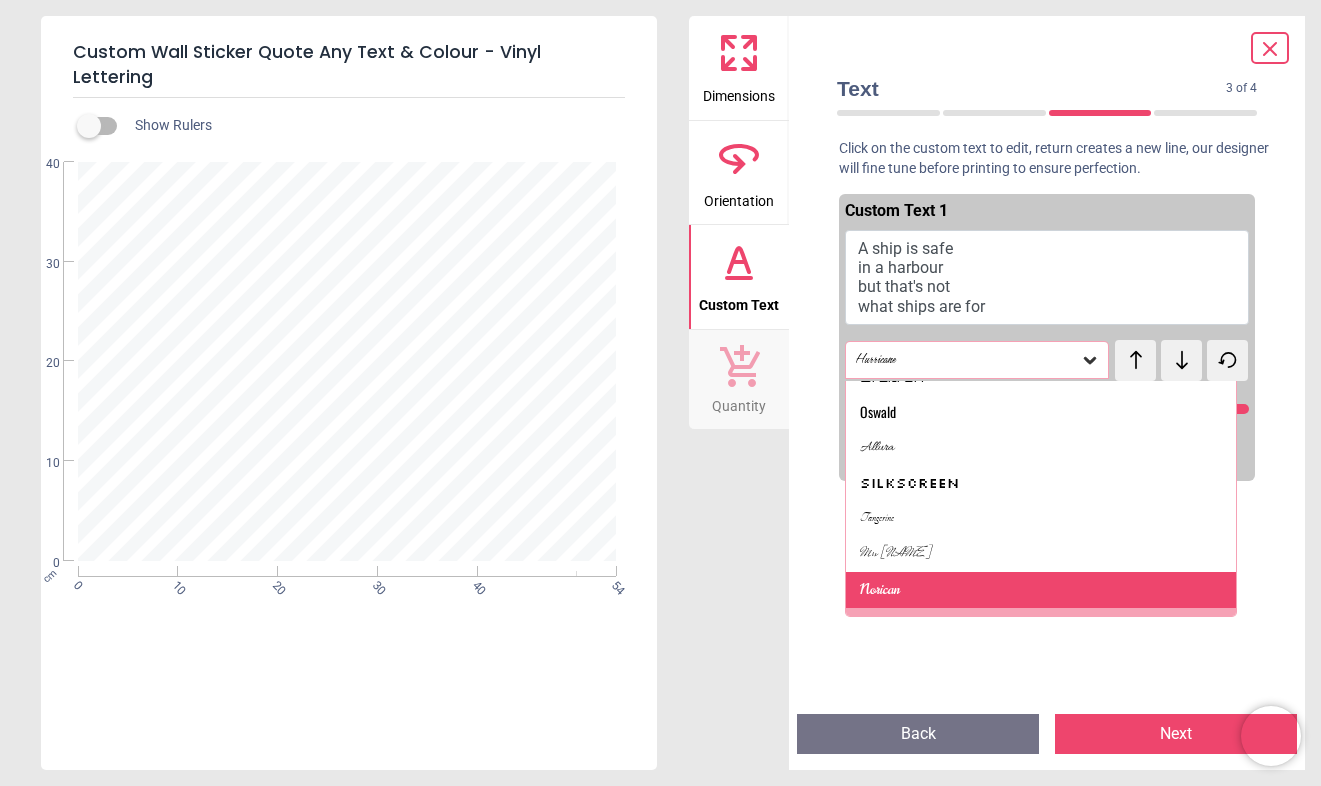 click on "Norican" at bounding box center [880, 590] 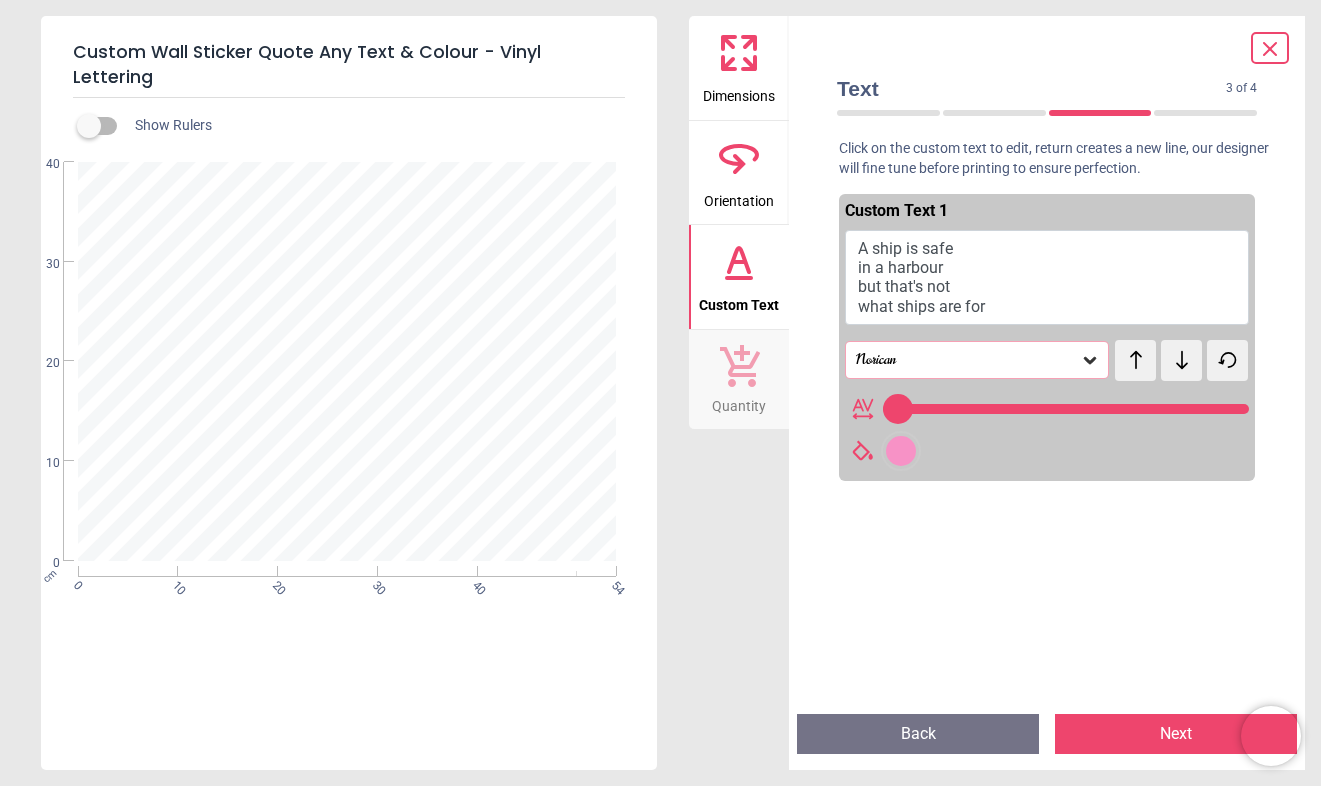 click on "Norican" at bounding box center (967, 360) 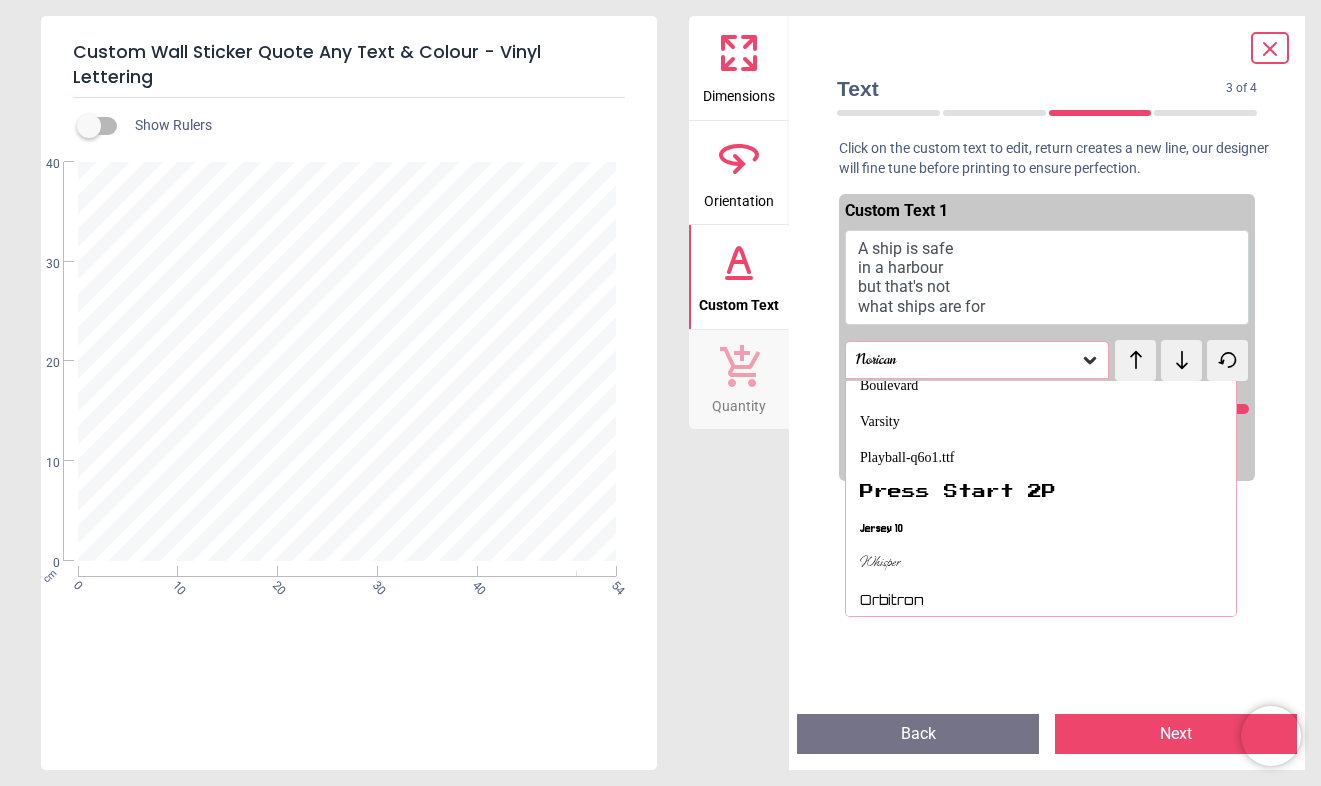 scroll, scrollTop: 1375, scrollLeft: 0, axis: vertical 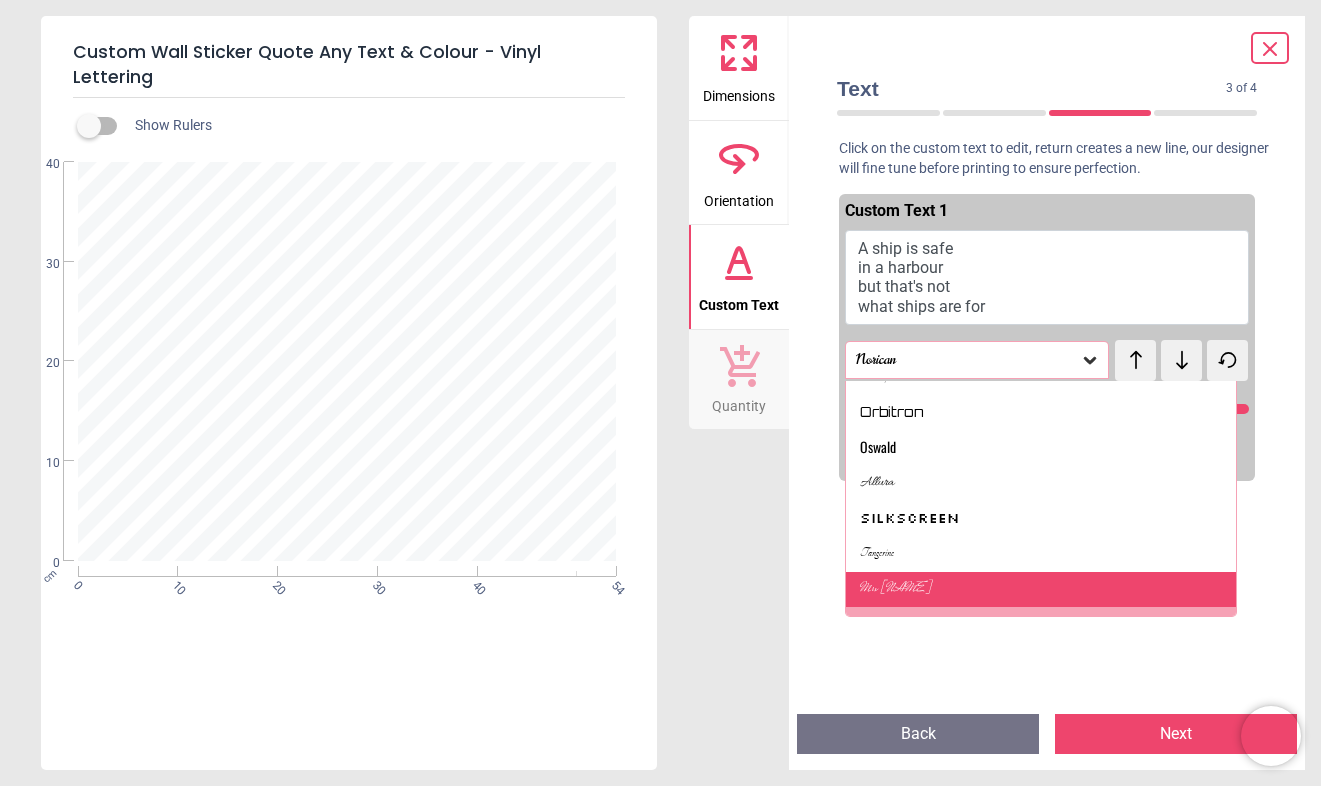 click on "Mrs Saint Delafield" at bounding box center [895, 590] 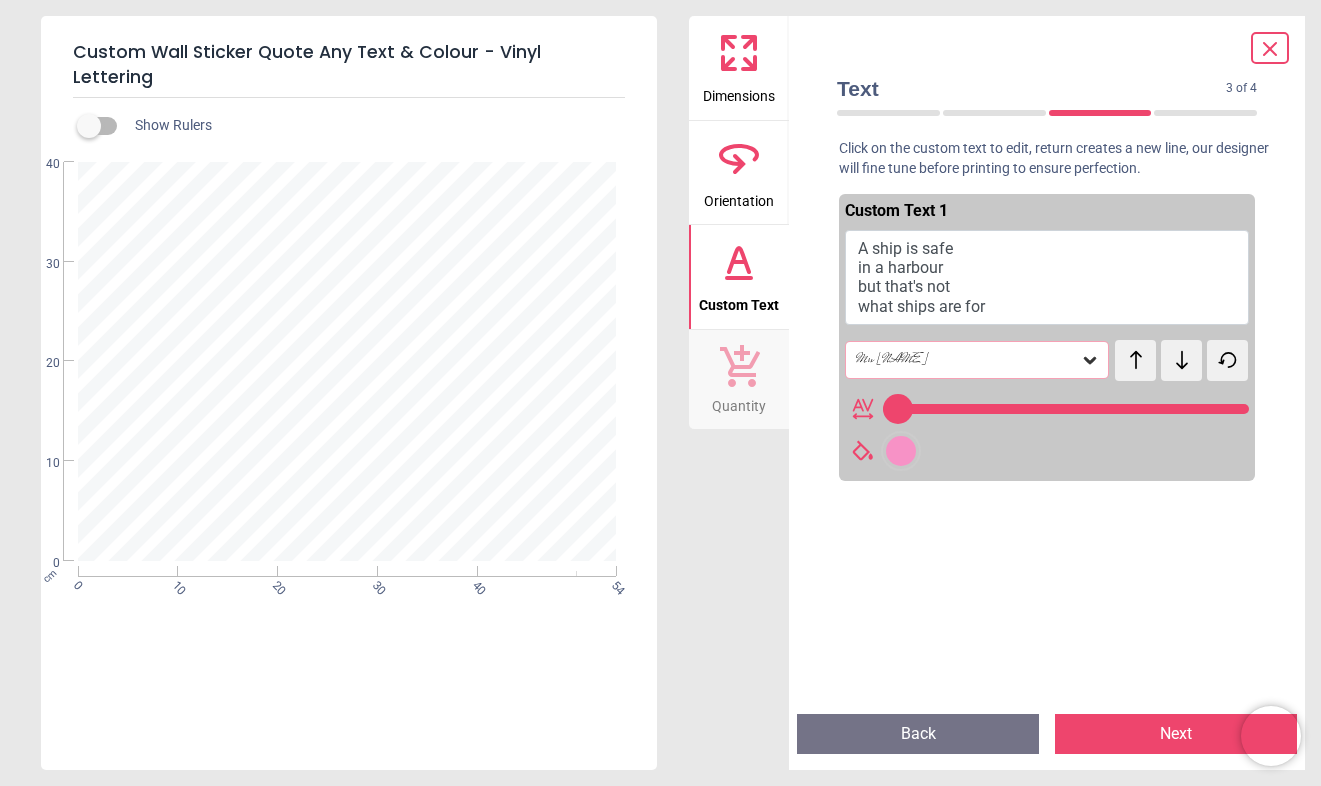 click on "Mrs Saint Delafield" at bounding box center [967, 360] 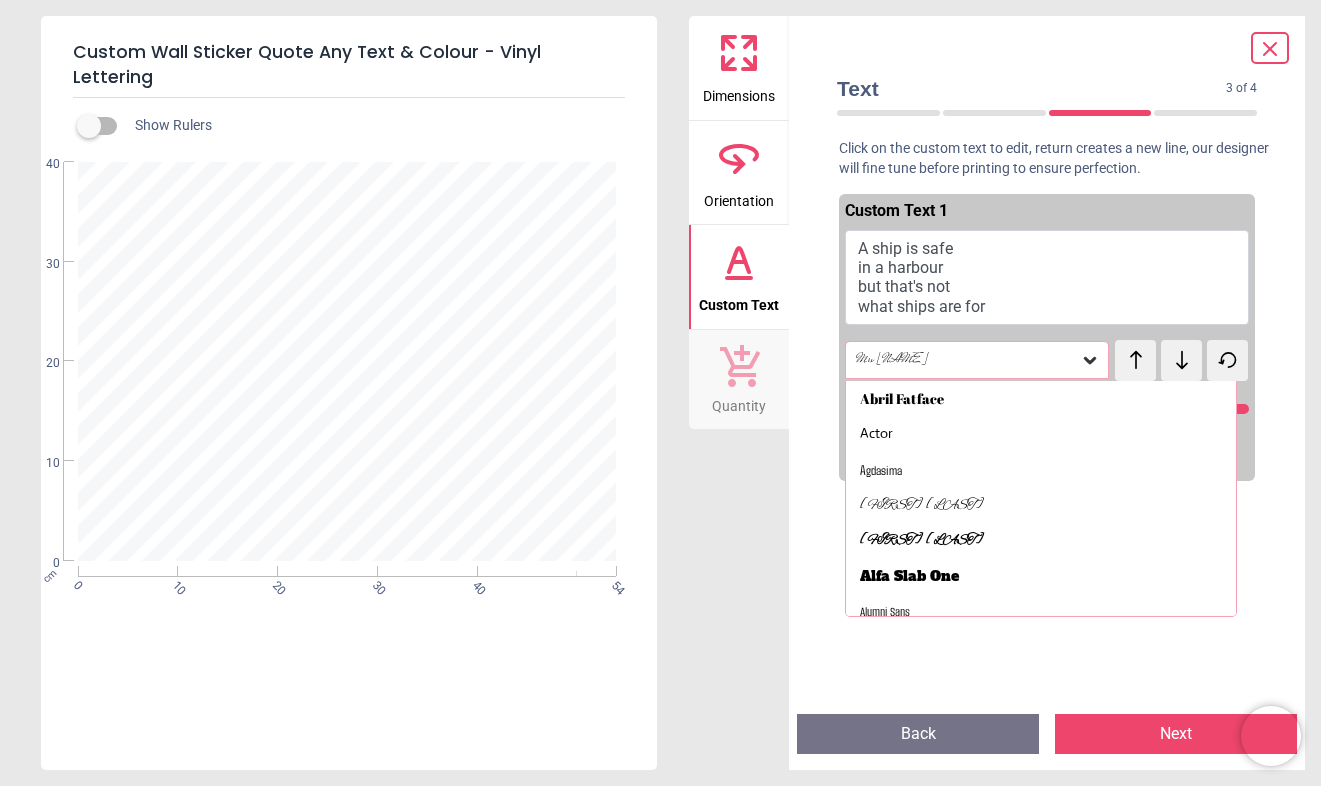 scroll, scrollTop: 1340, scrollLeft: 0, axis: vertical 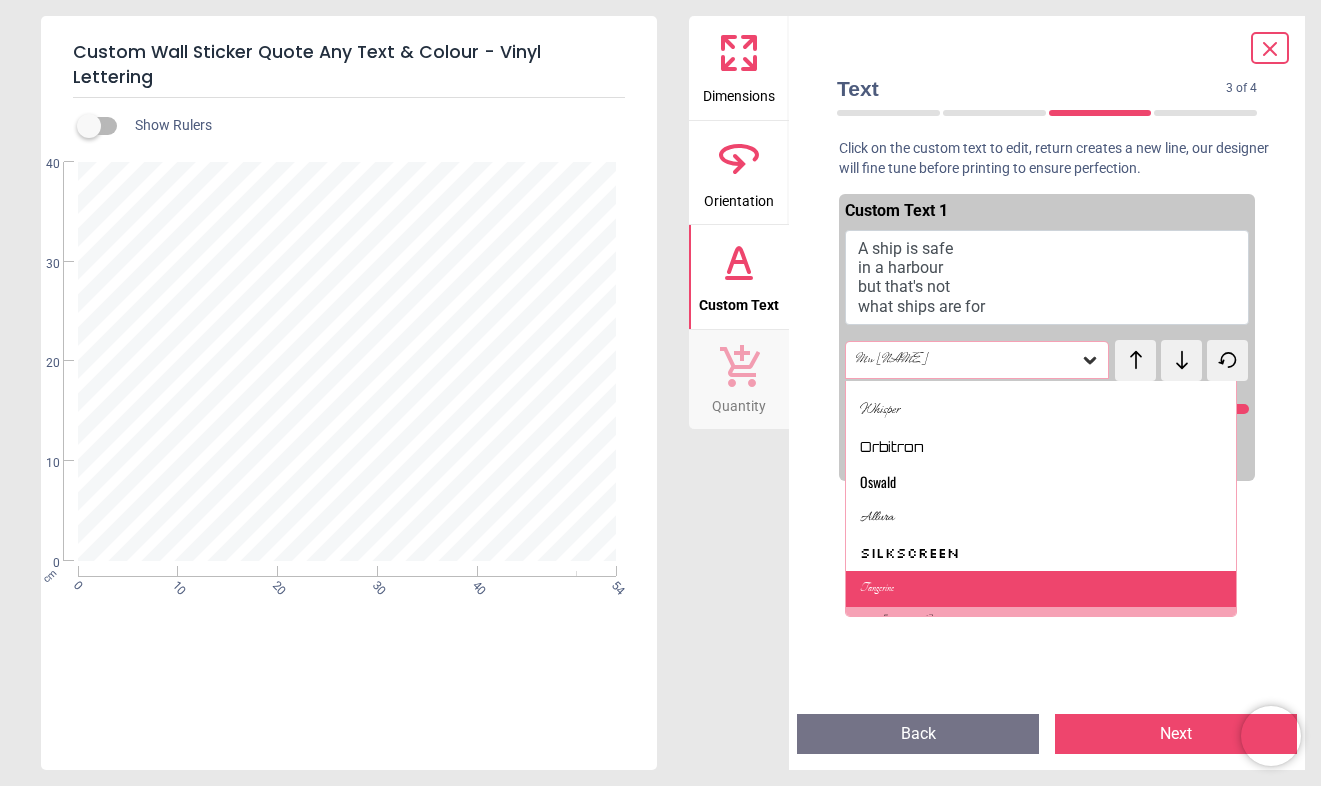 click on "Tangerine" at bounding box center (1041, 589) 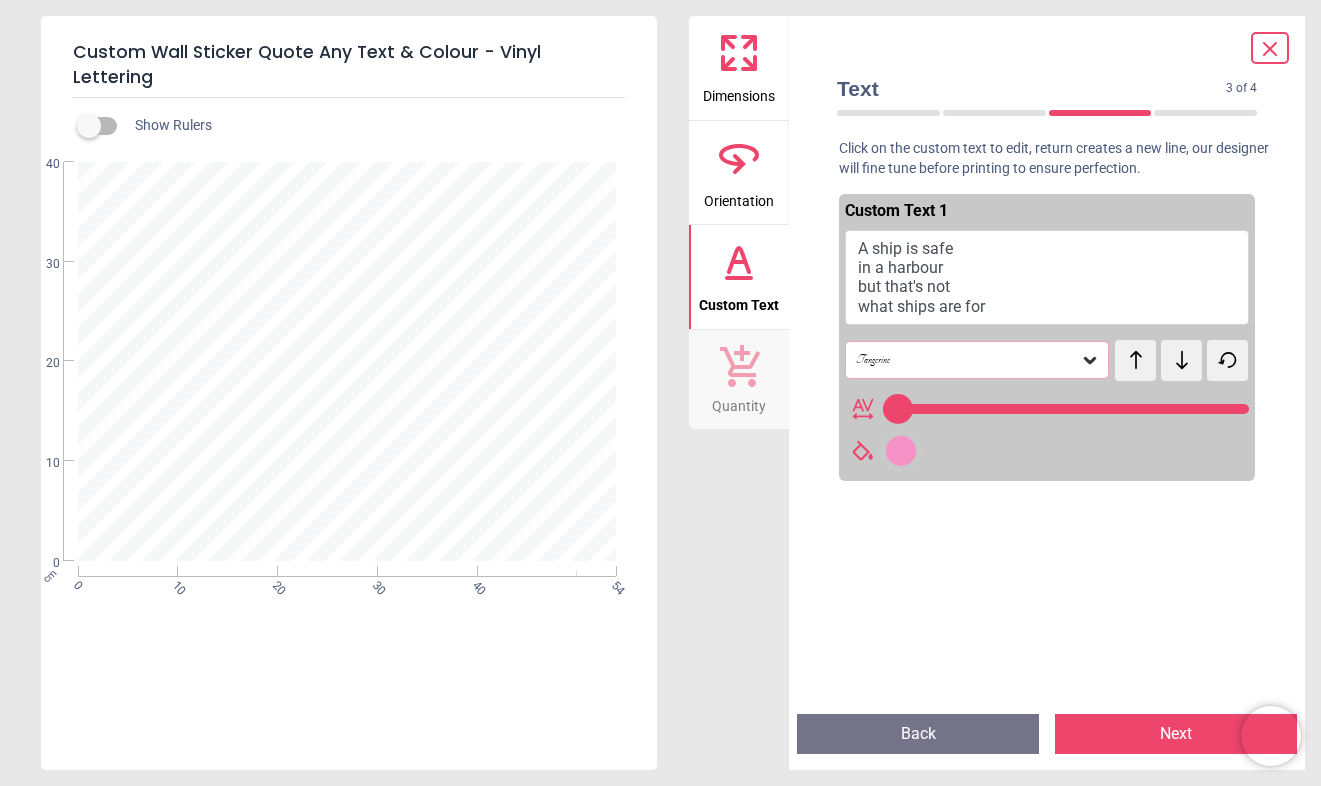 click on "Tangerine" at bounding box center (967, 360) 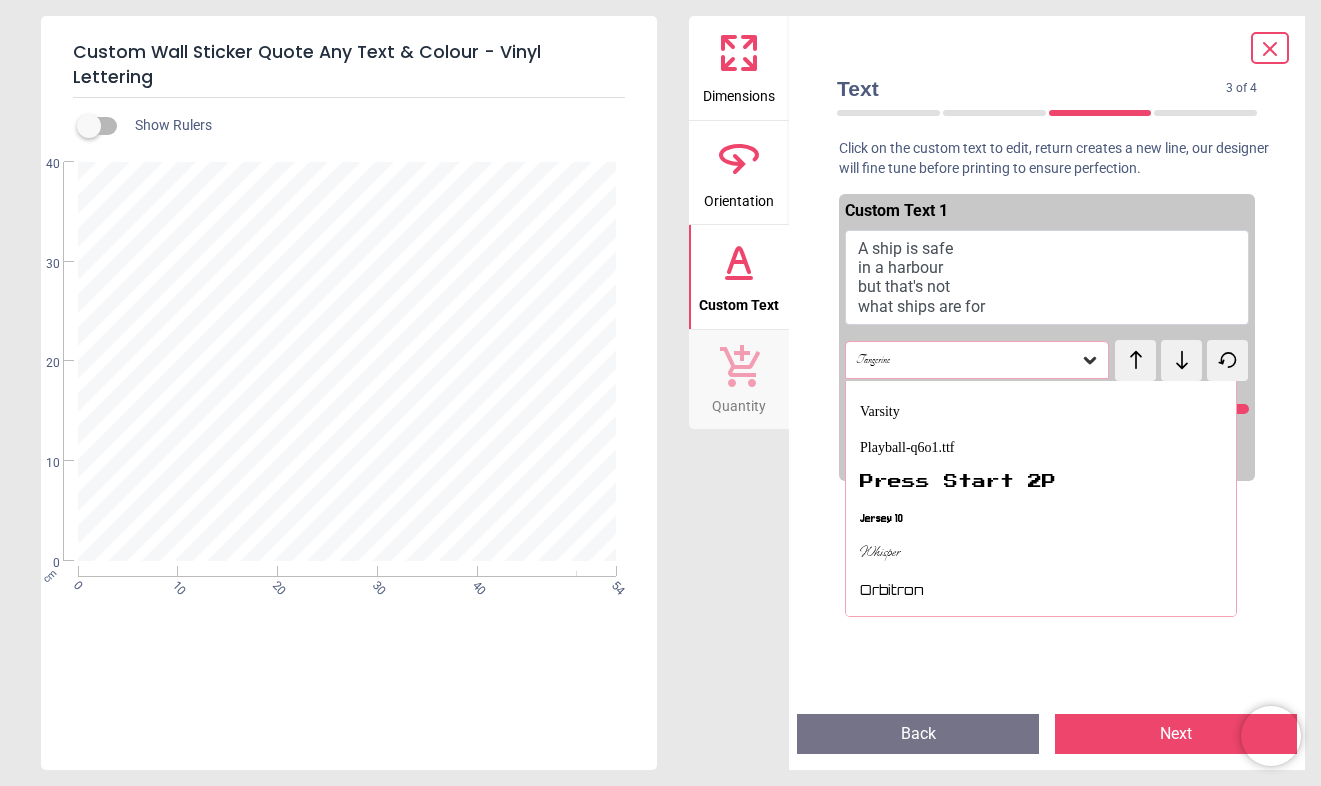 scroll, scrollTop: 1305, scrollLeft: 0, axis: vertical 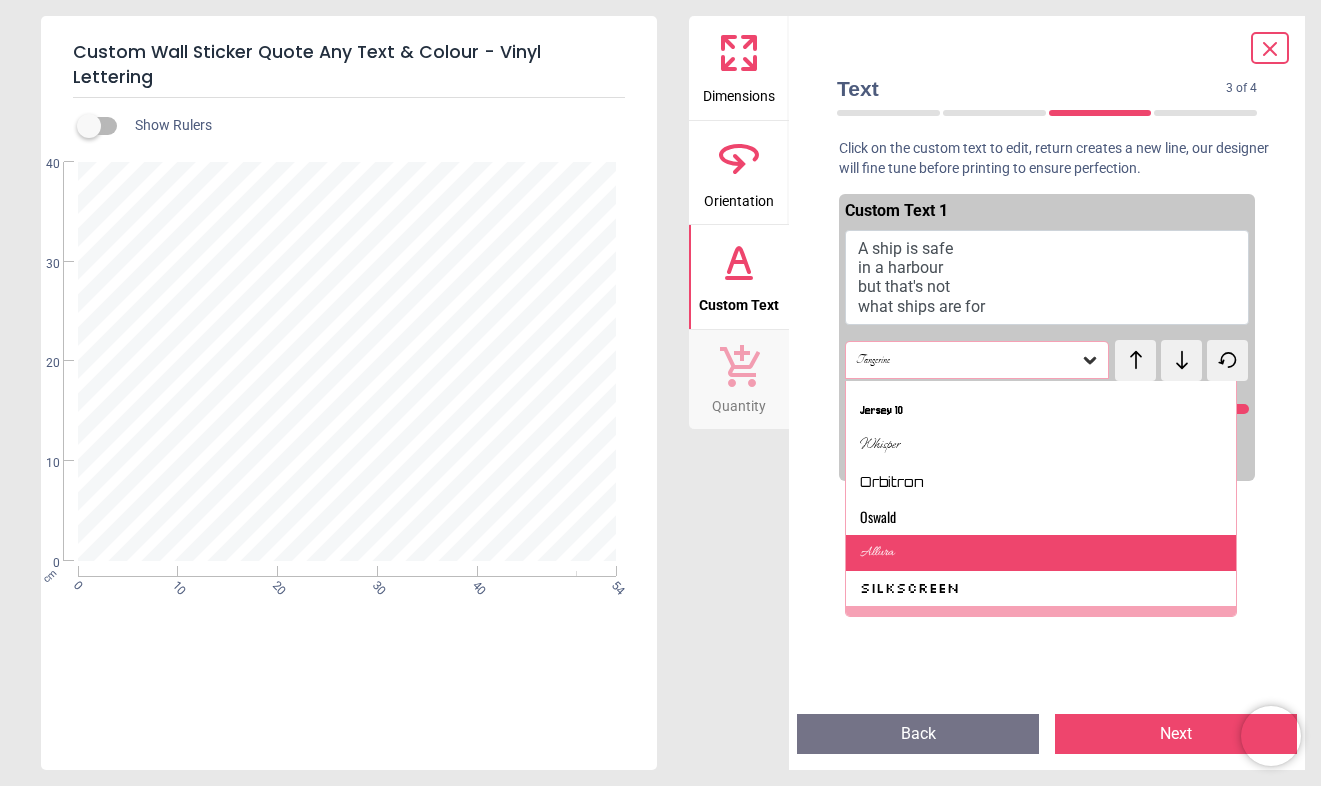 click on "Allura" at bounding box center [1041, 553] 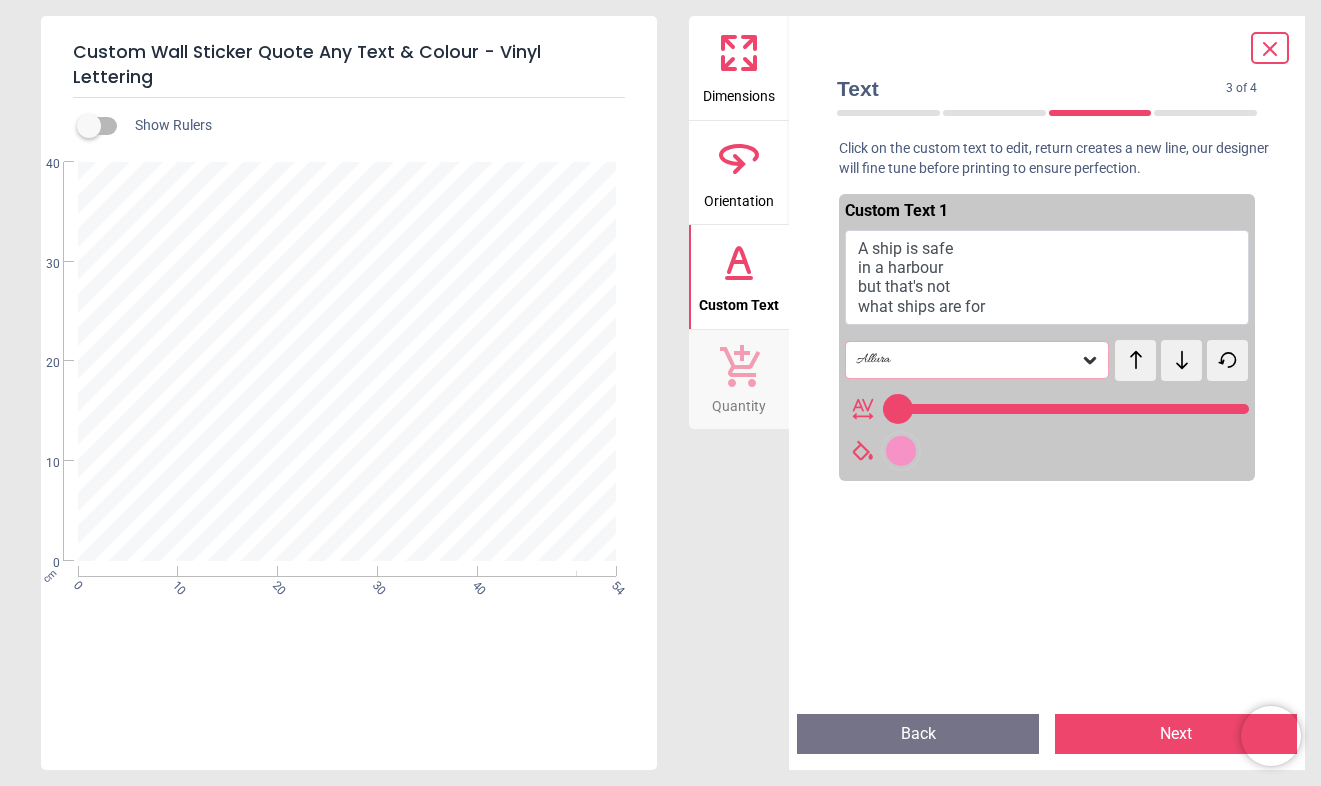 click on "Allura" at bounding box center [967, 360] 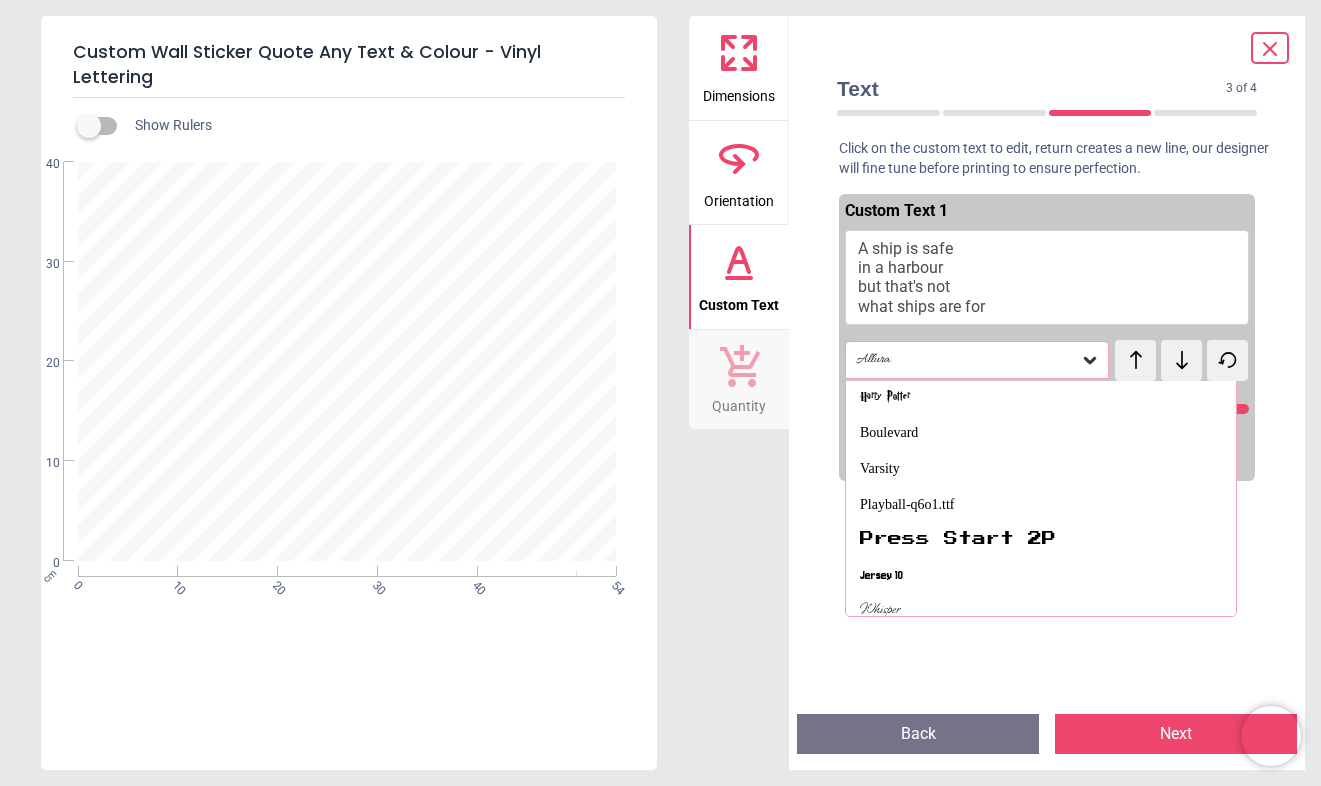scroll, scrollTop: 1235, scrollLeft: 0, axis: vertical 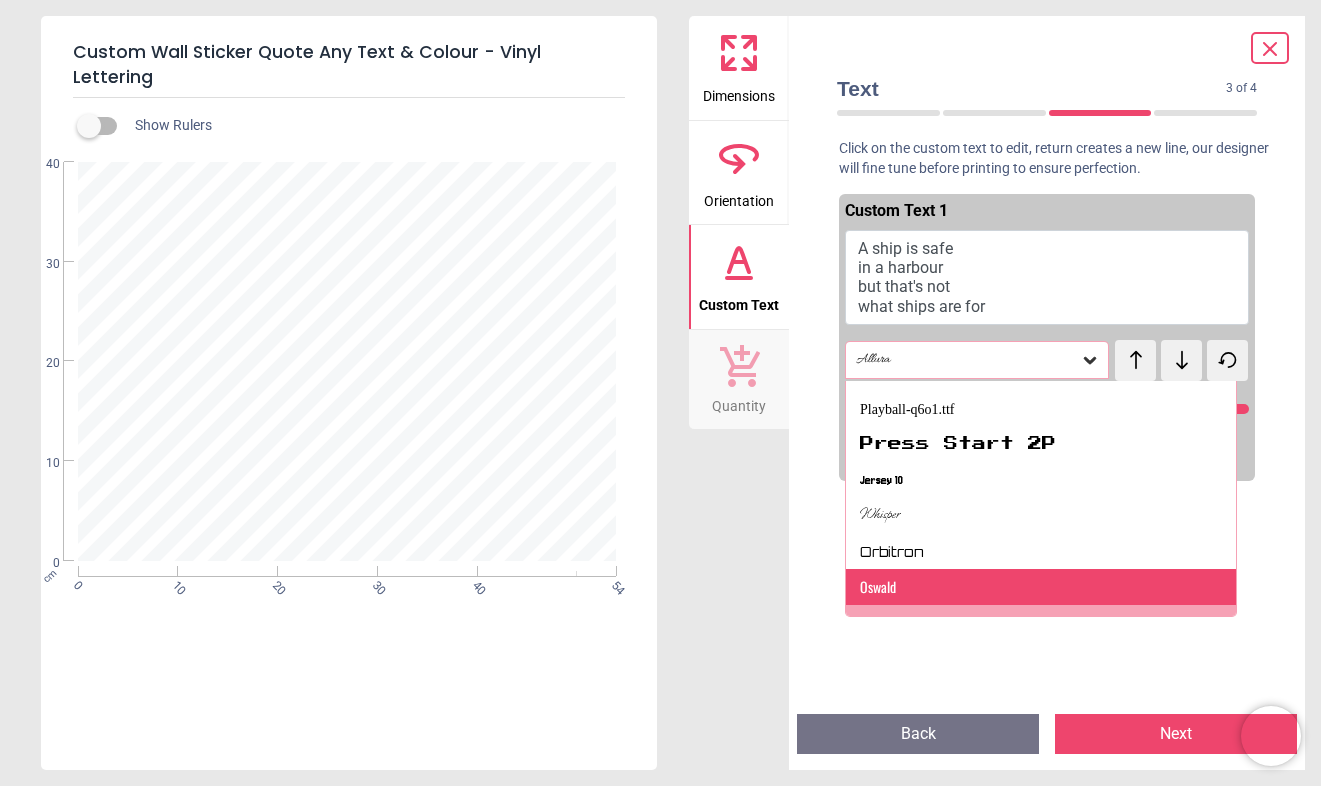 click on "Oswald" at bounding box center [1041, 587] 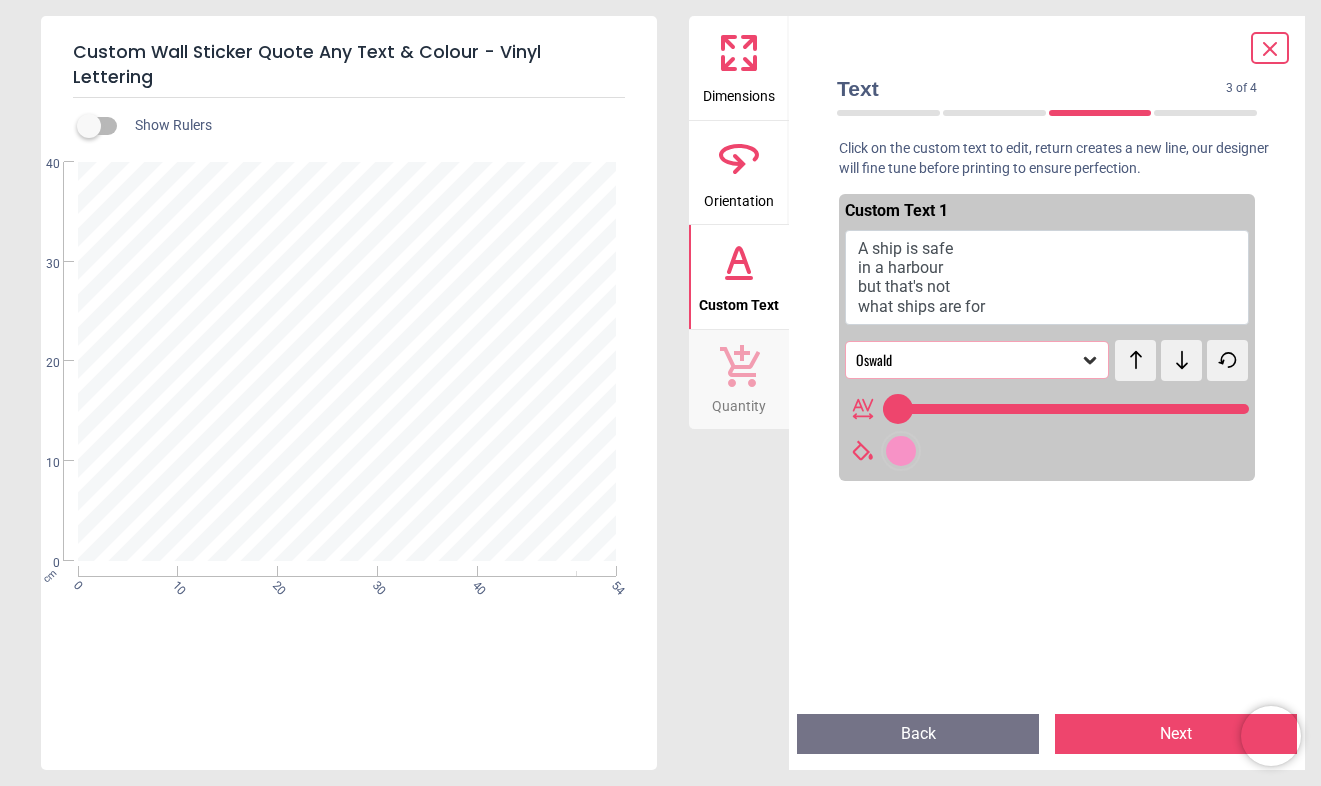click on "Oswald" at bounding box center [967, 360] 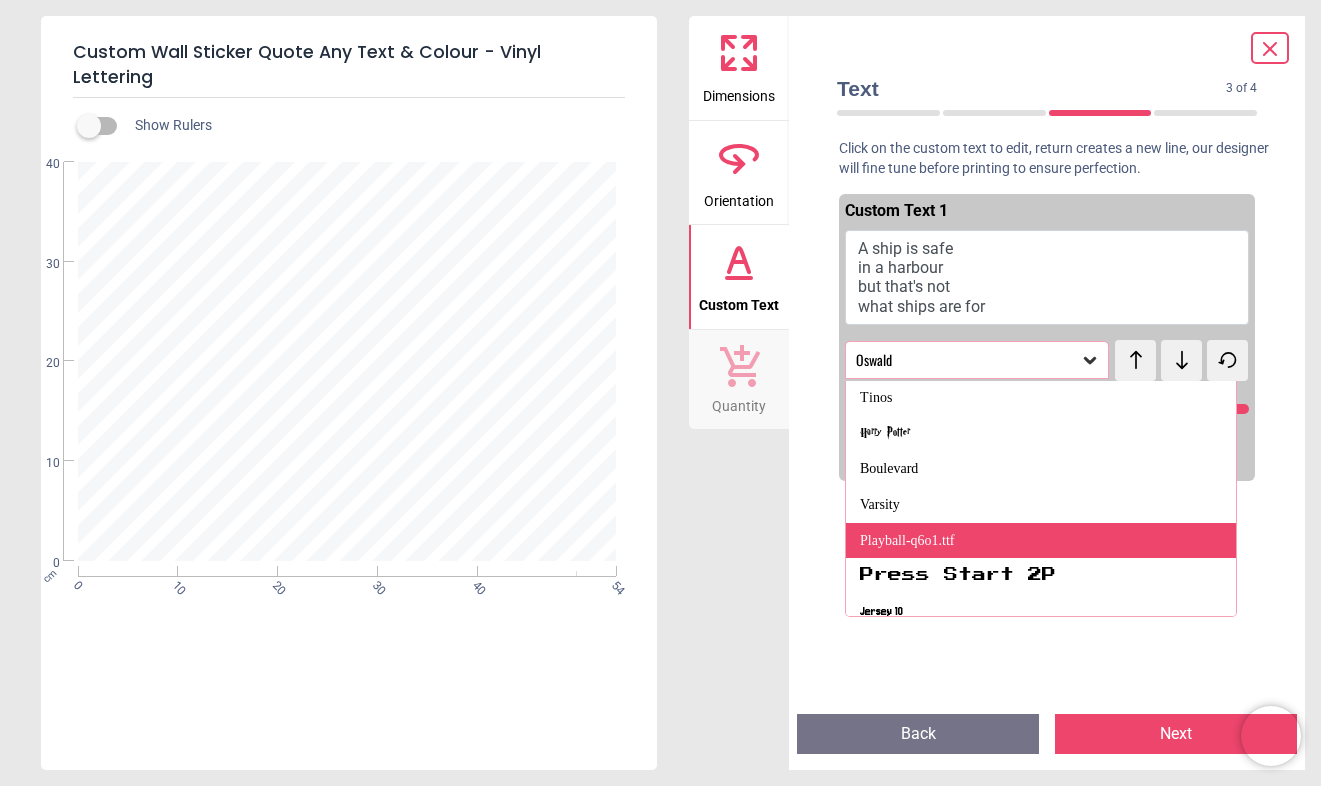 scroll, scrollTop: 1200, scrollLeft: 0, axis: vertical 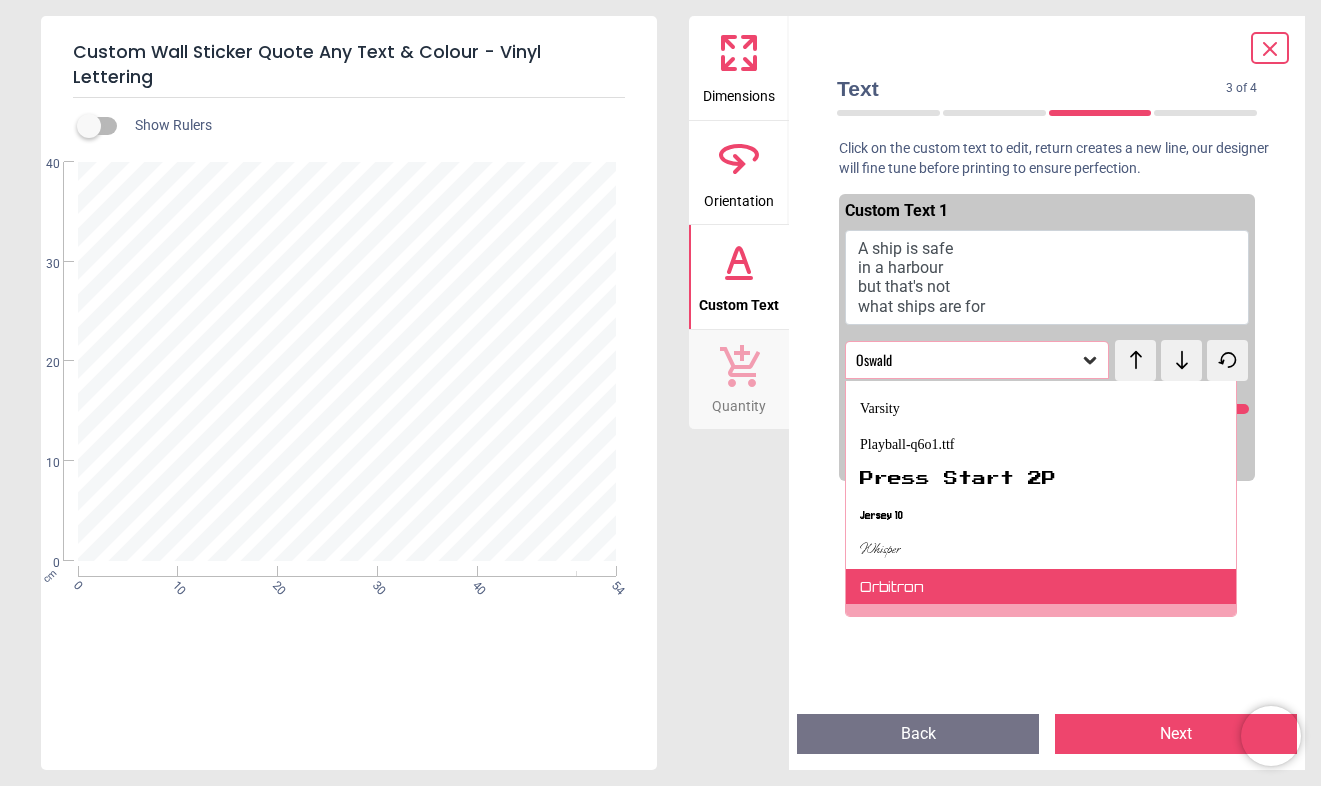 click on "Orbitron" at bounding box center [892, 587] 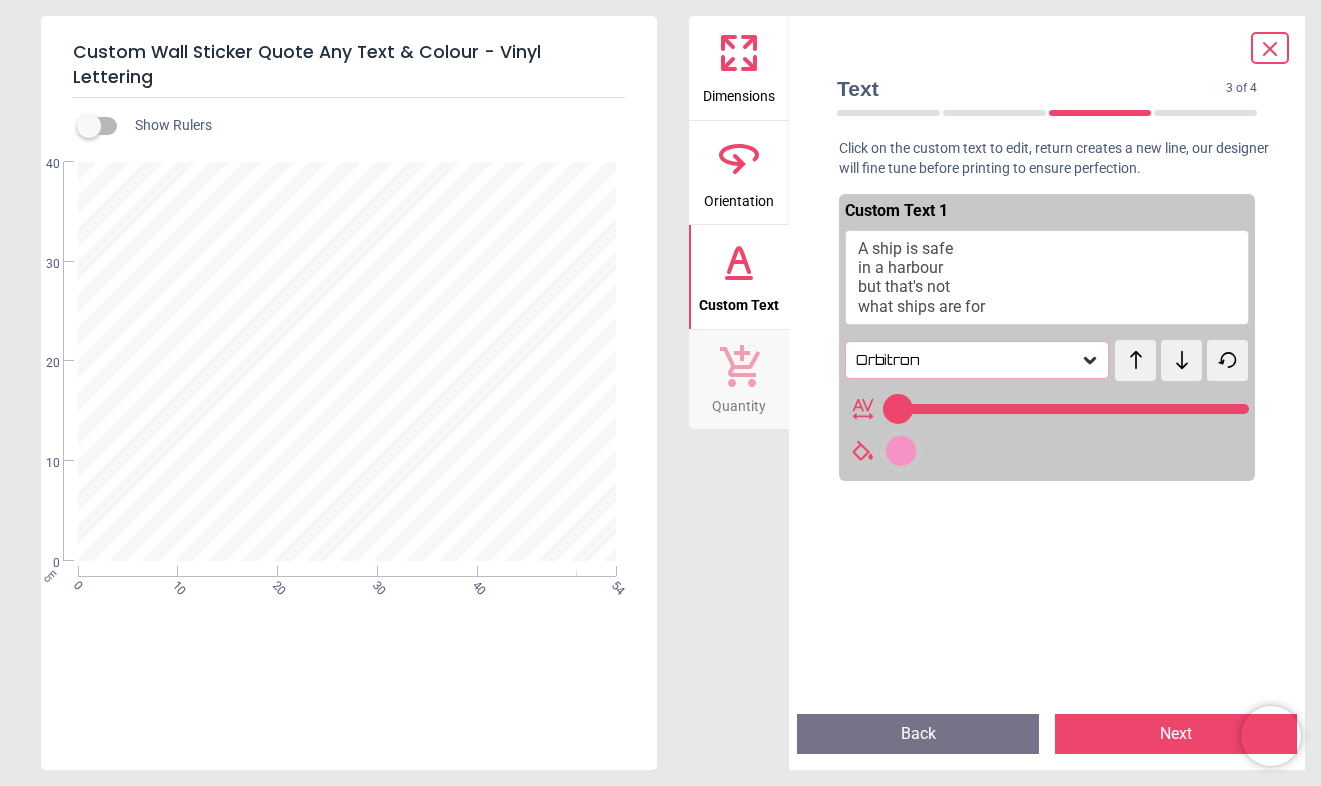 click on "Orbitron" at bounding box center [967, 360] 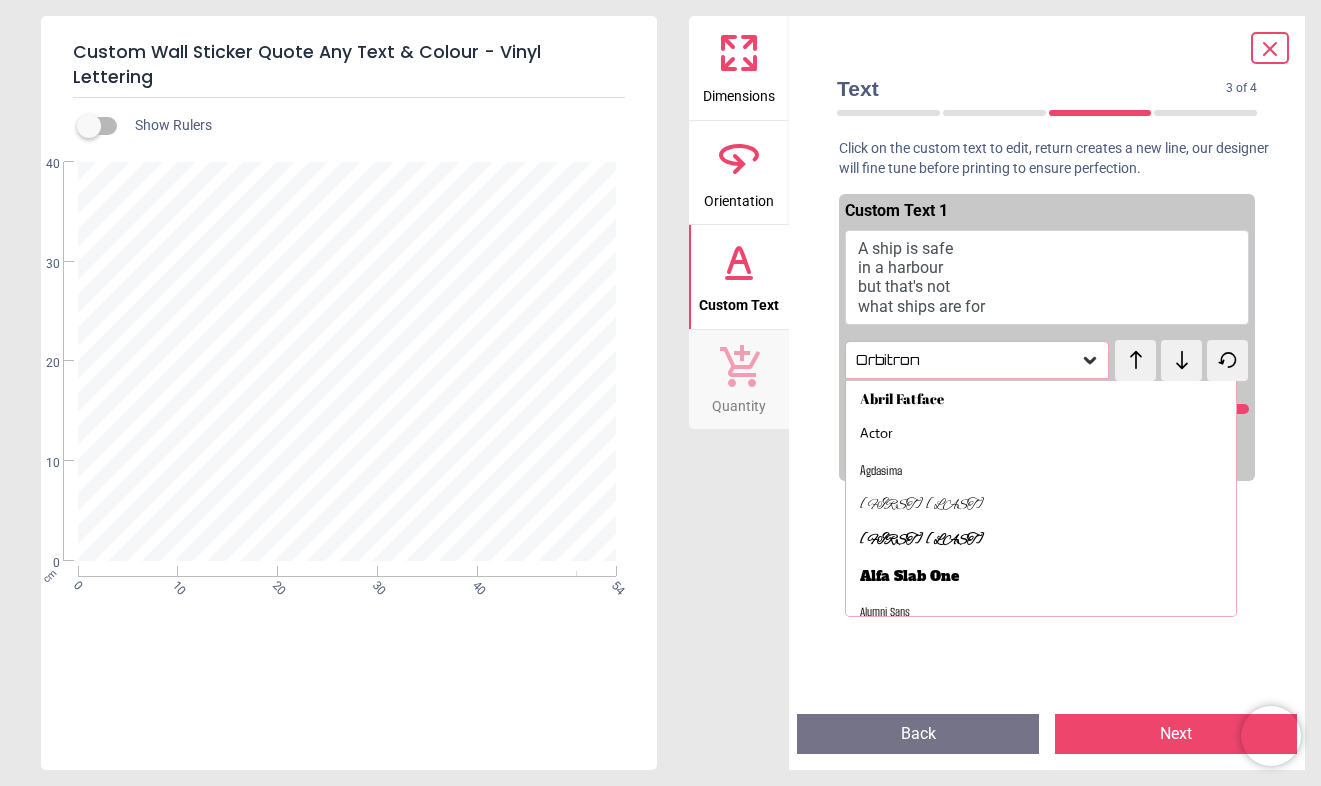 scroll, scrollTop: 1165, scrollLeft: 0, axis: vertical 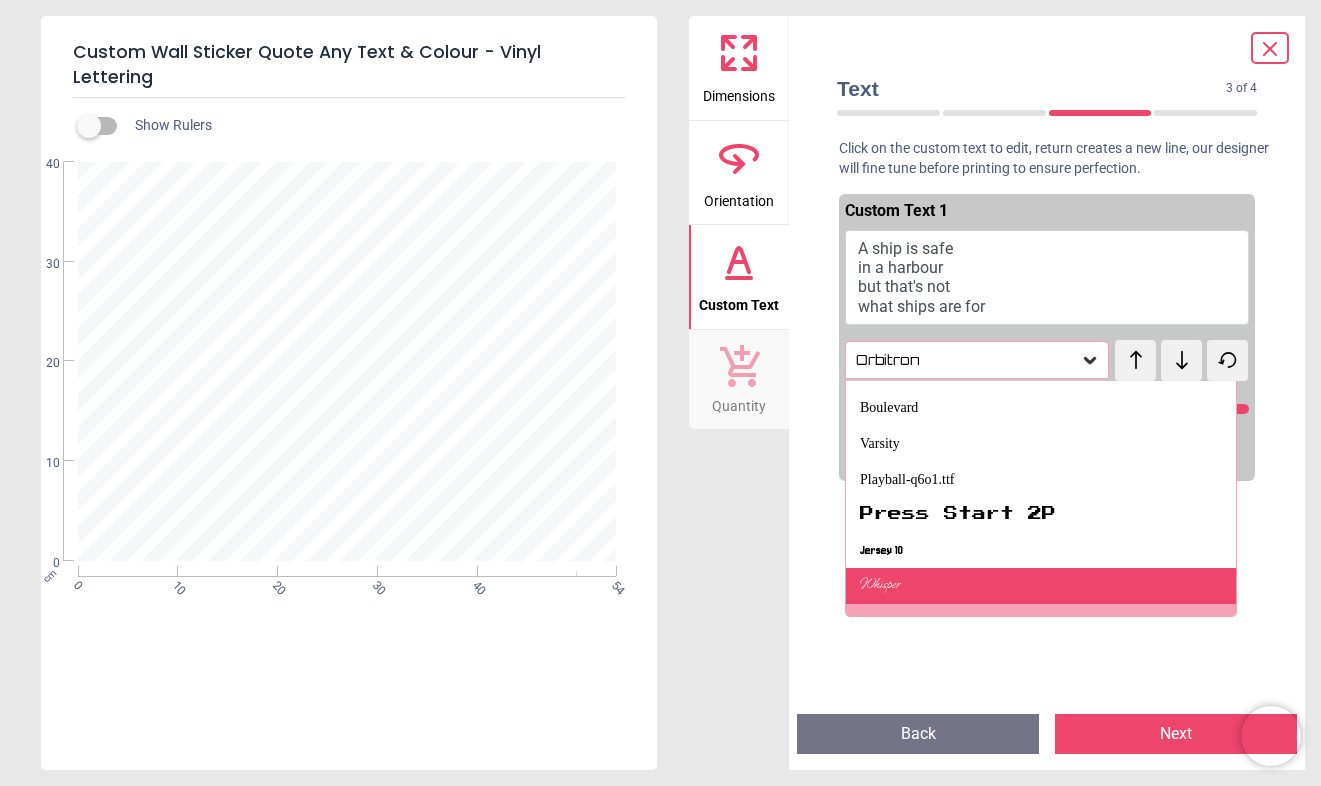click on "Whisper" at bounding box center (1041, 586) 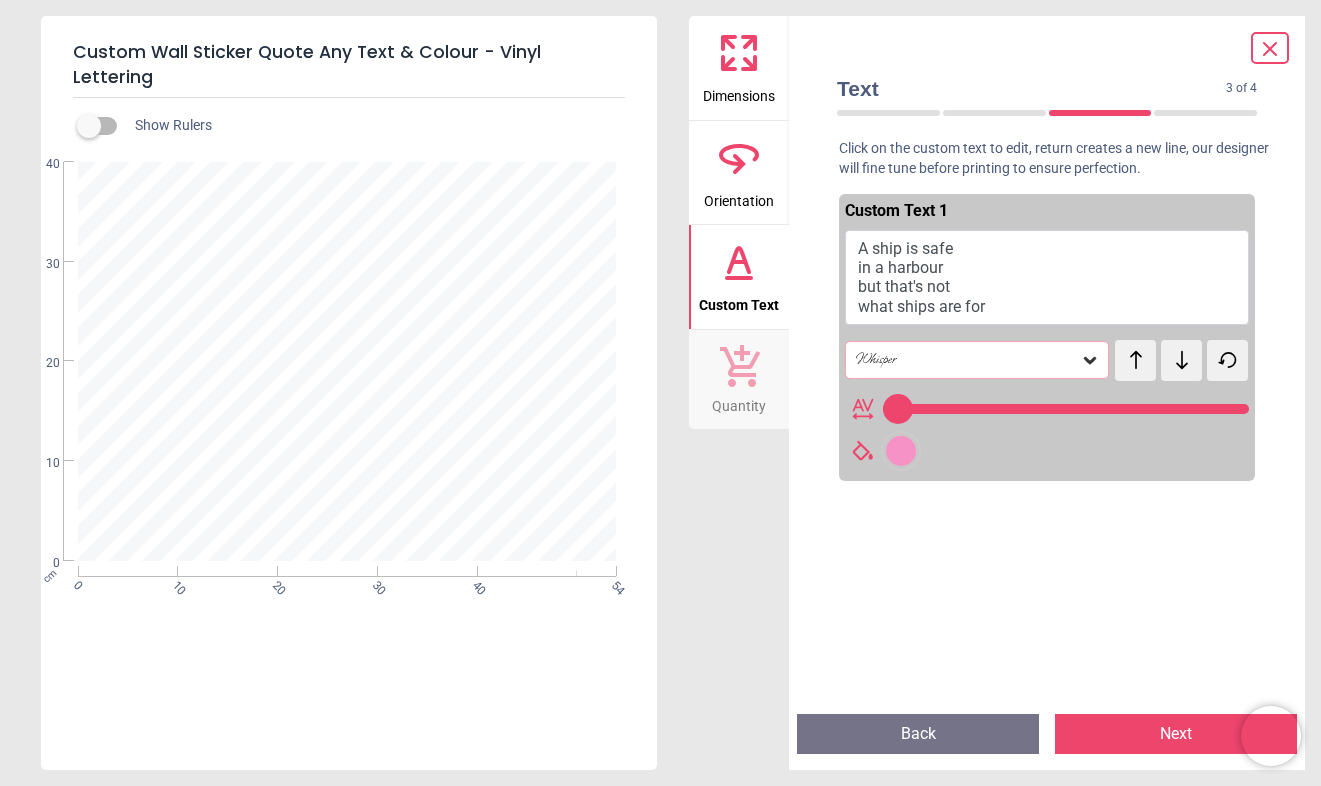 click on "Whisper" at bounding box center [967, 360] 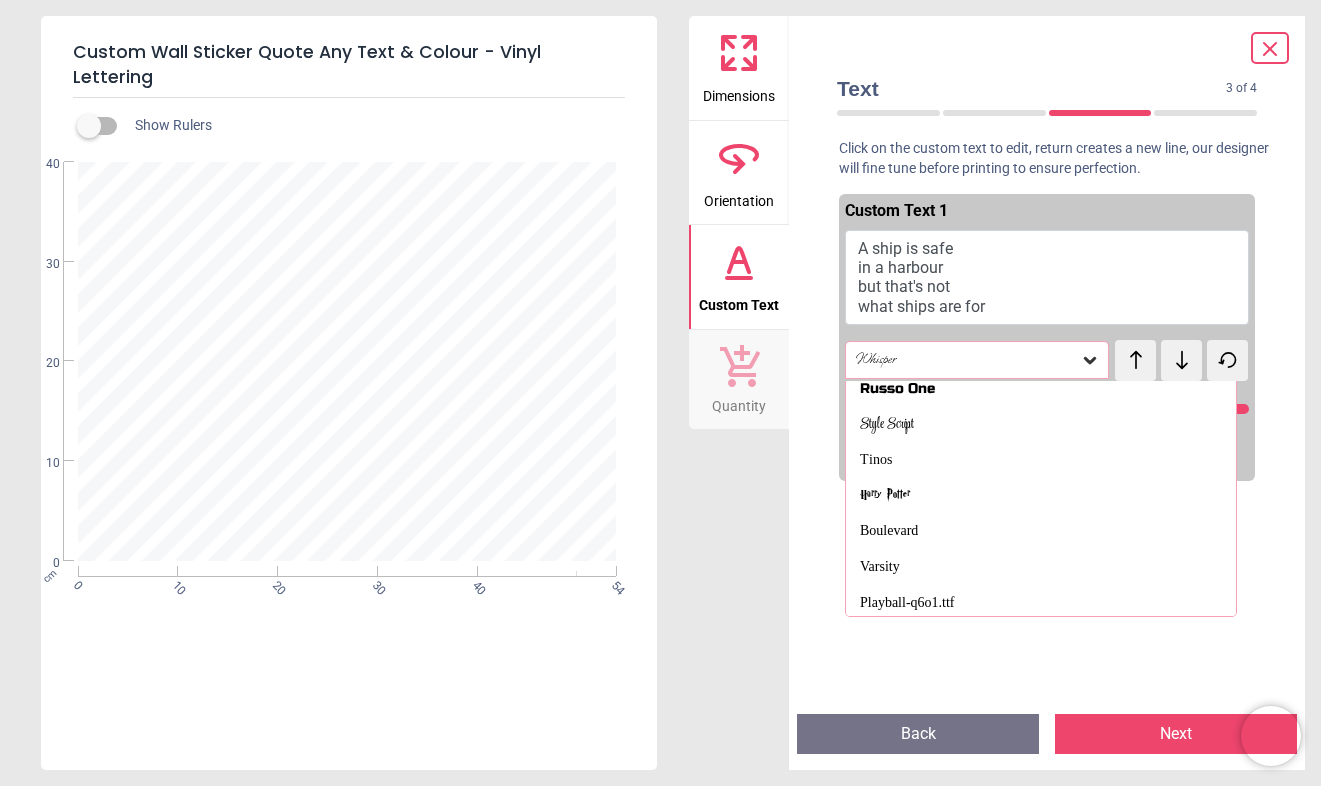 scroll, scrollTop: 1130, scrollLeft: 0, axis: vertical 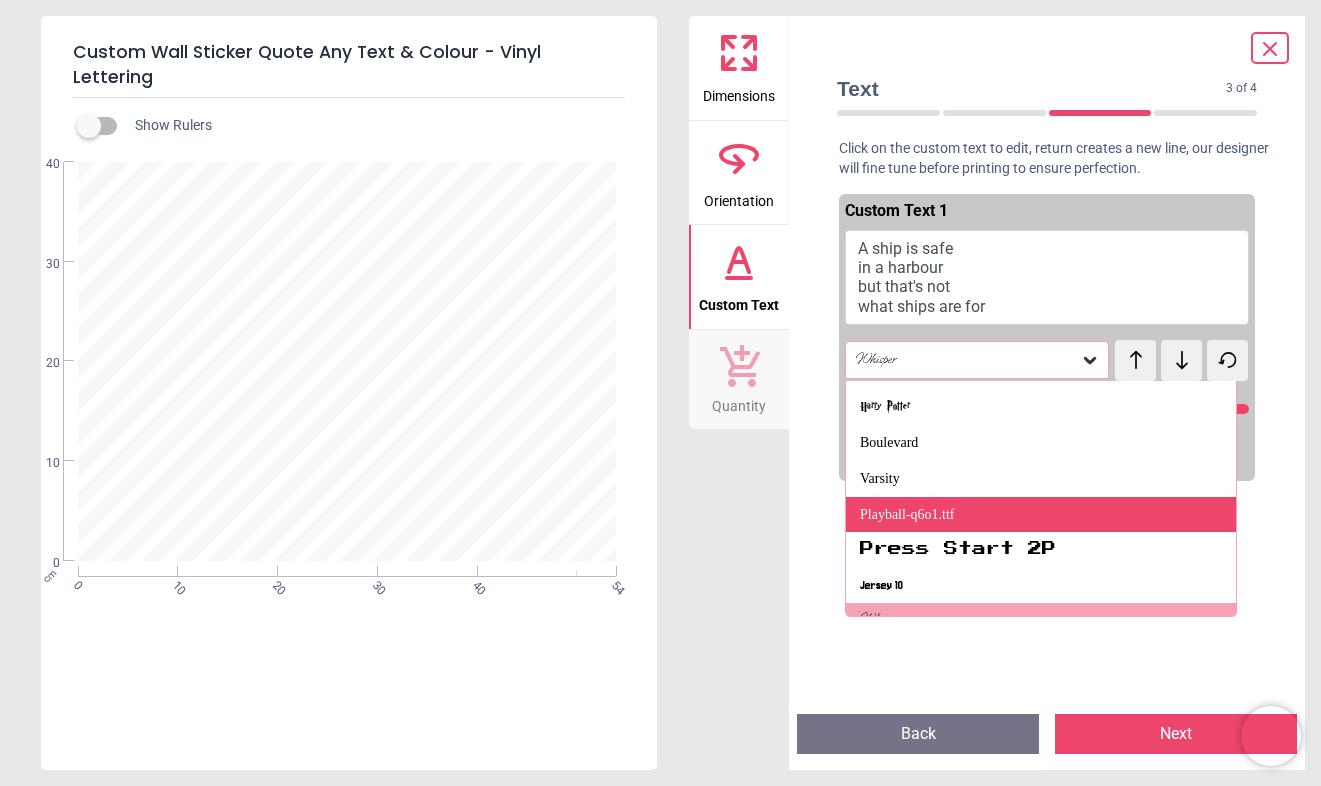 click on "Playball-q6o1.ttf" at bounding box center [907, 515] 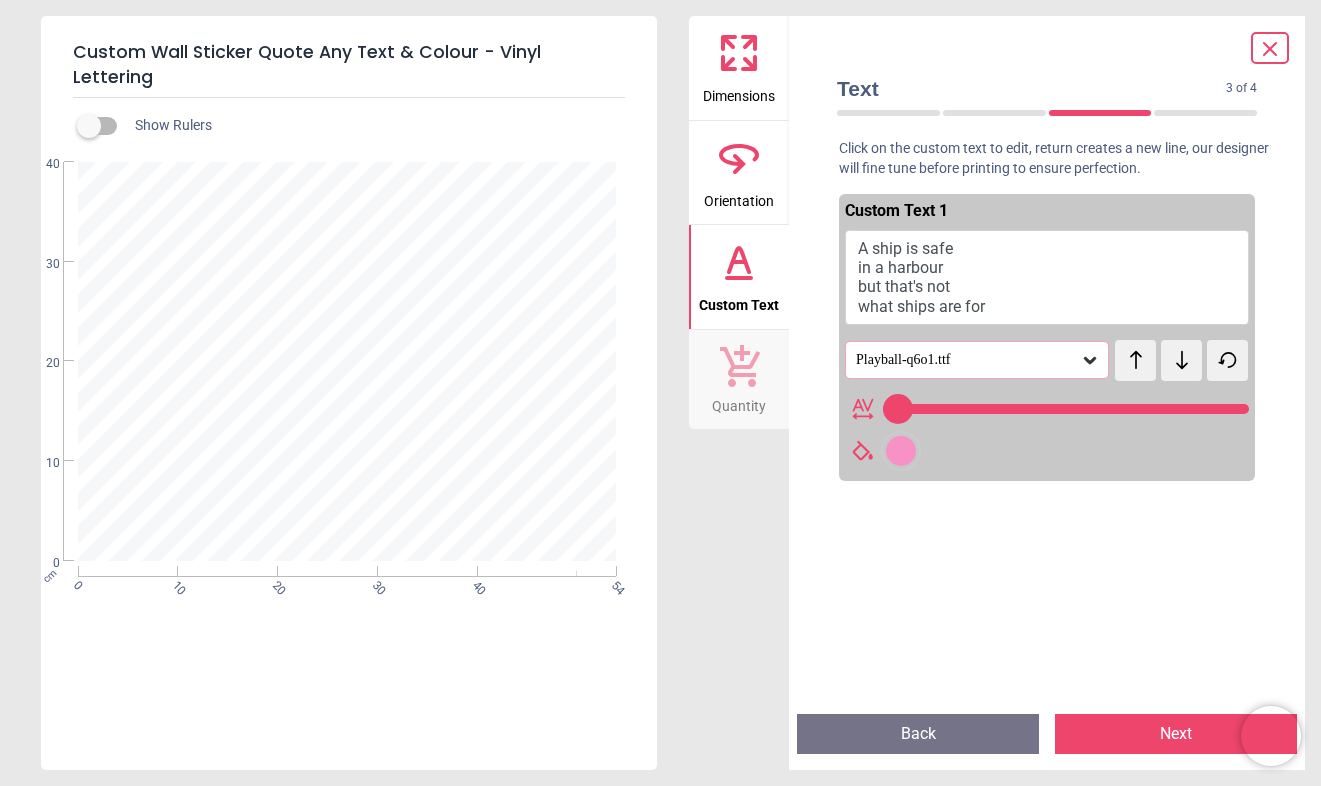 click on "**********" at bounding box center (347, 358) 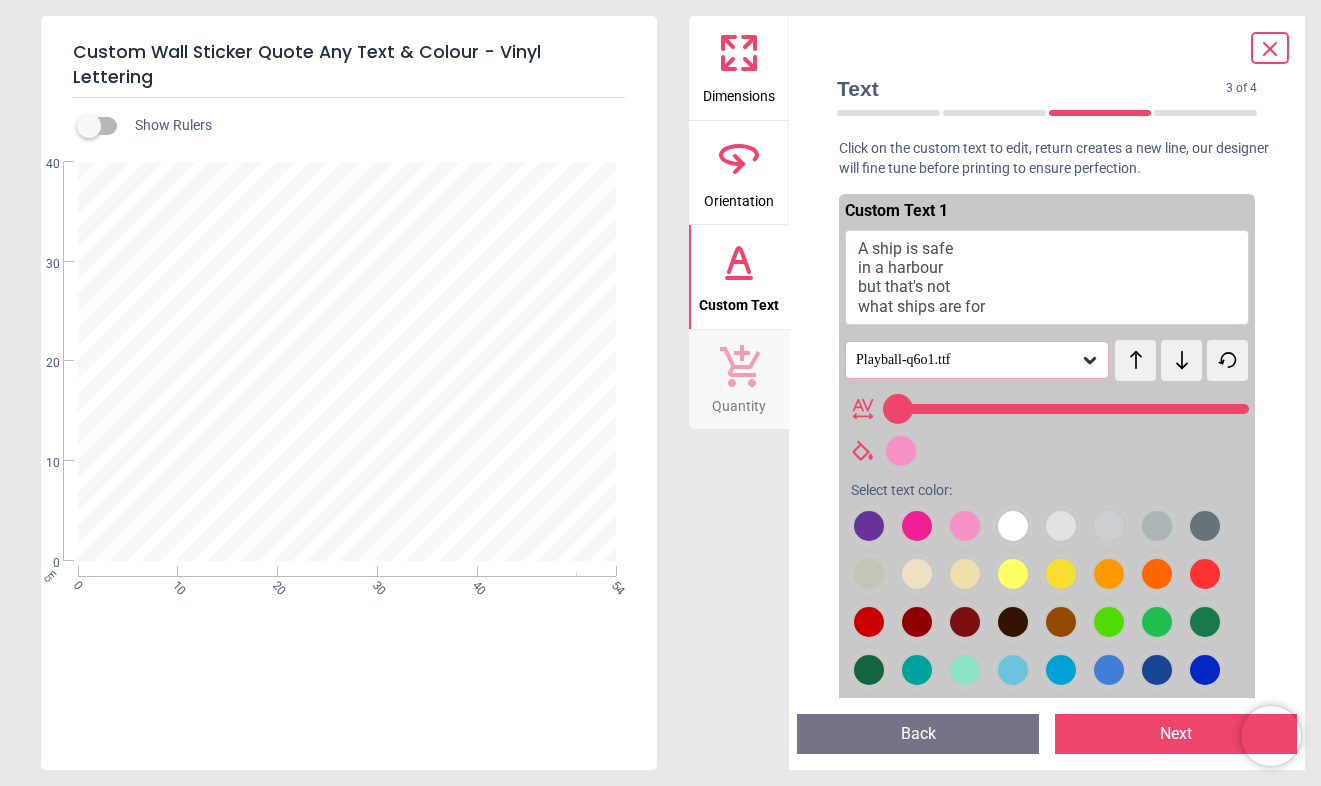 click at bounding box center [869, 526] 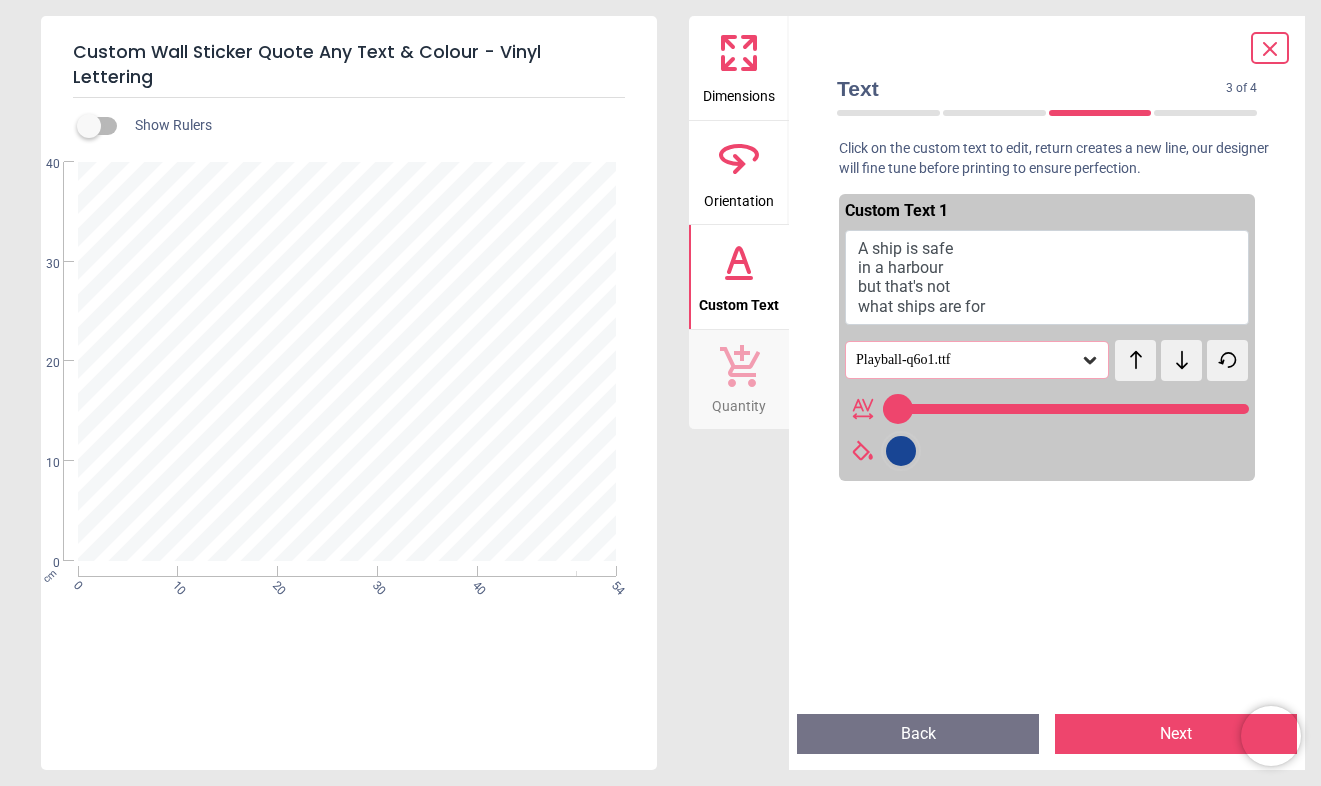click at bounding box center [901, 451] 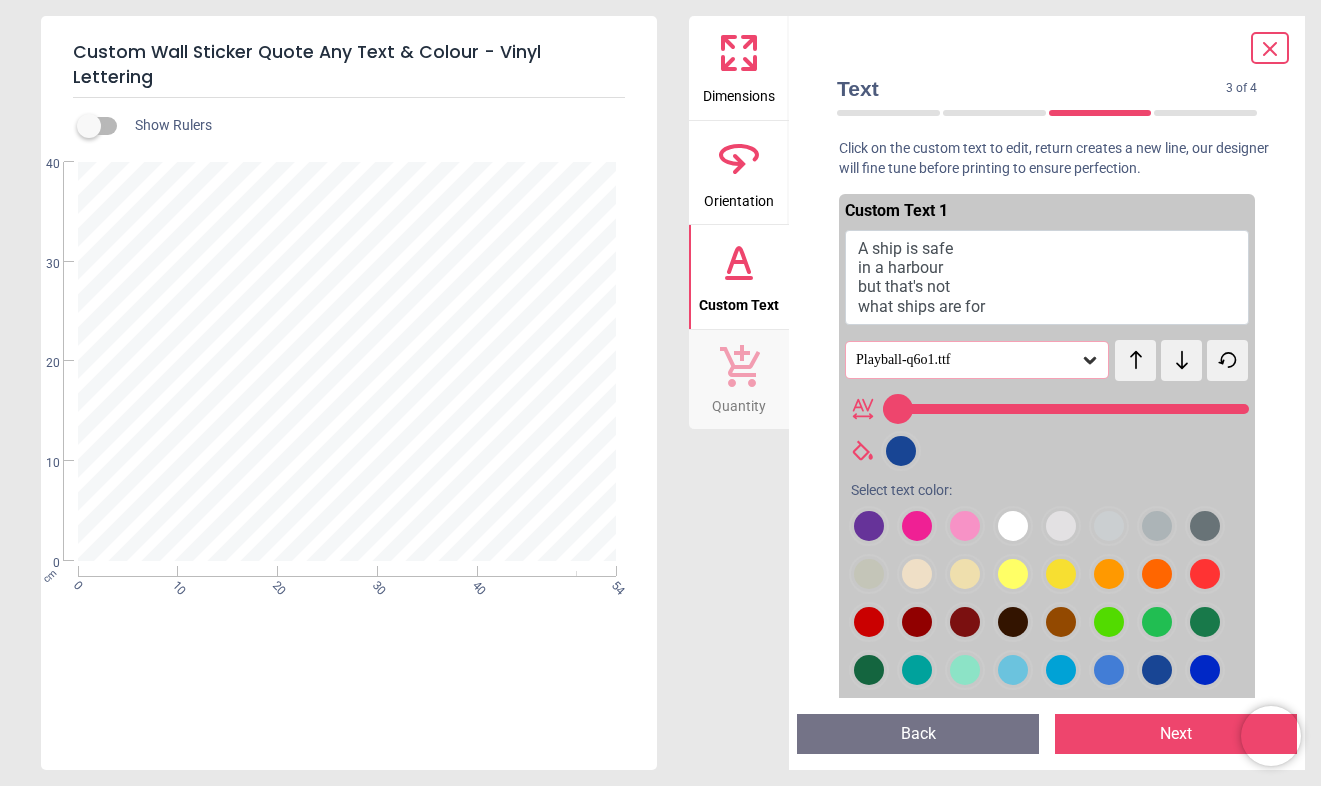 click at bounding box center (869, 526) 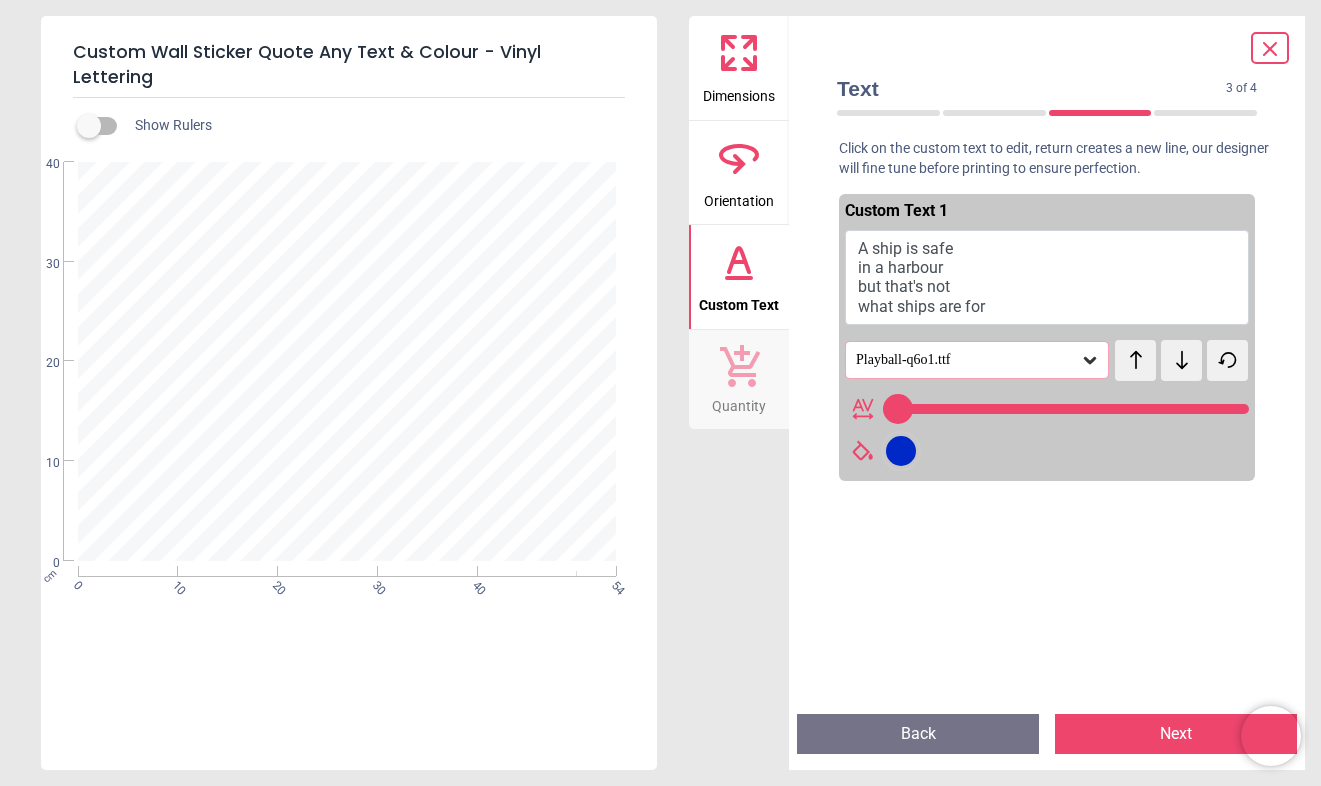 click at bounding box center (901, 451) 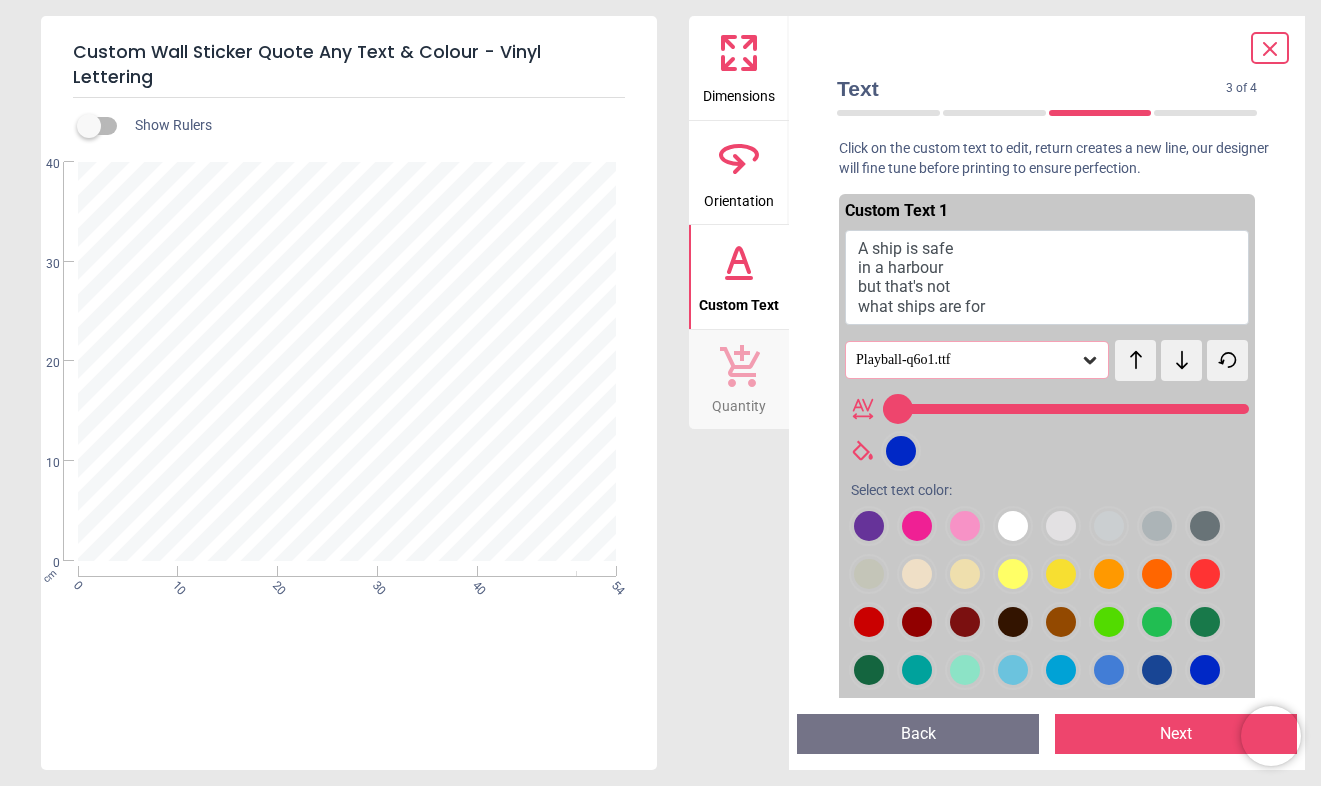 click at bounding box center (869, 526) 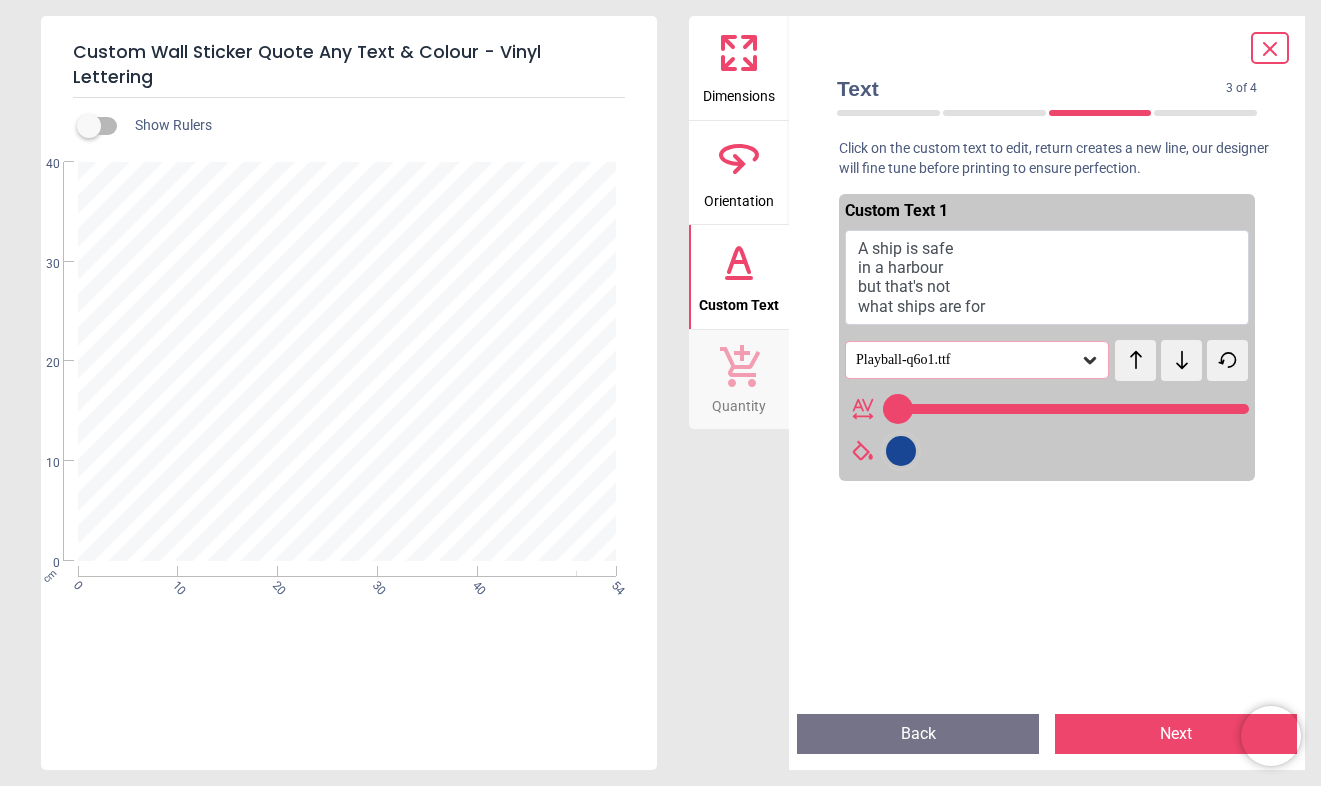 click 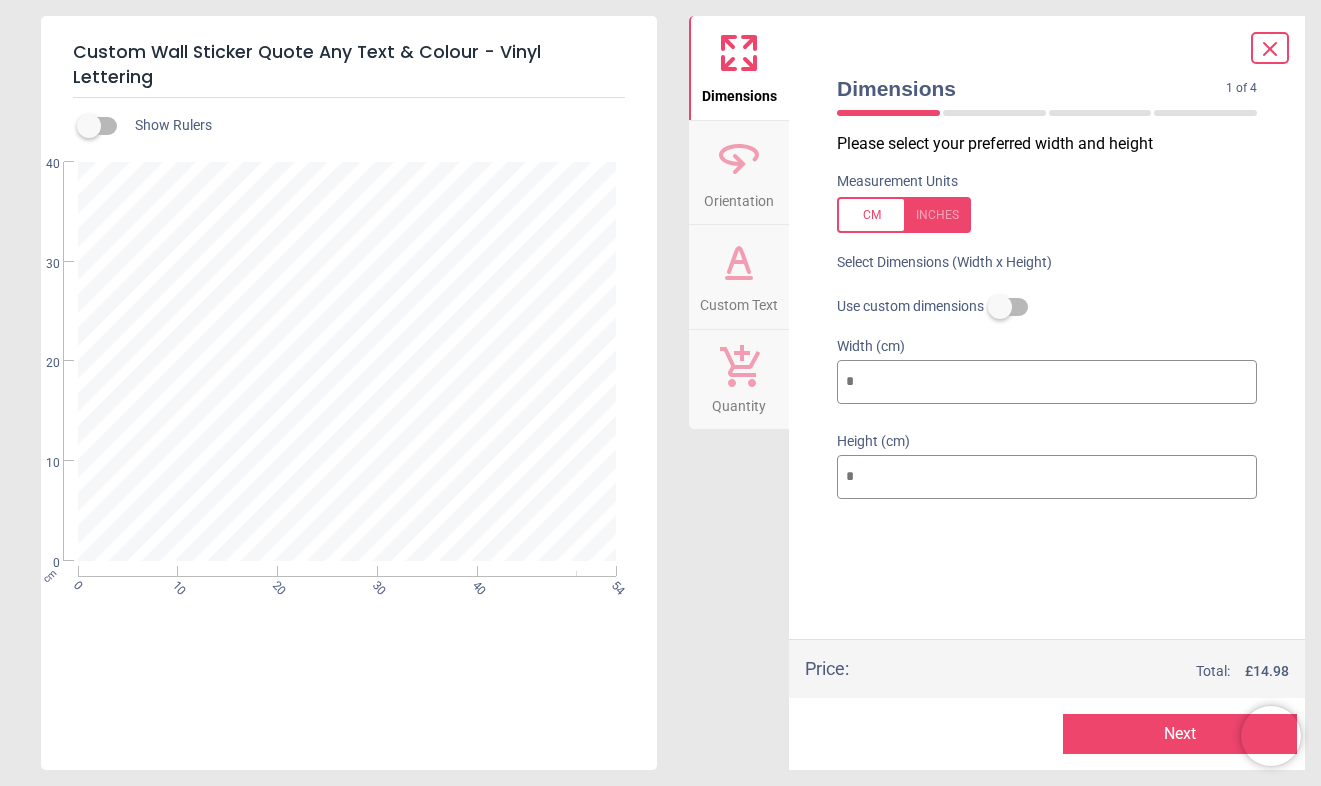click 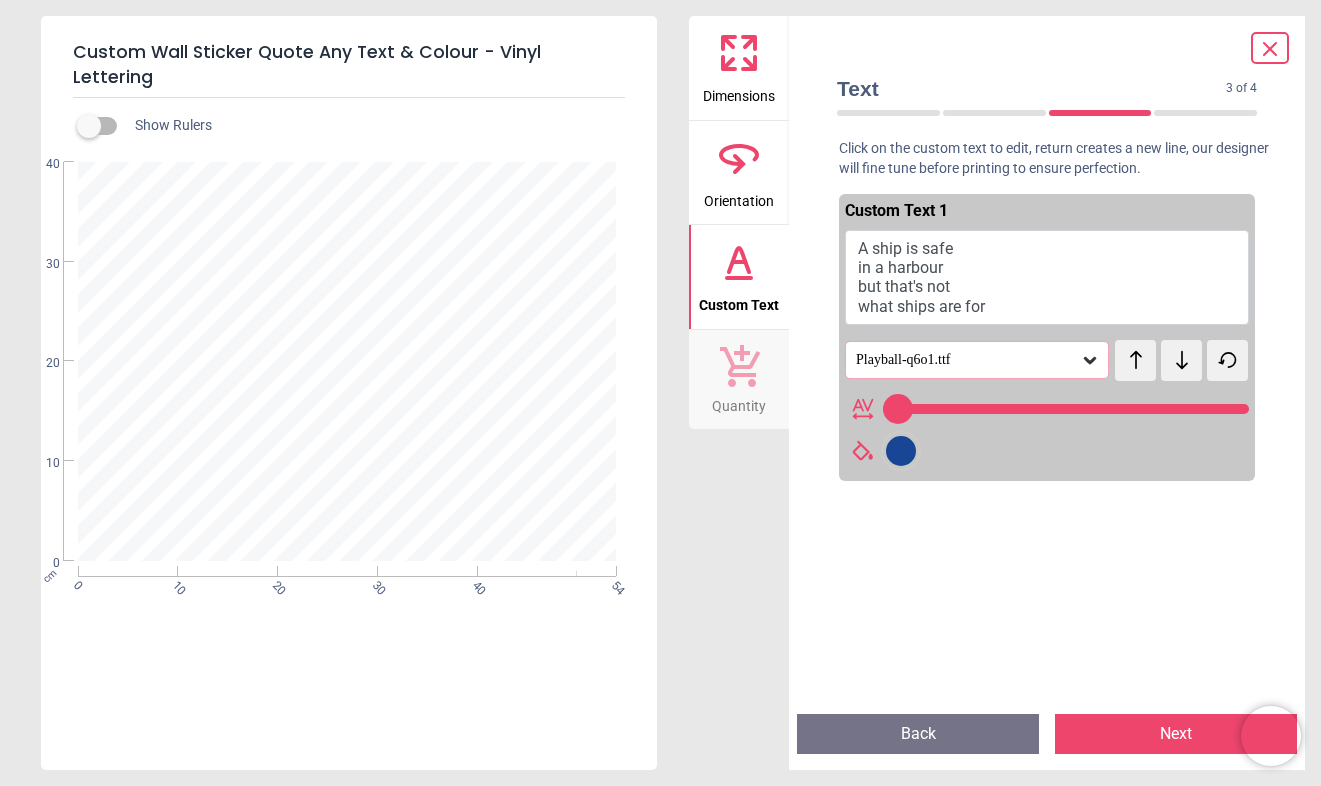 type on "**" 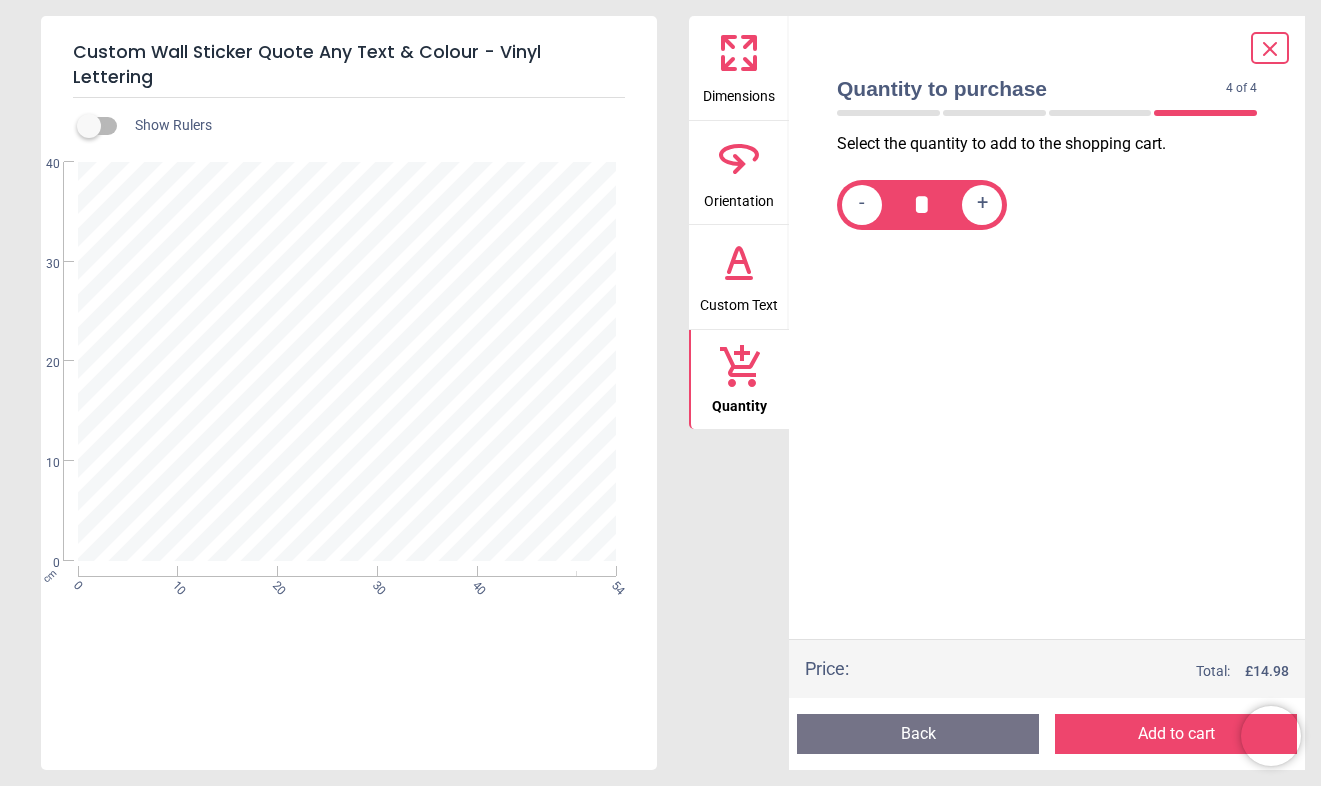 click on "Add to cart" at bounding box center [1176, 734] 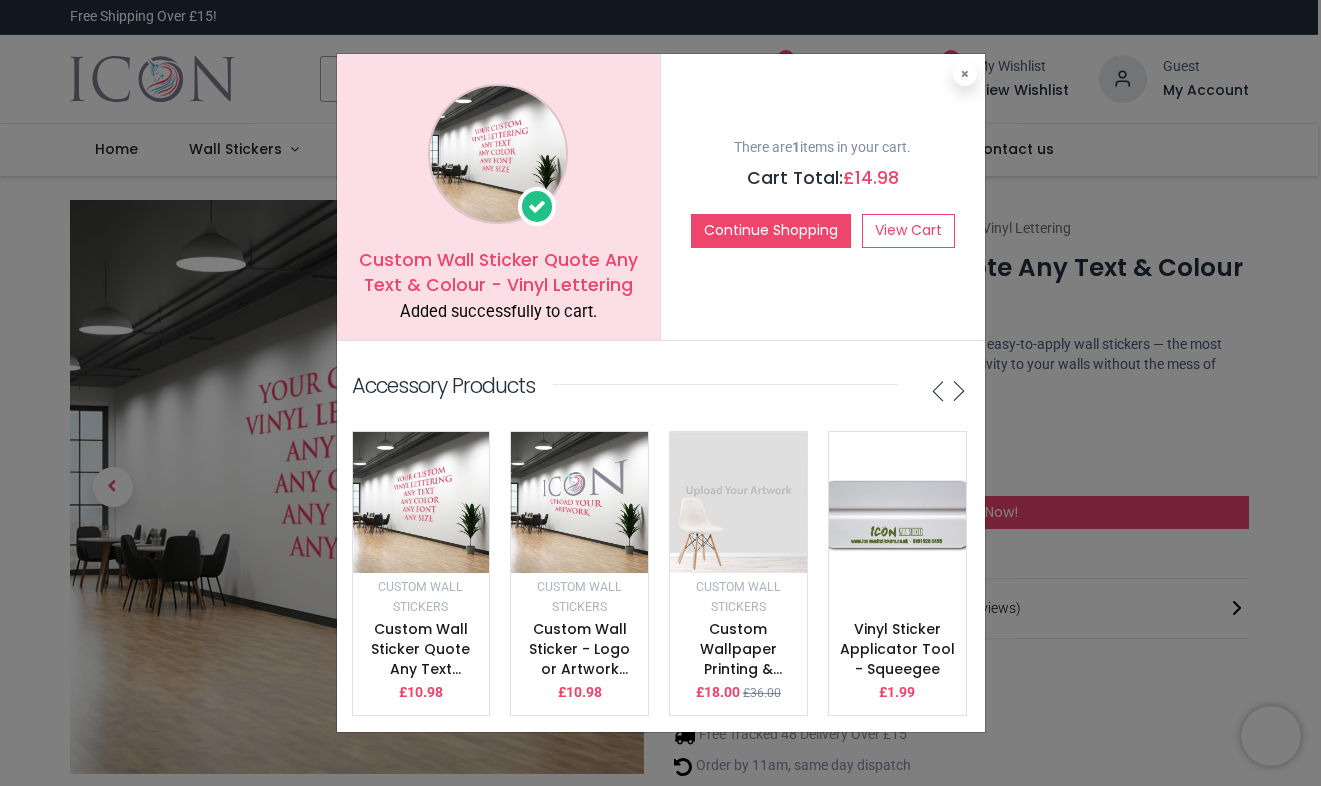click at bounding box center [897, 512] 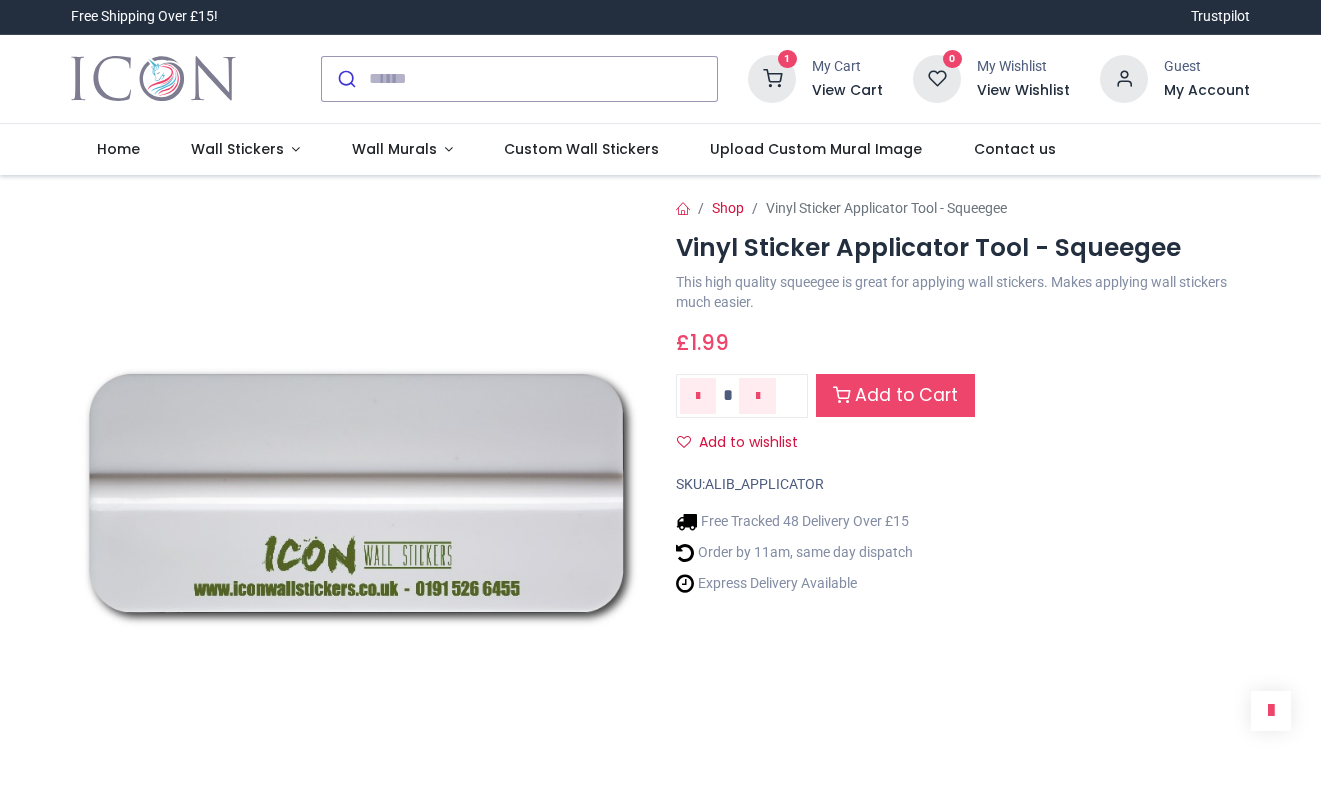 scroll, scrollTop: 0, scrollLeft: 0, axis: both 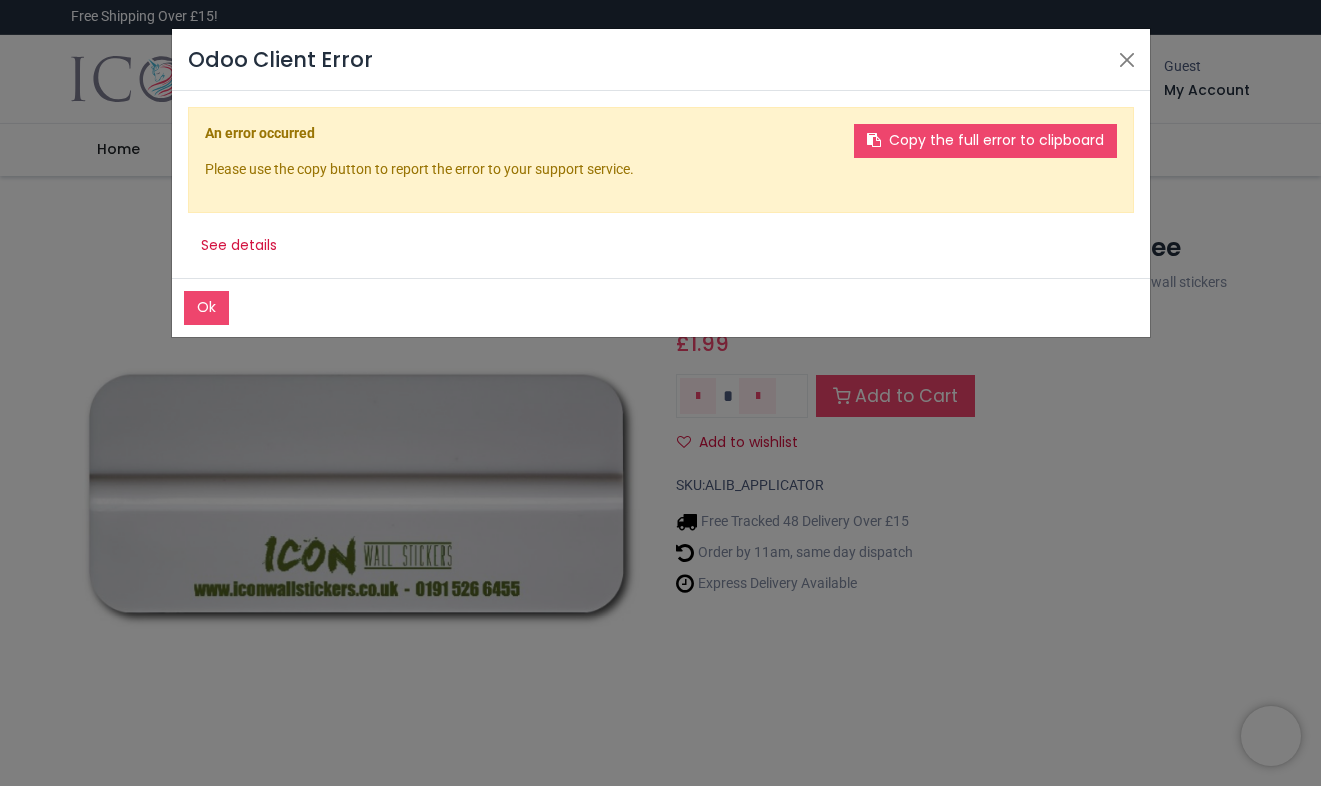 click on "Odoo Client Error Ok Copy the full error to clipboard An error occurred Please use the copy button to report the error to your support service. See details" at bounding box center [660, 393] 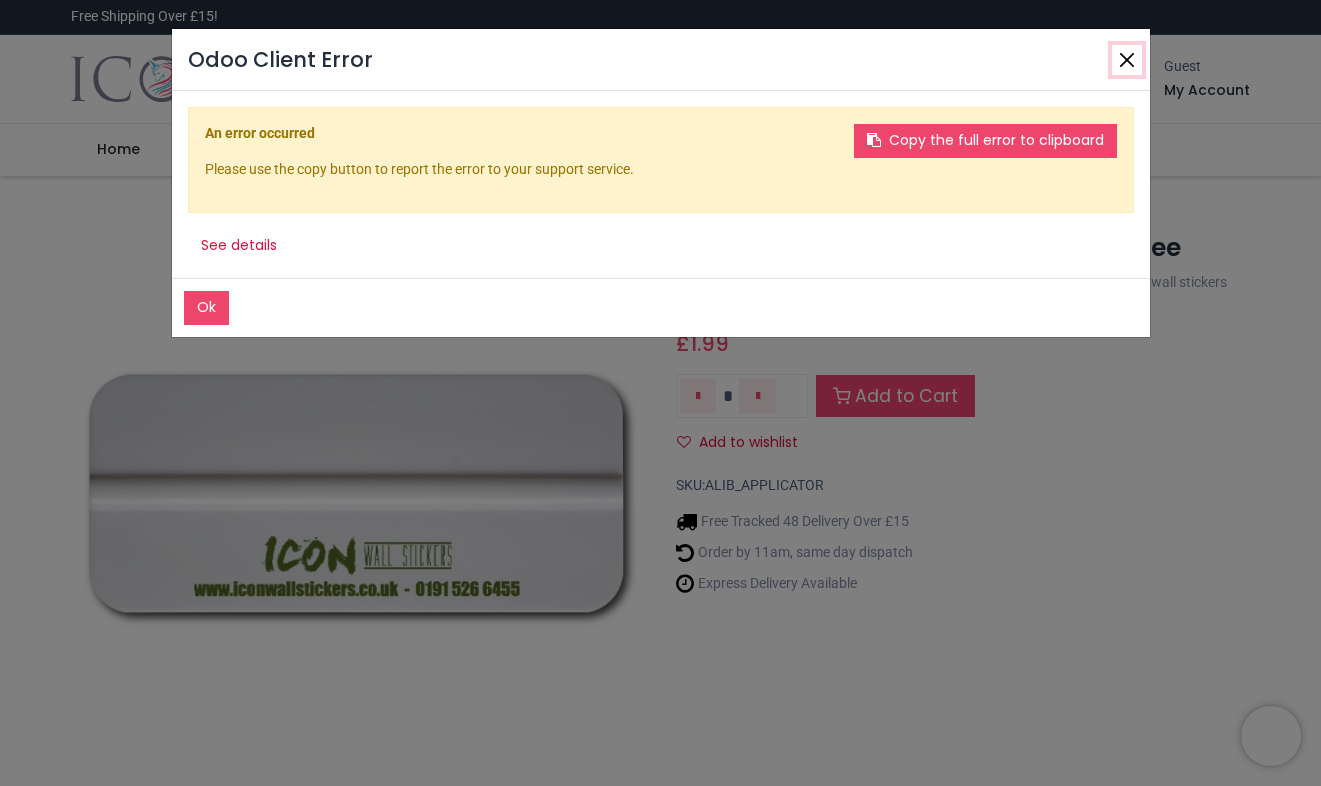 click 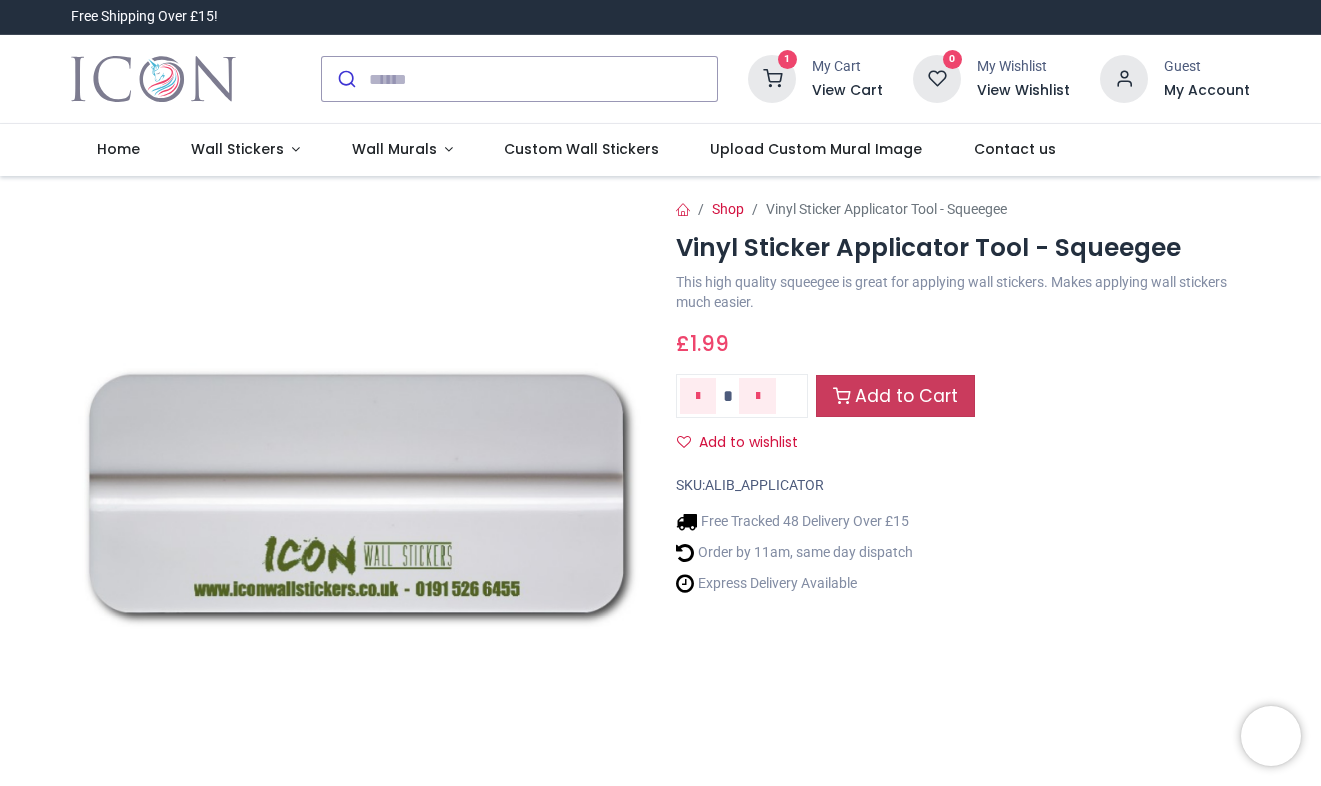 click on "Add to Cart" at bounding box center (895, 396) 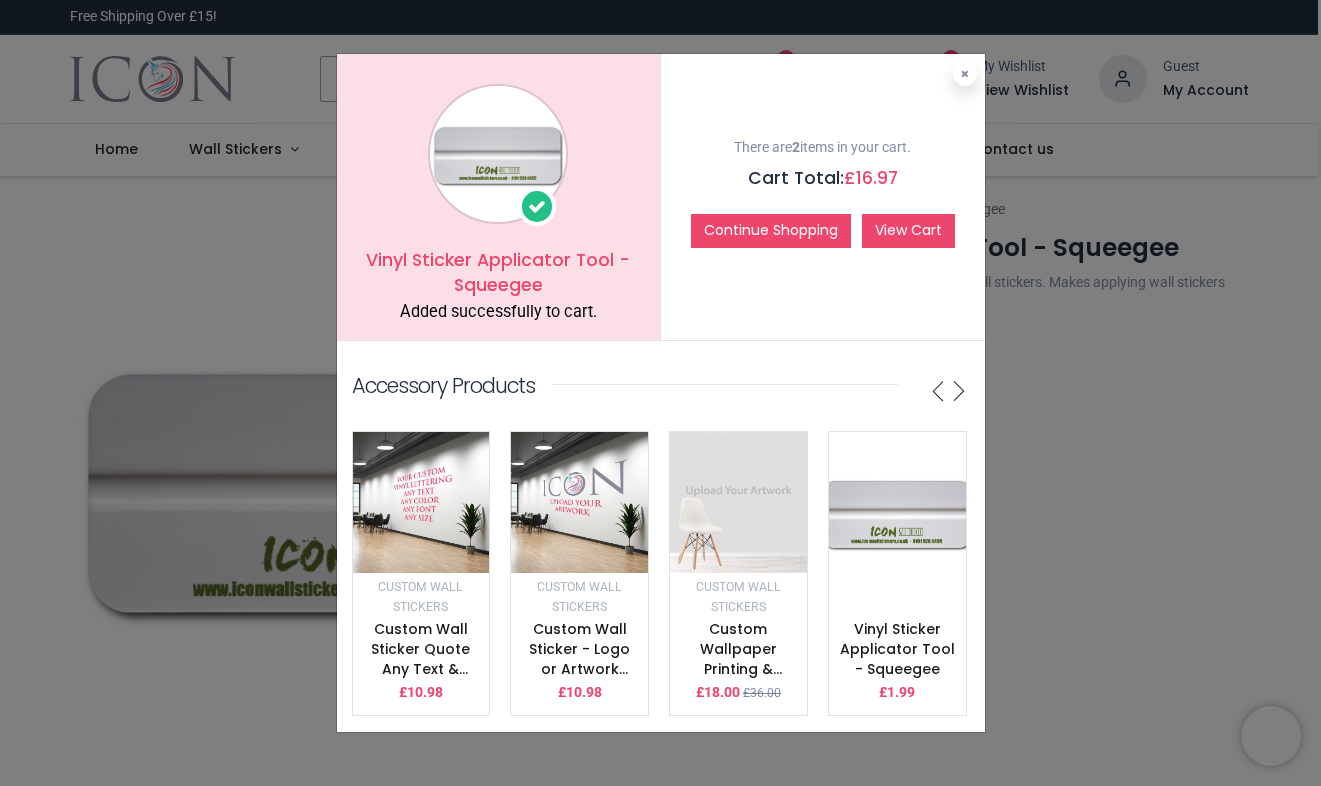 click on "View Cart" at bounding box center [908, 231] 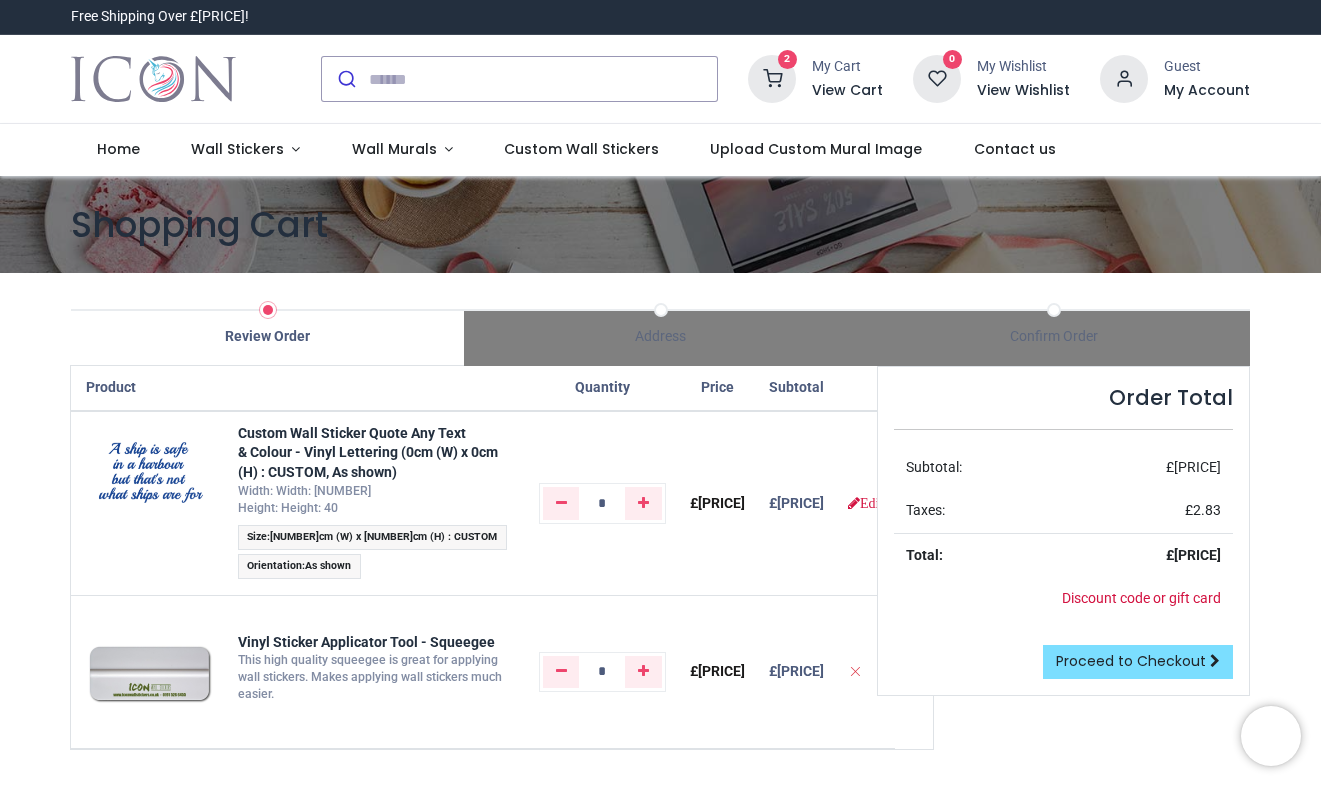 scroll, scrollTop: 0, scrollLeft: 0, axis: both 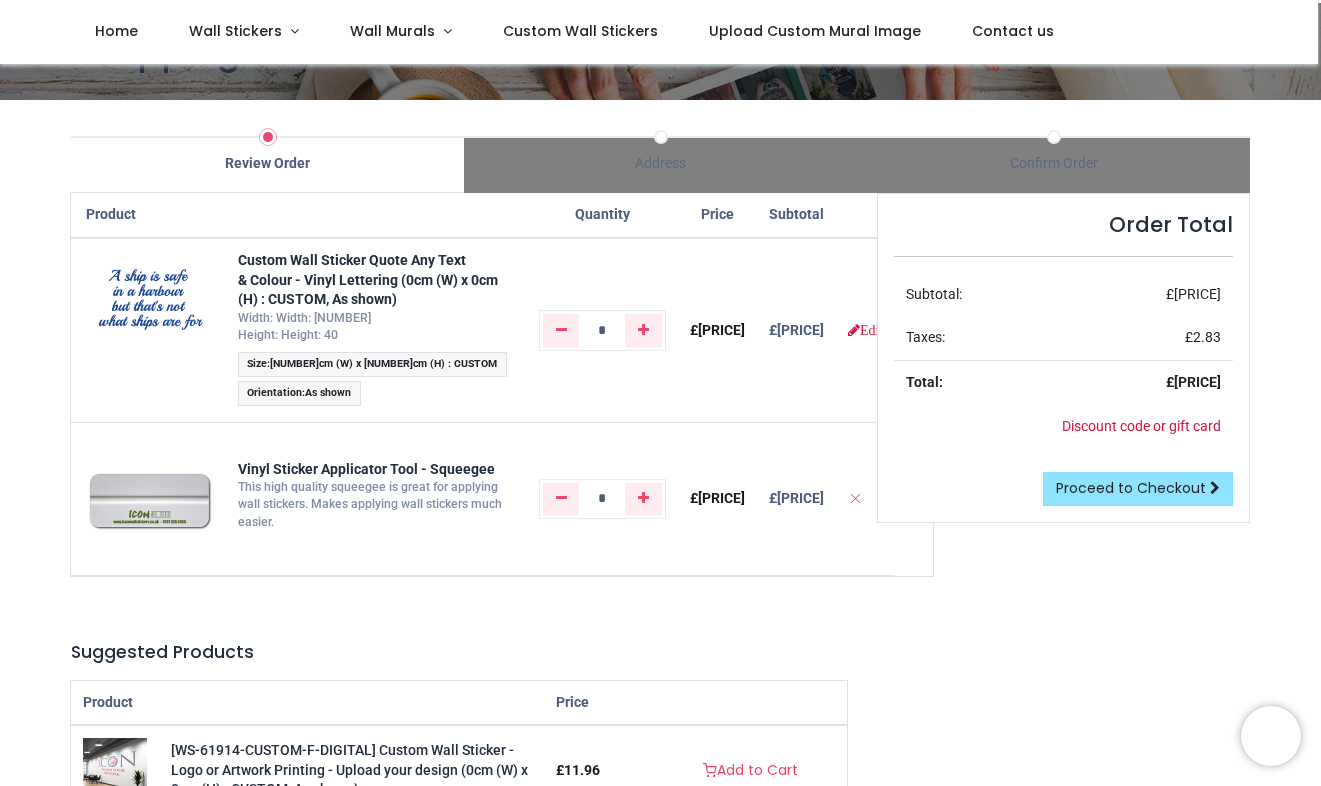 click on "Proceed to Checkout" at bounding box center [1131, 488] 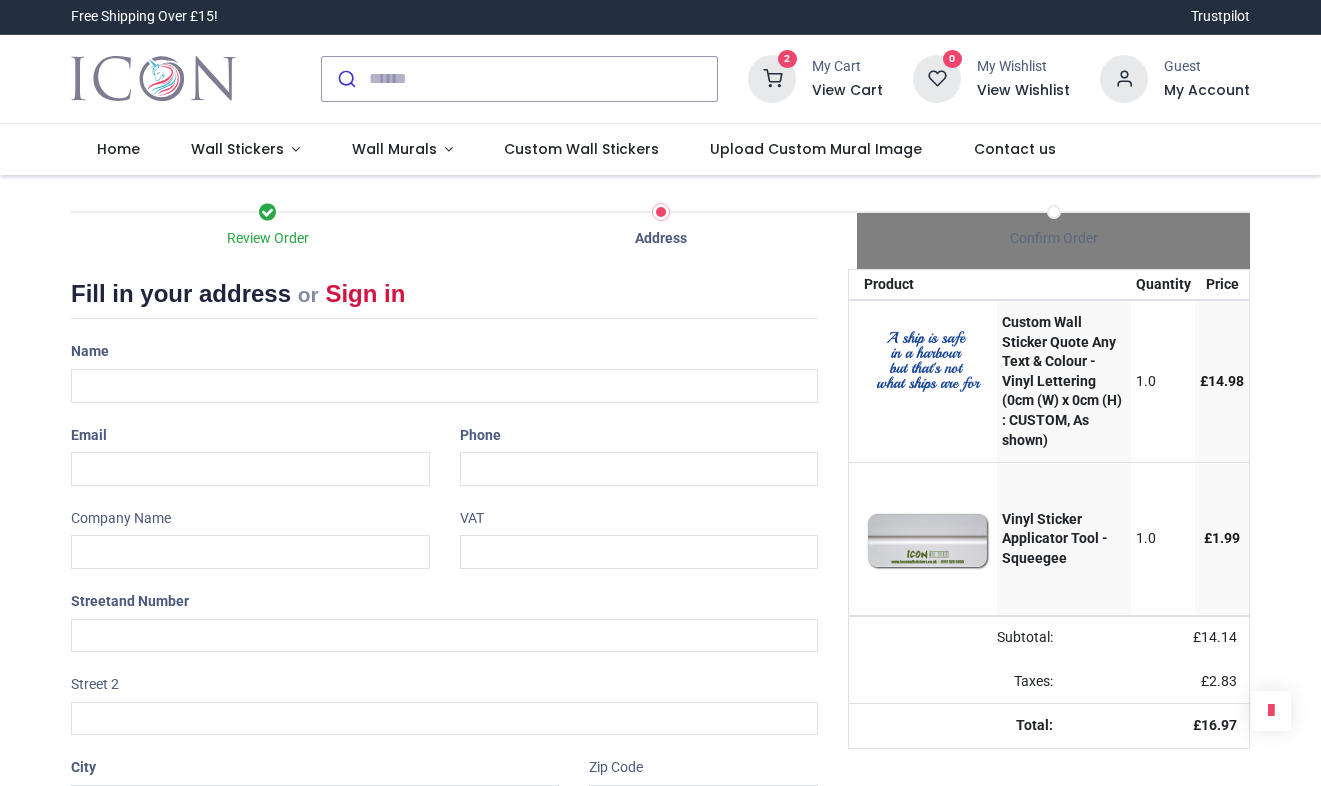 scroll, scrollTop: 0, scrollLeft: 0, axis: both 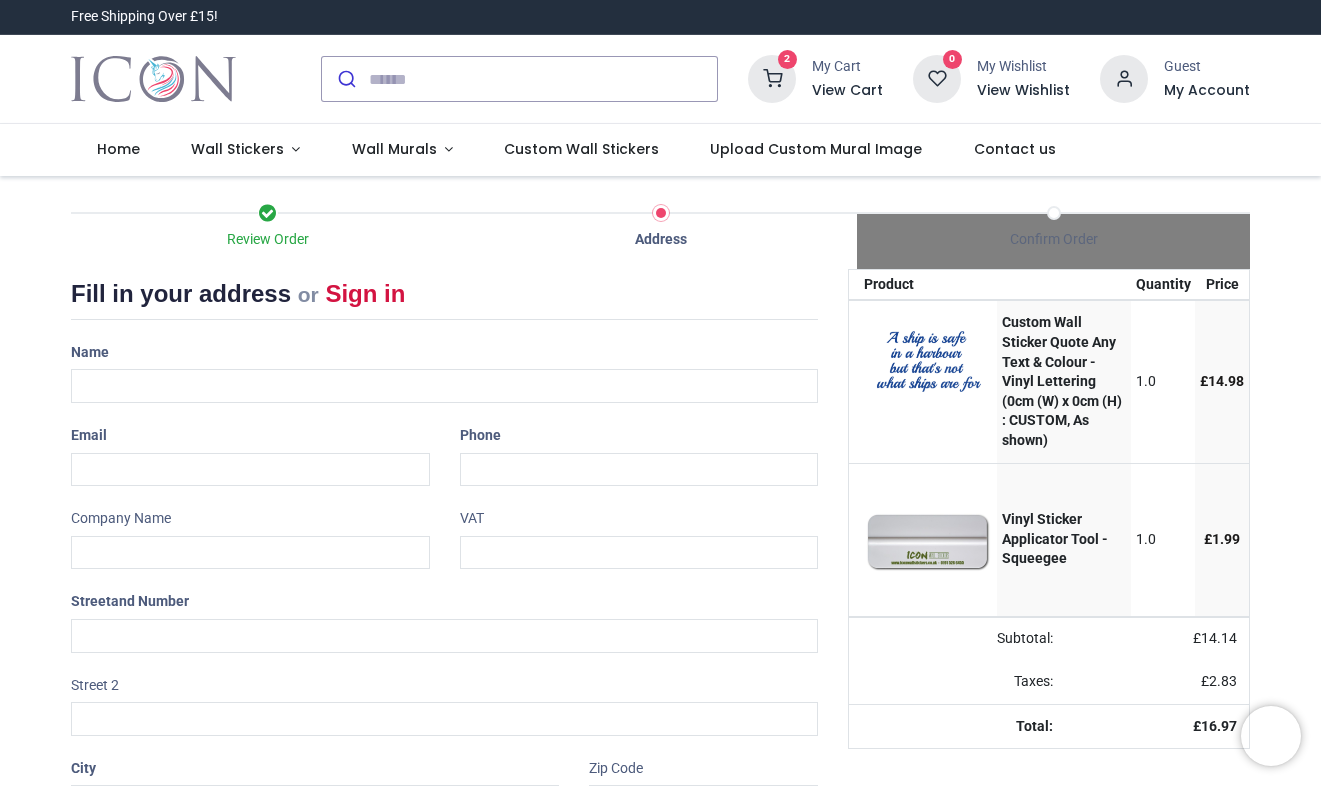 select on "***" 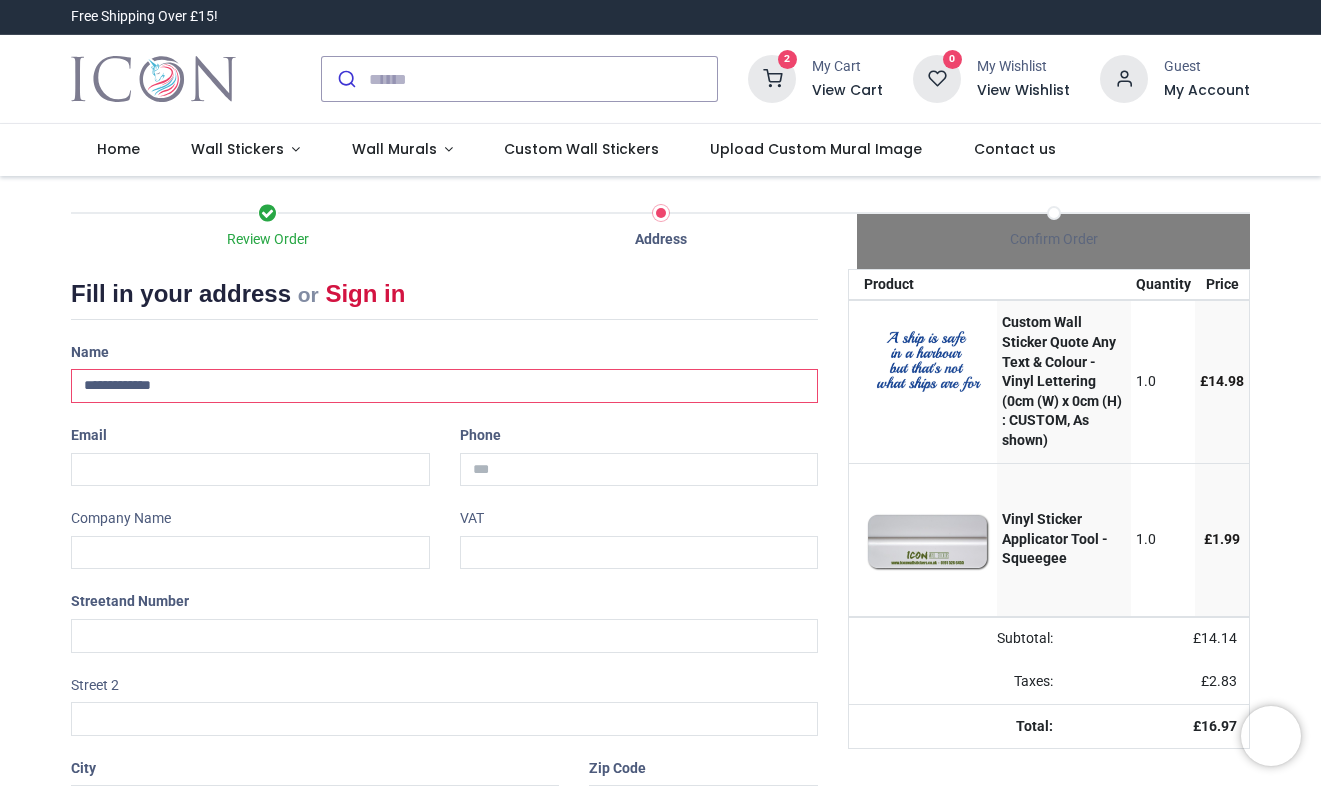 type on "**********" 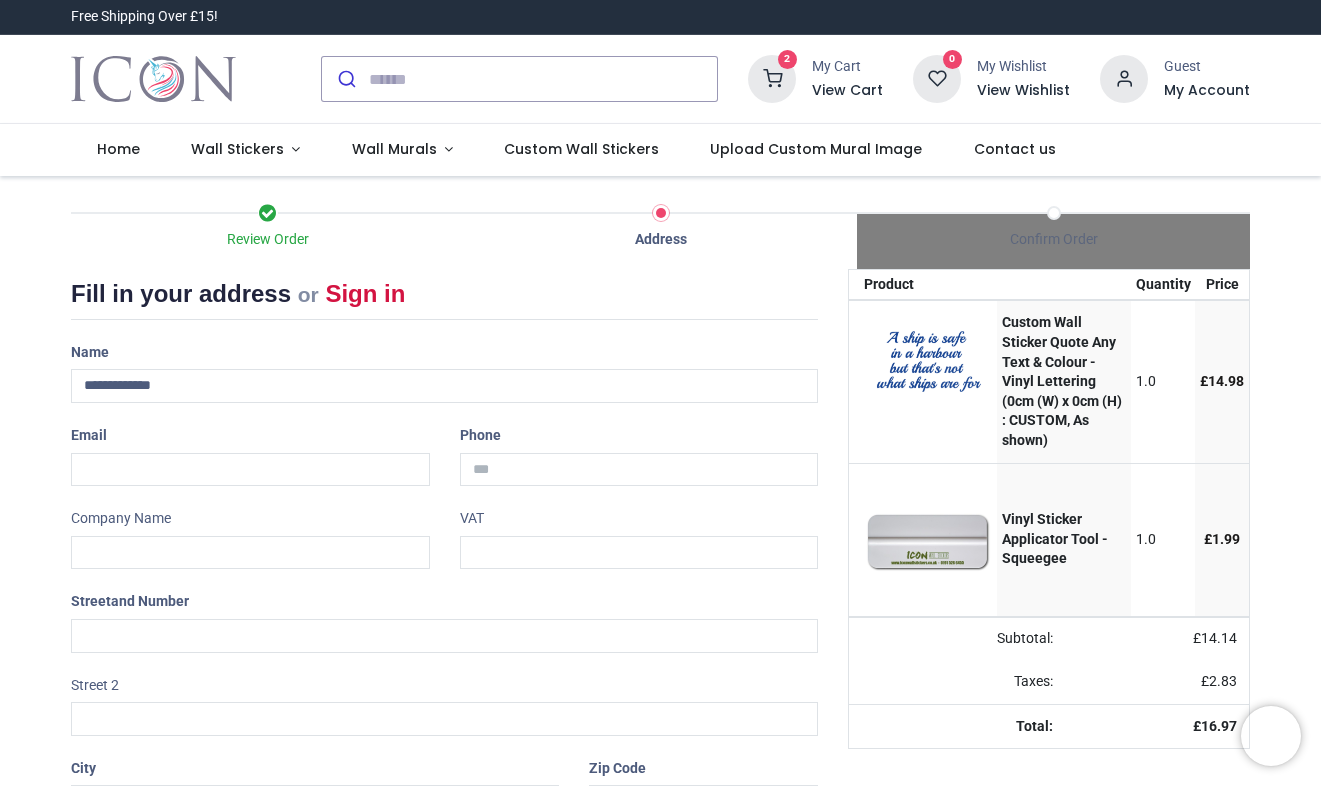 click on "Phone" at bounding box center (639, 452) 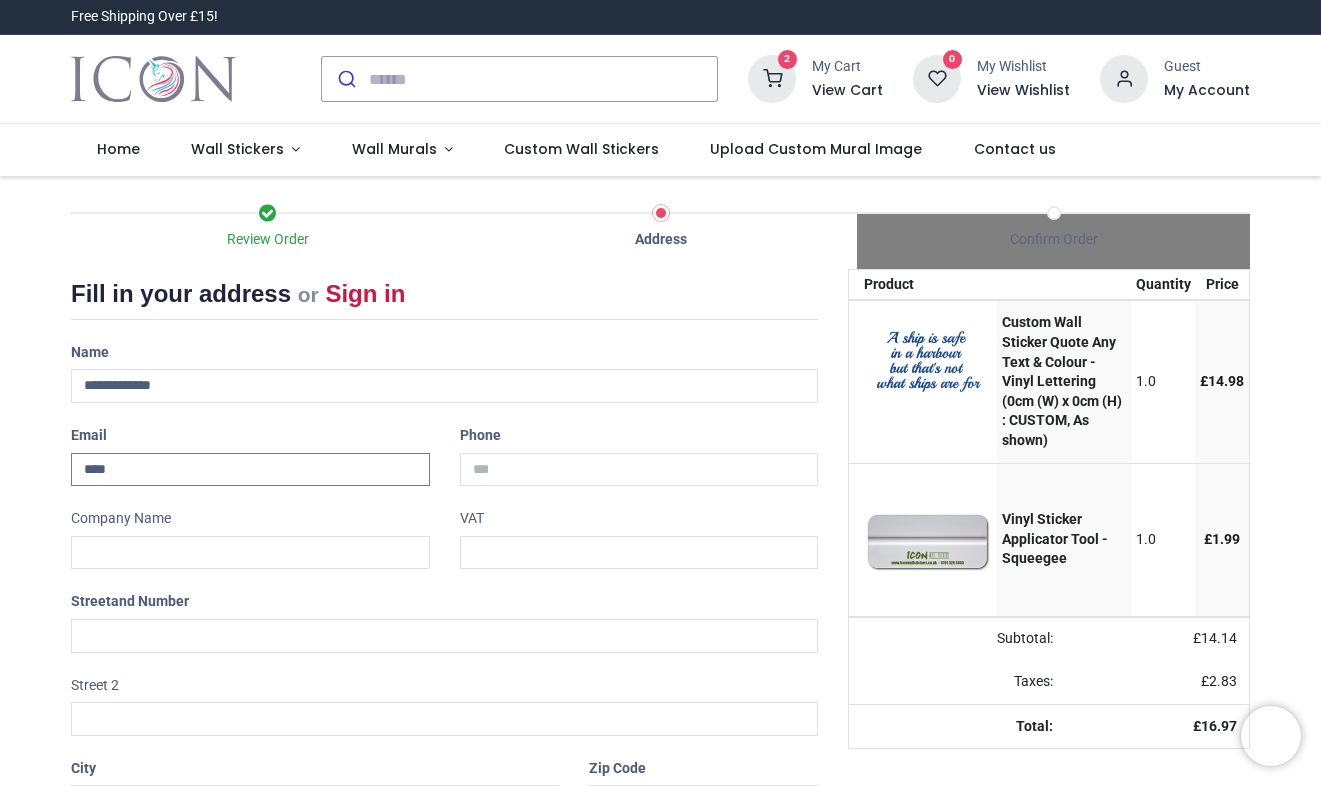 type on "**********" 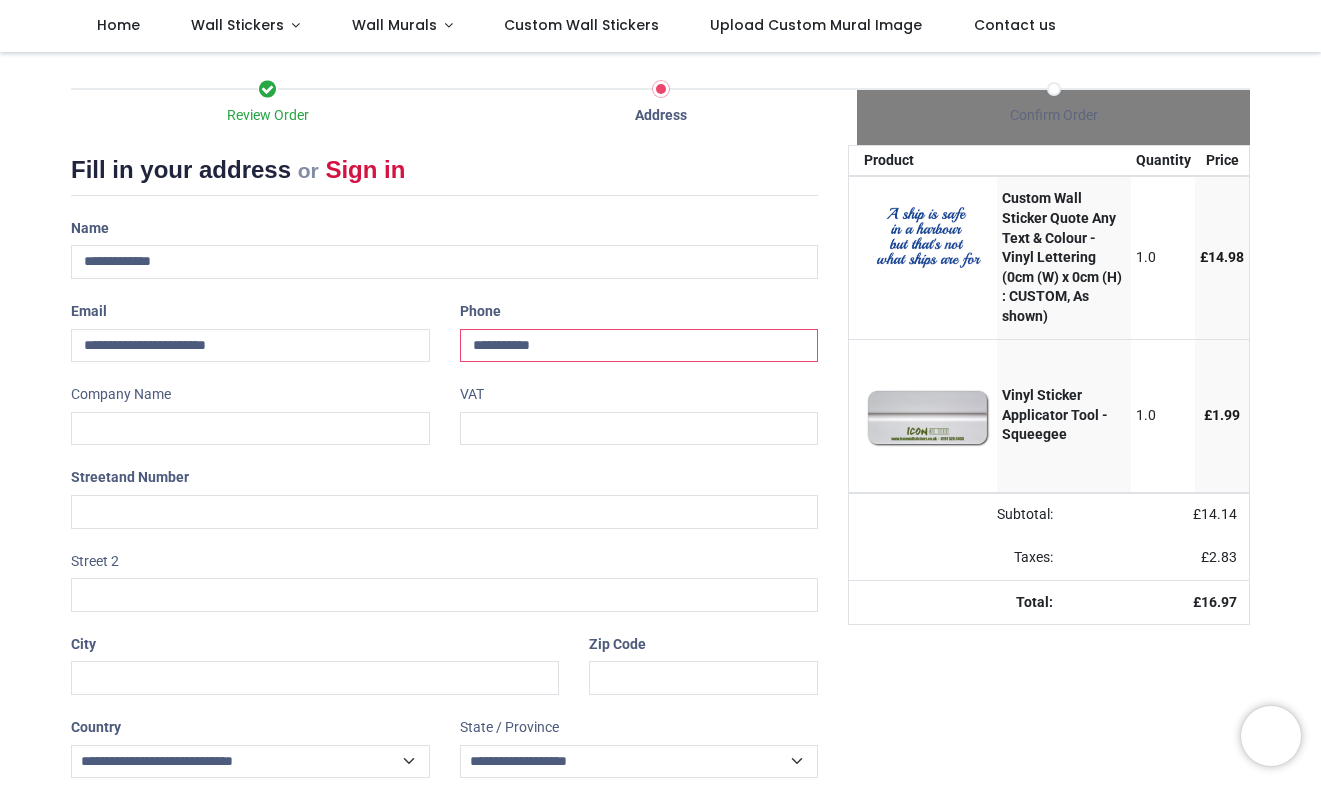 scroll, scrollTop: 0, scrollLeft: 0, axis: both 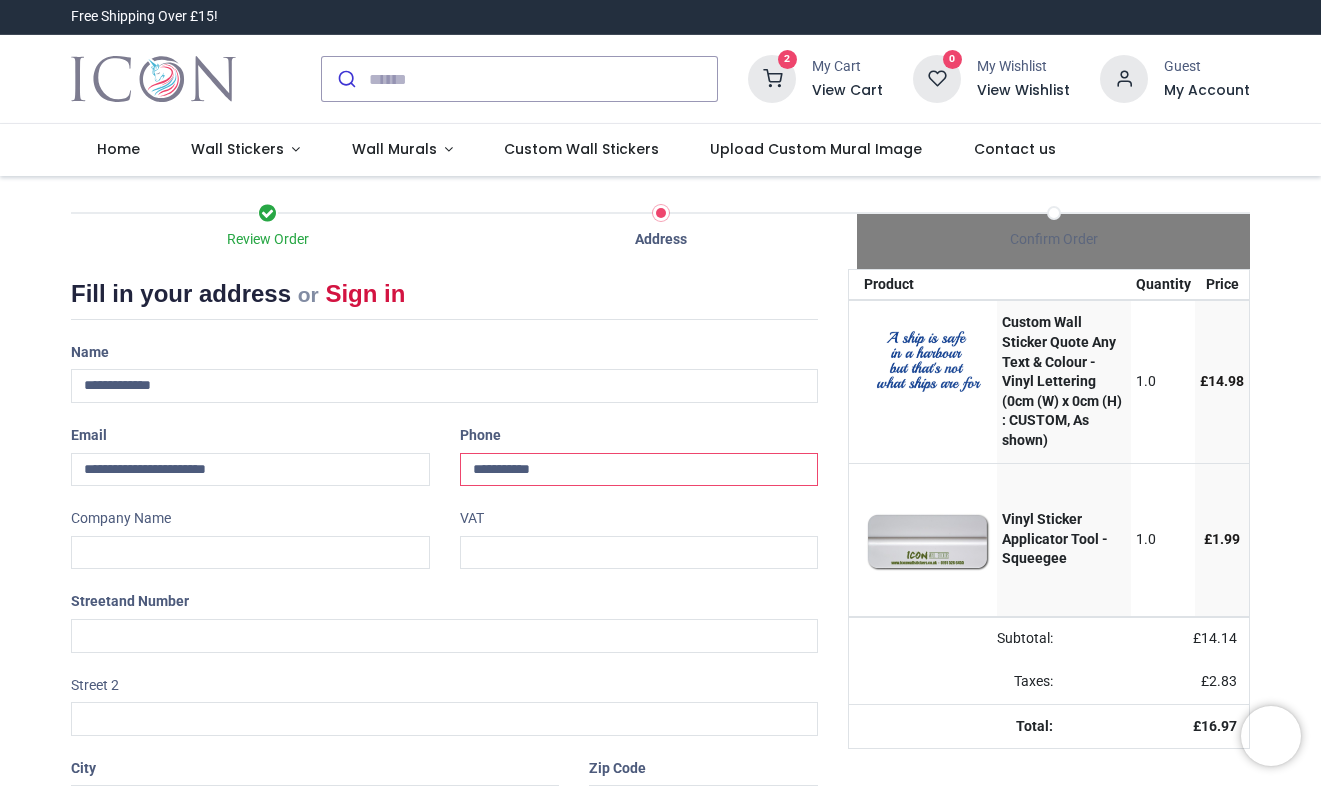 type on "**********" 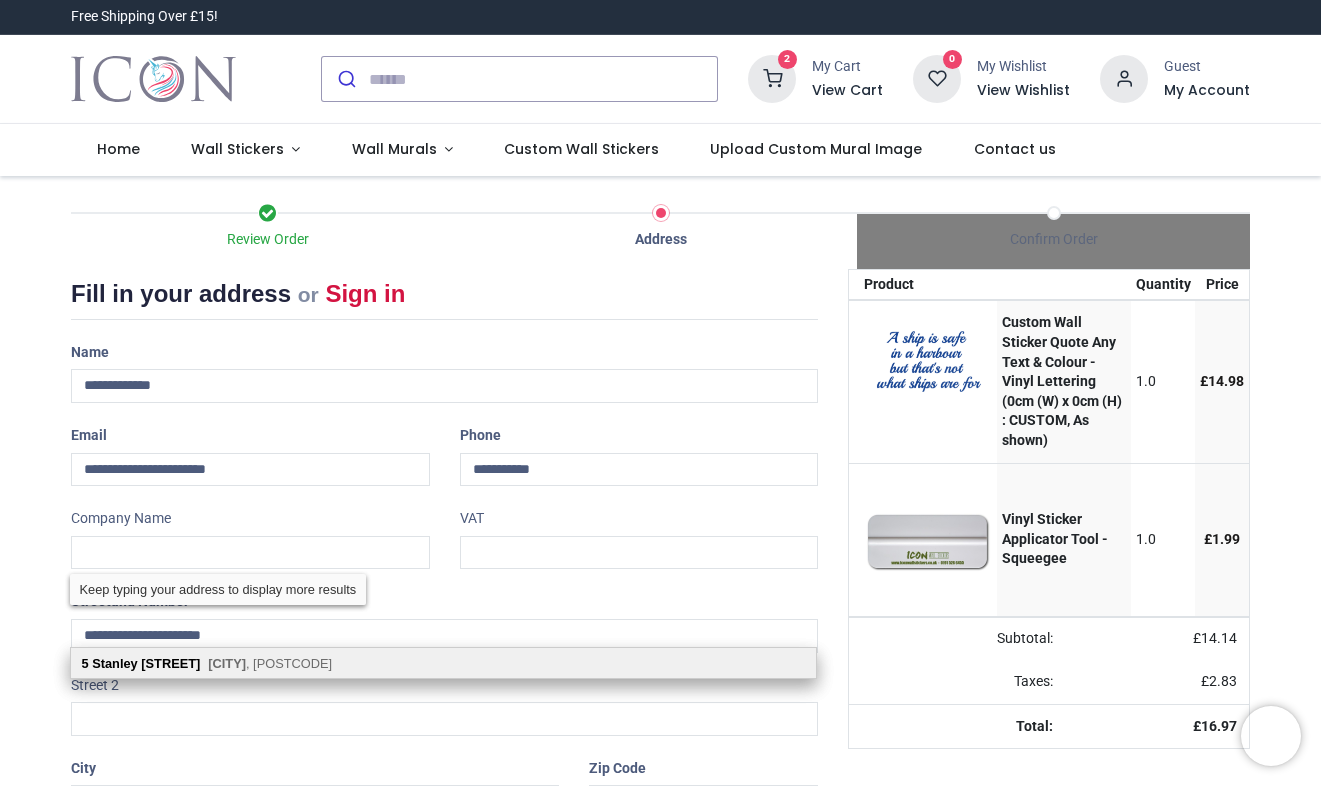 click on "5   Stanley   Place Dunbar , EH42 1AG" at bounding box center [443, 663] 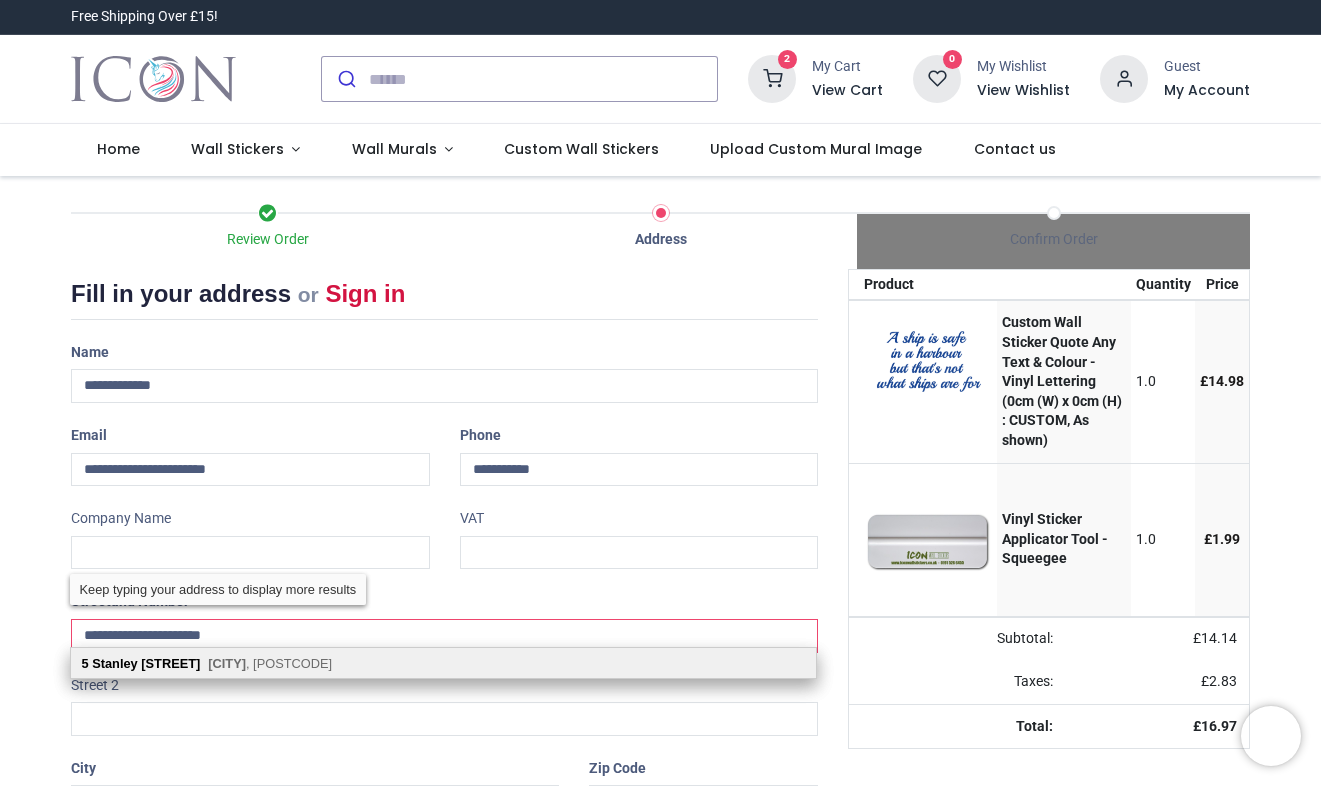 type on "**********" 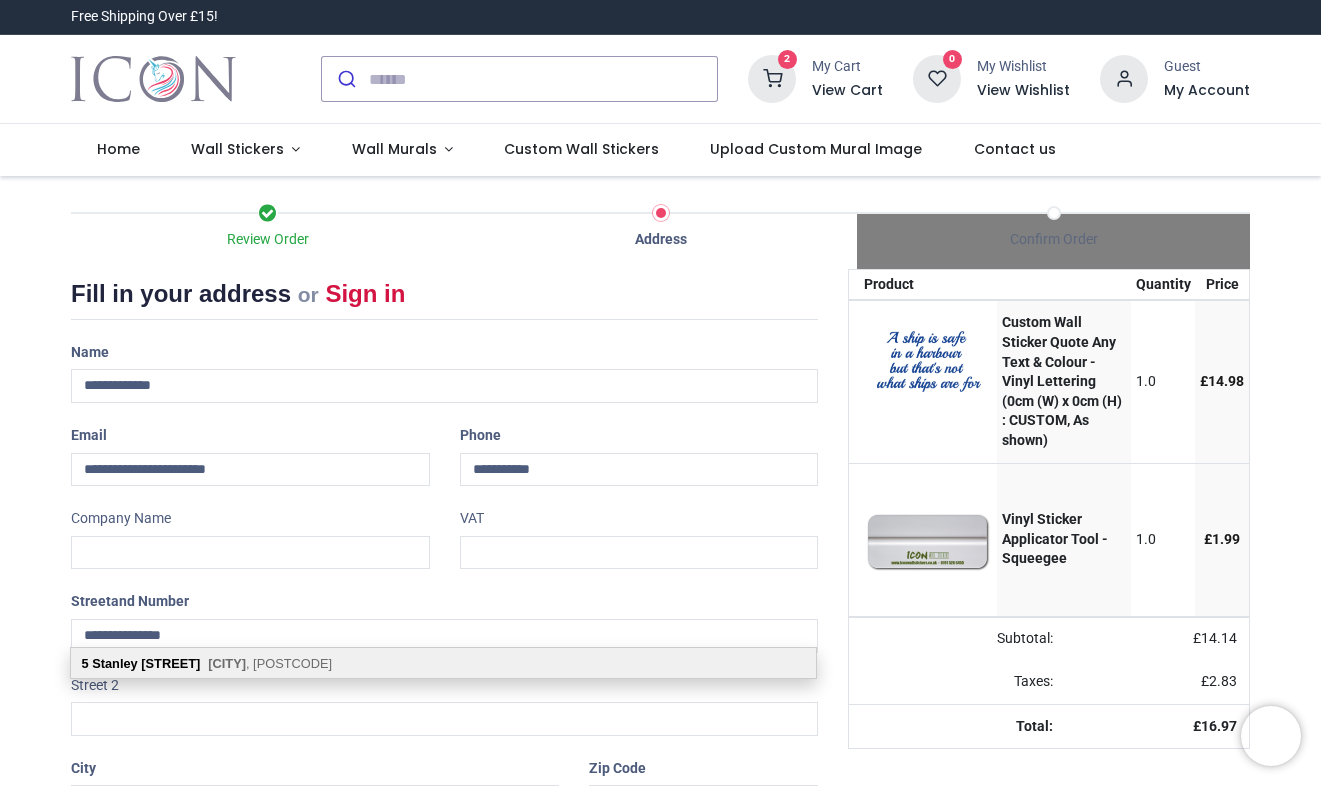 click on "Dunbar , EH42 1AG" at bounding box center [270, 663] 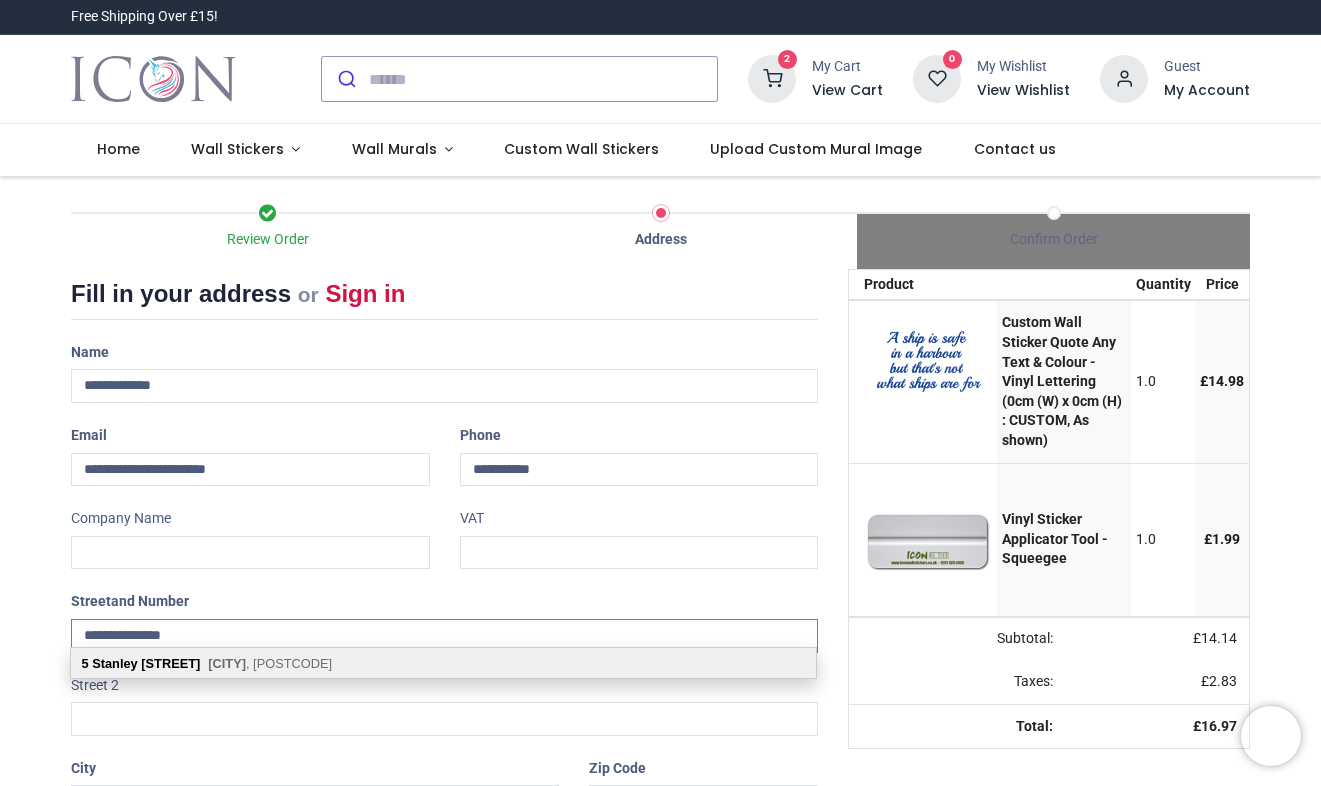 select on "***" 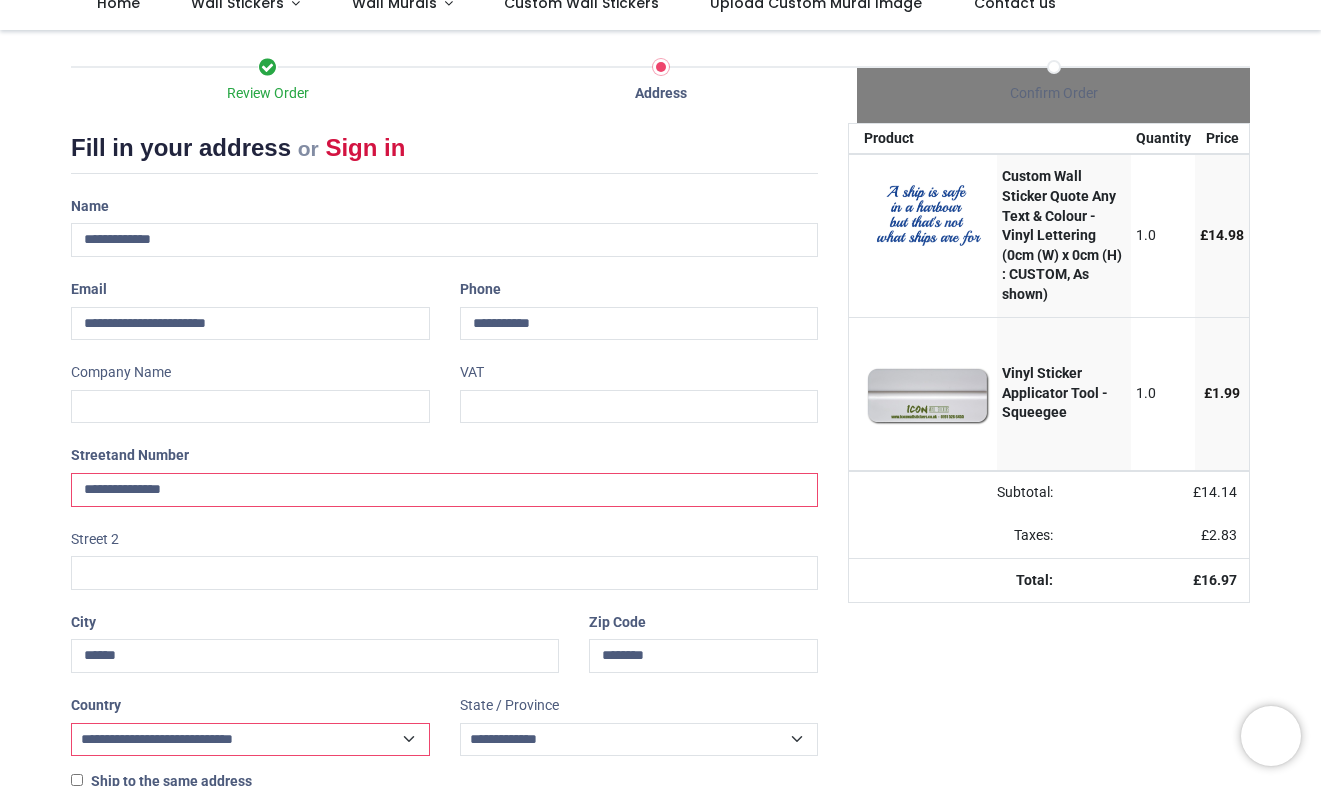 scroll, scrollTop: 219, scrollLeft: 0, axis: vertical 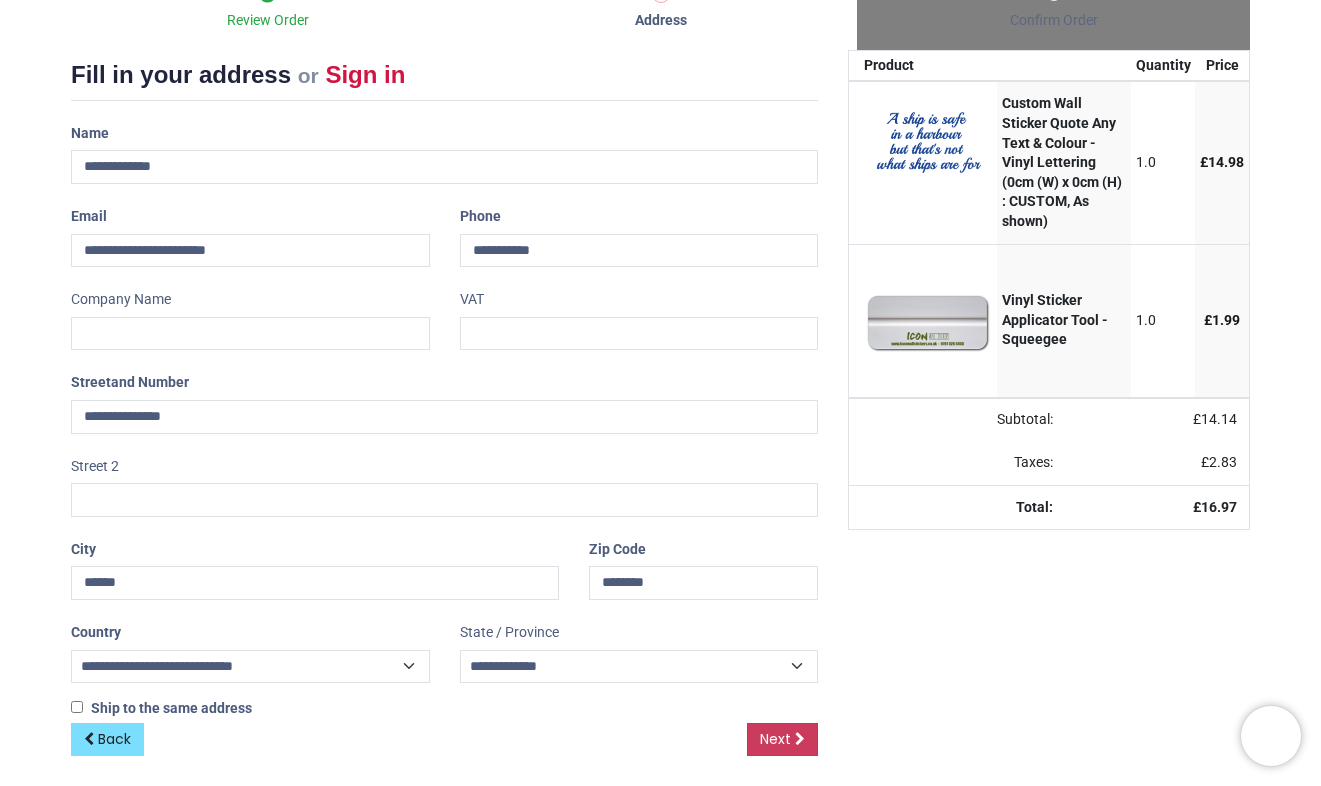 click on "Next" at bounding box center [782, 740] 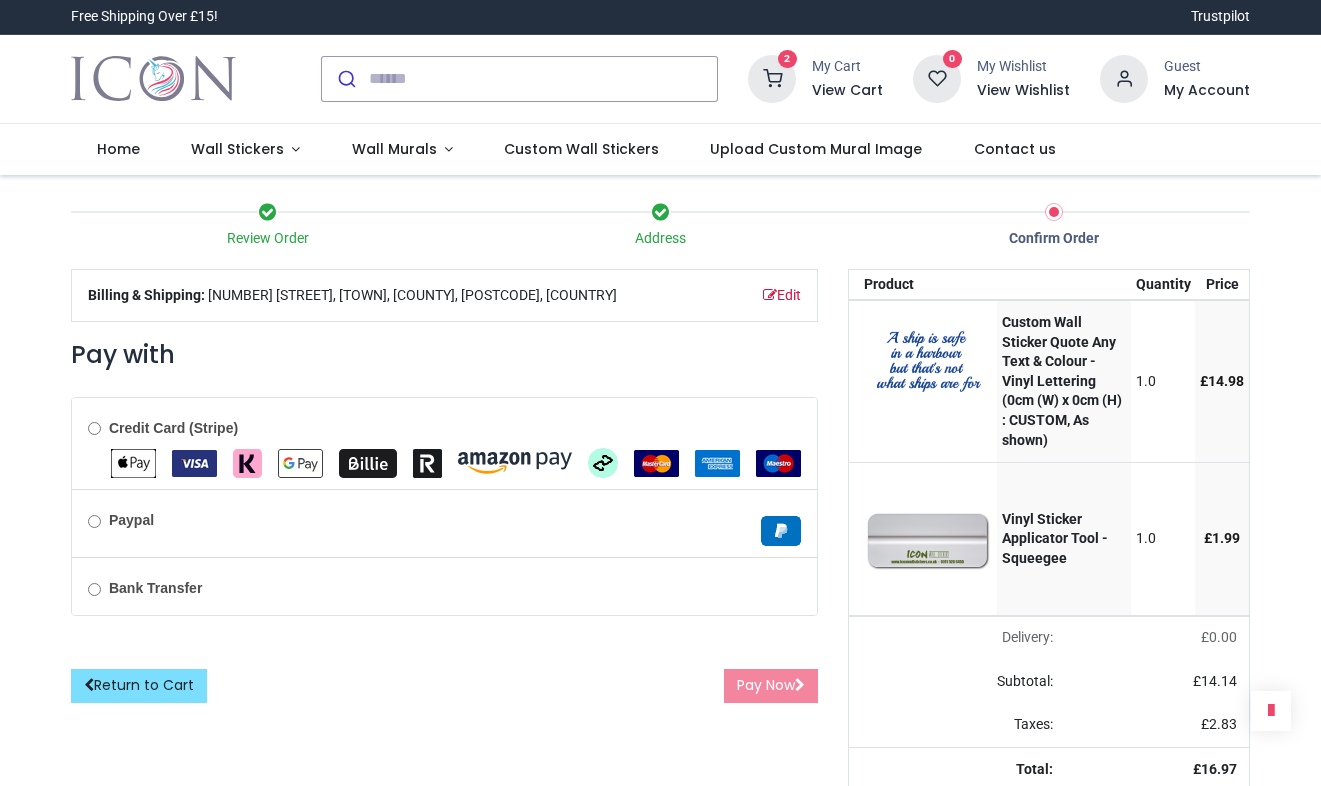 scroll, scrollTop: 0, scrollLeft: 0, axis: both 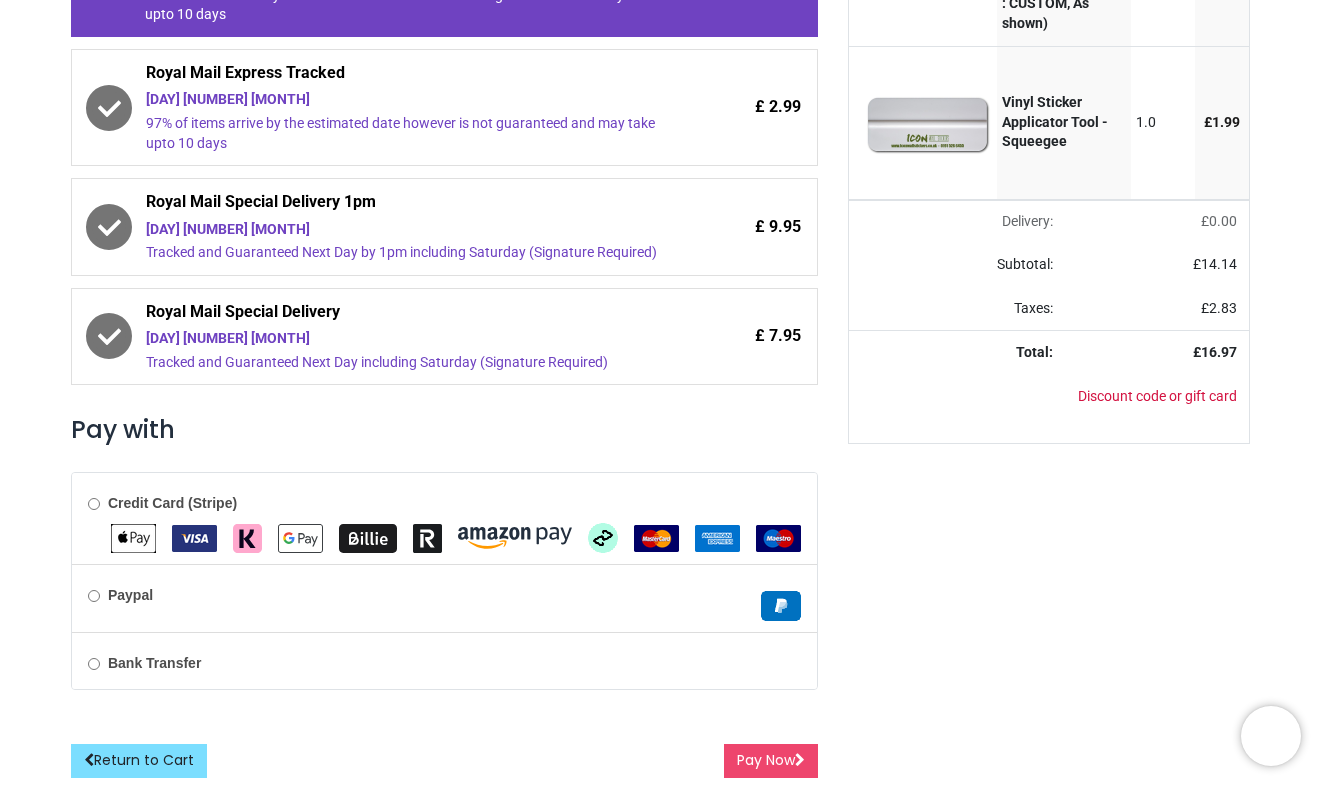 click on "Credit Card (Stripe)" at bounding box center (162, 504) 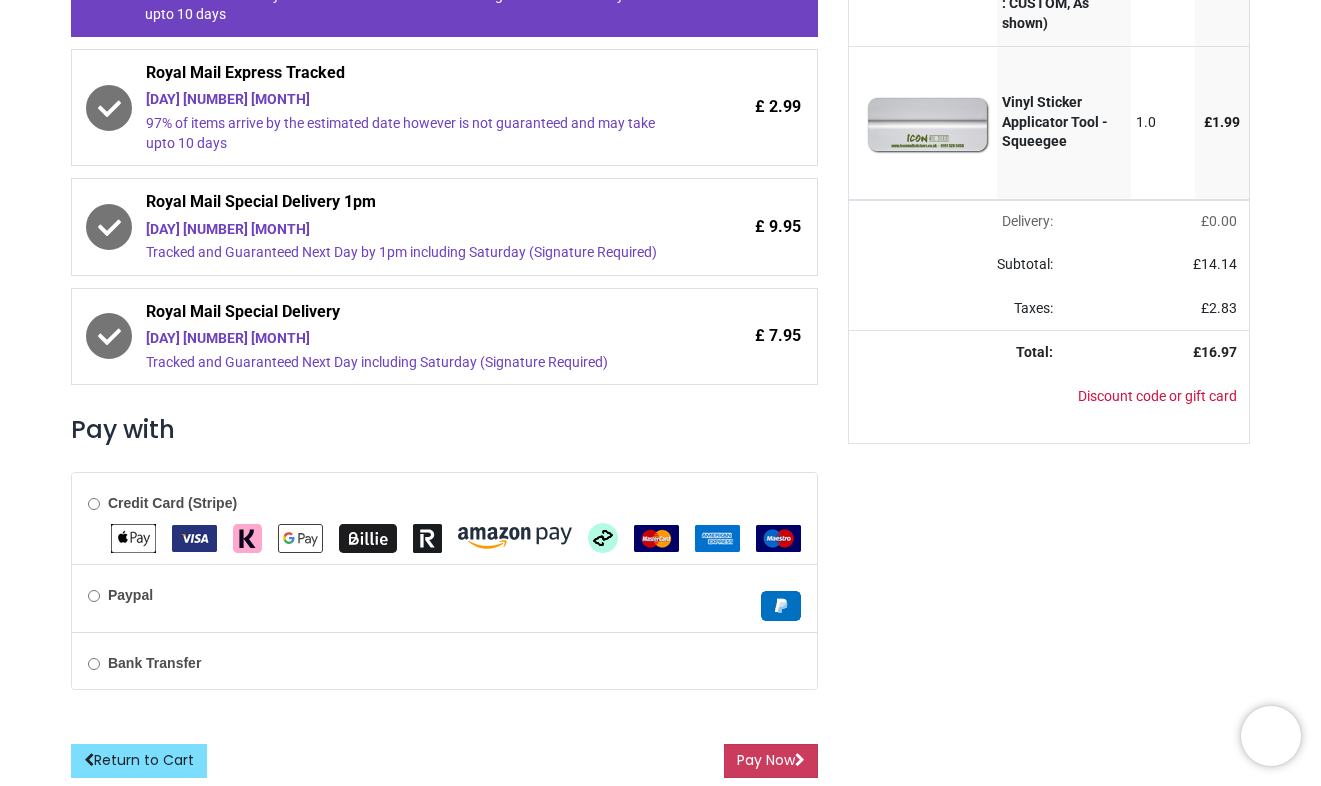 click on "Pay Now" at bounding box center [771, 761] 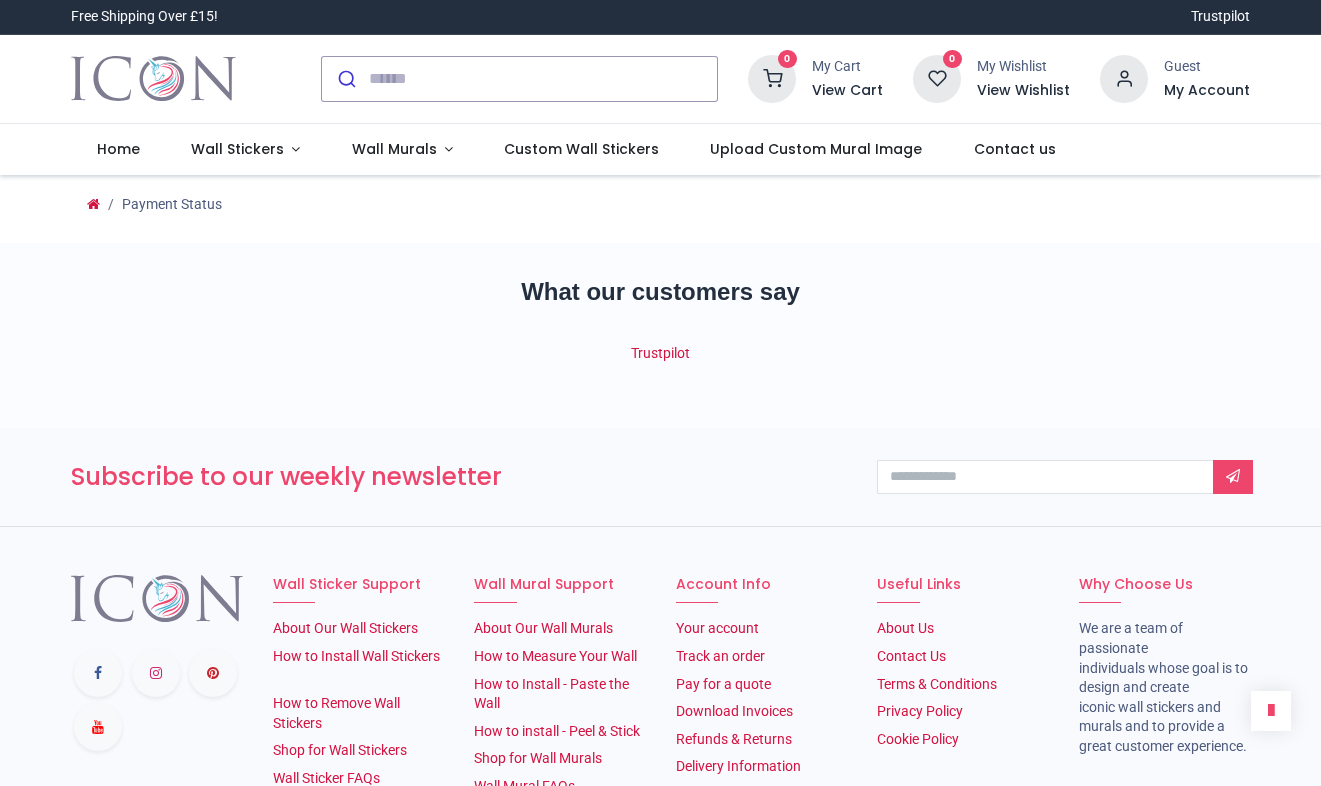 scroll, scrollTop: 0, scrollLeft: 0, axis: both 